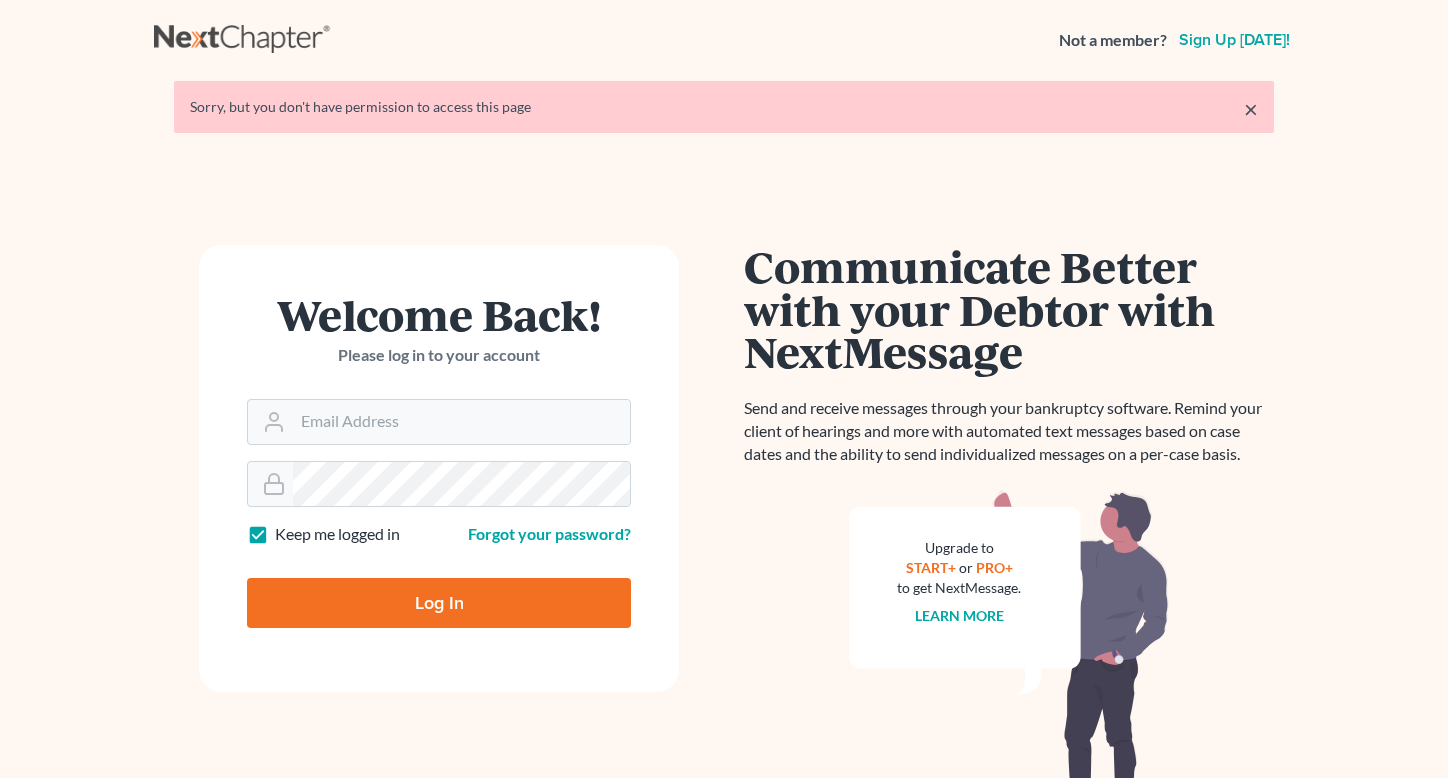 scroll, scrollTop: 0, scrollLeft: 0, axis: both 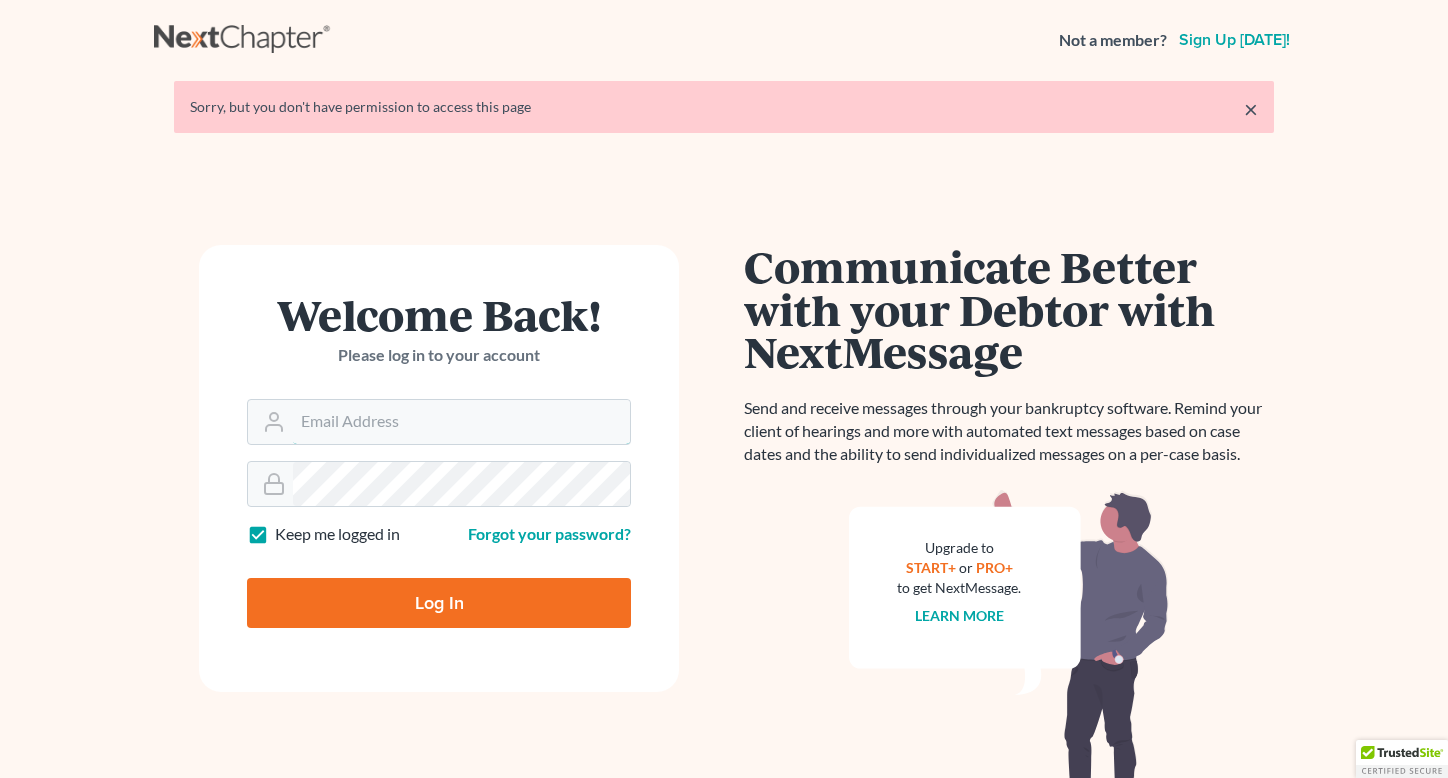type on "Lisa@lawlisa.com" 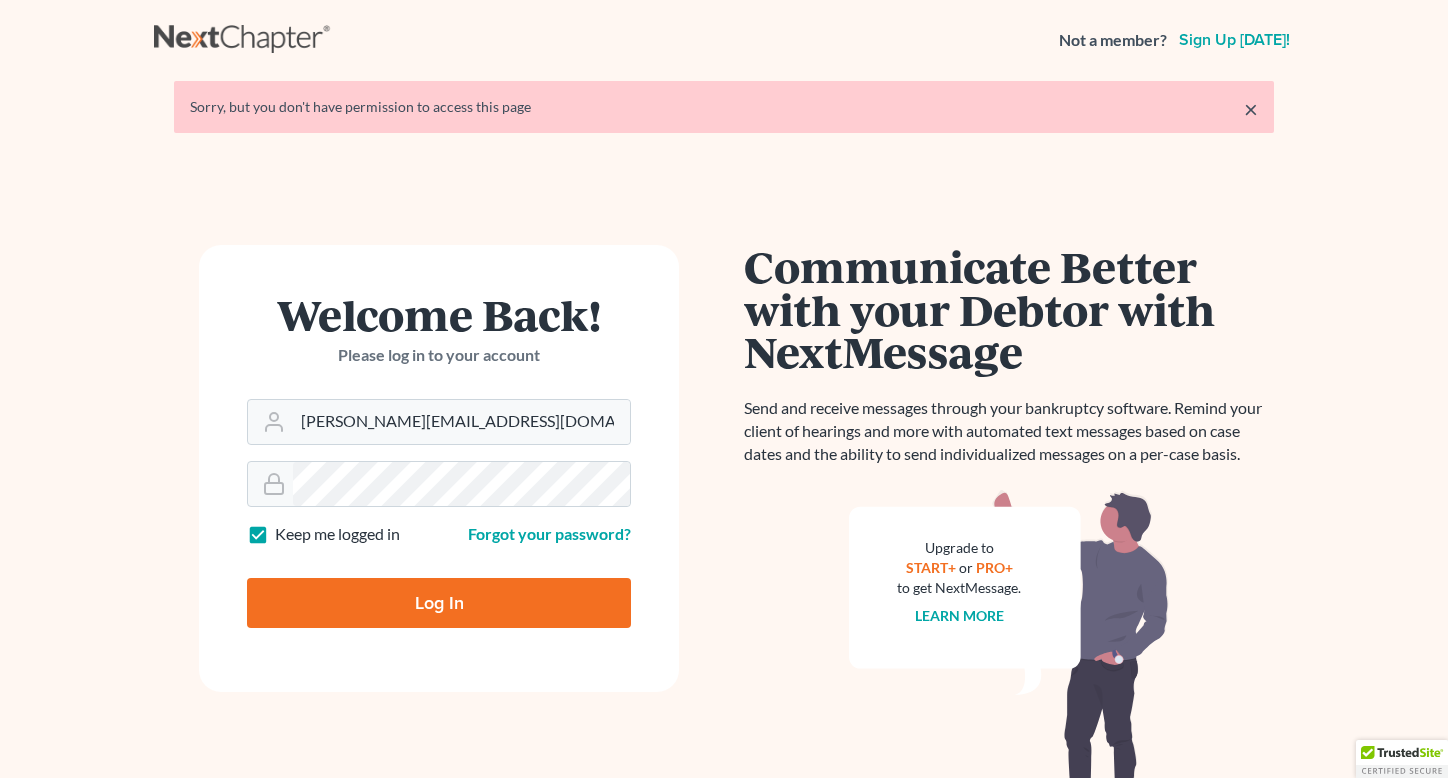 click on "Log In" at bounding box center (439, 603) 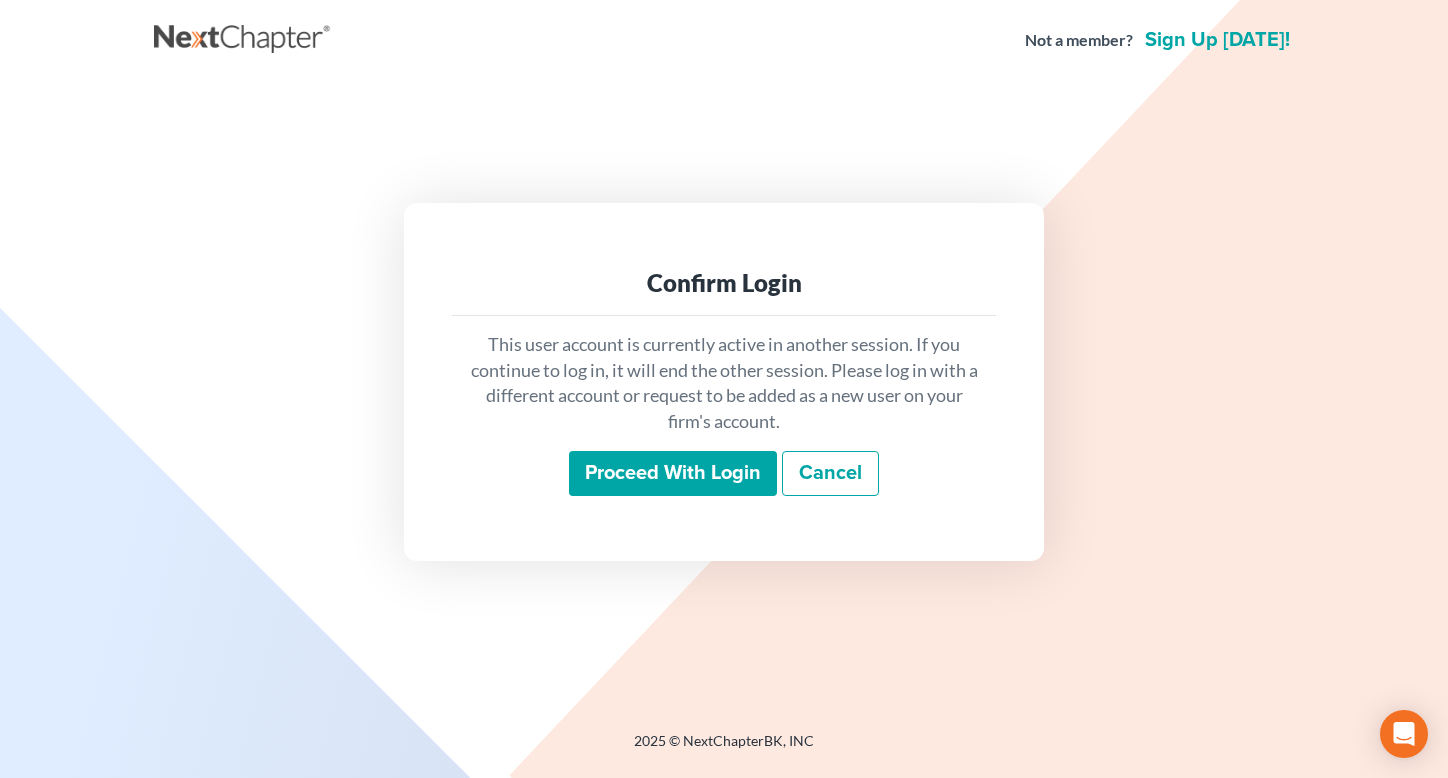 scroll, scrollTop: 0, scrollLeft: 0, axis: both 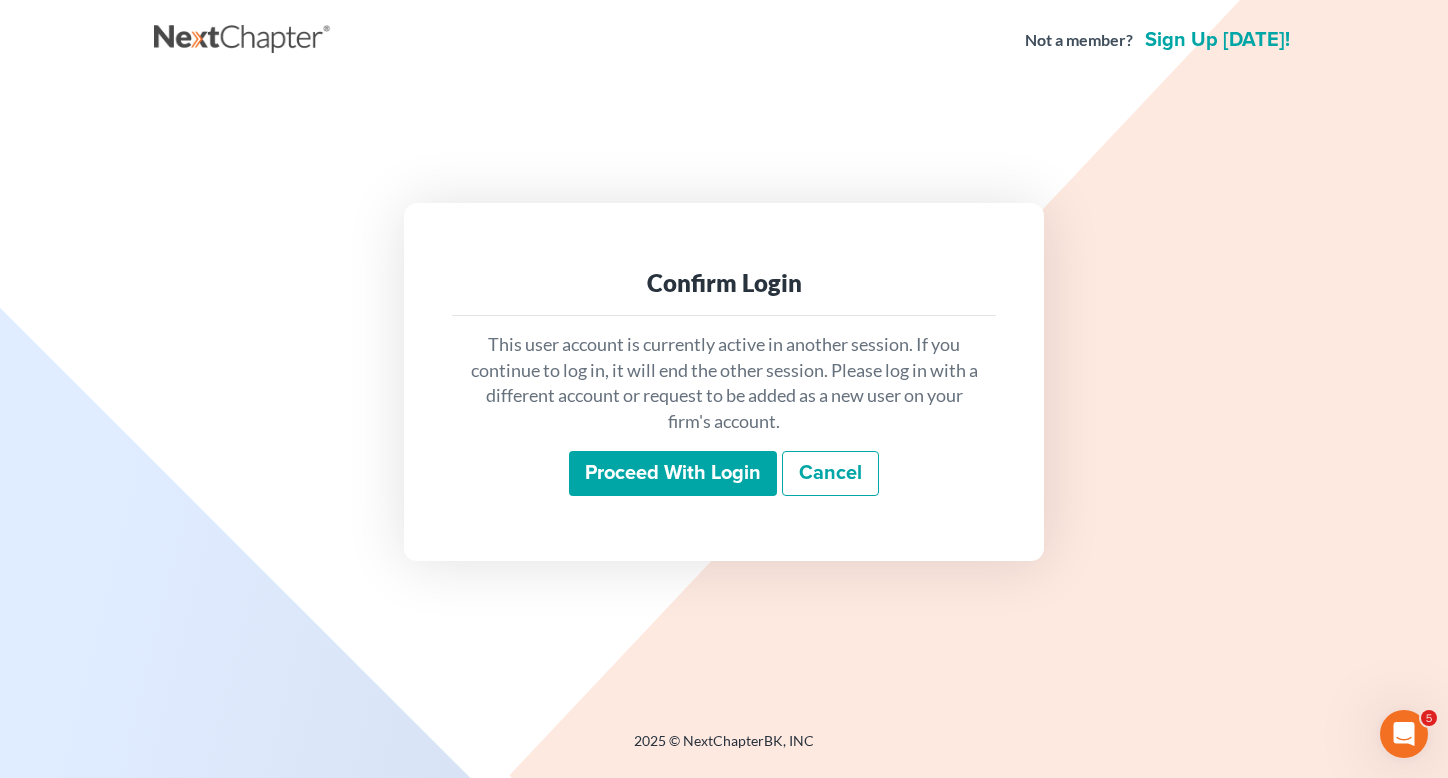 click on "Proceed with login" at bounding box center (673, 474) 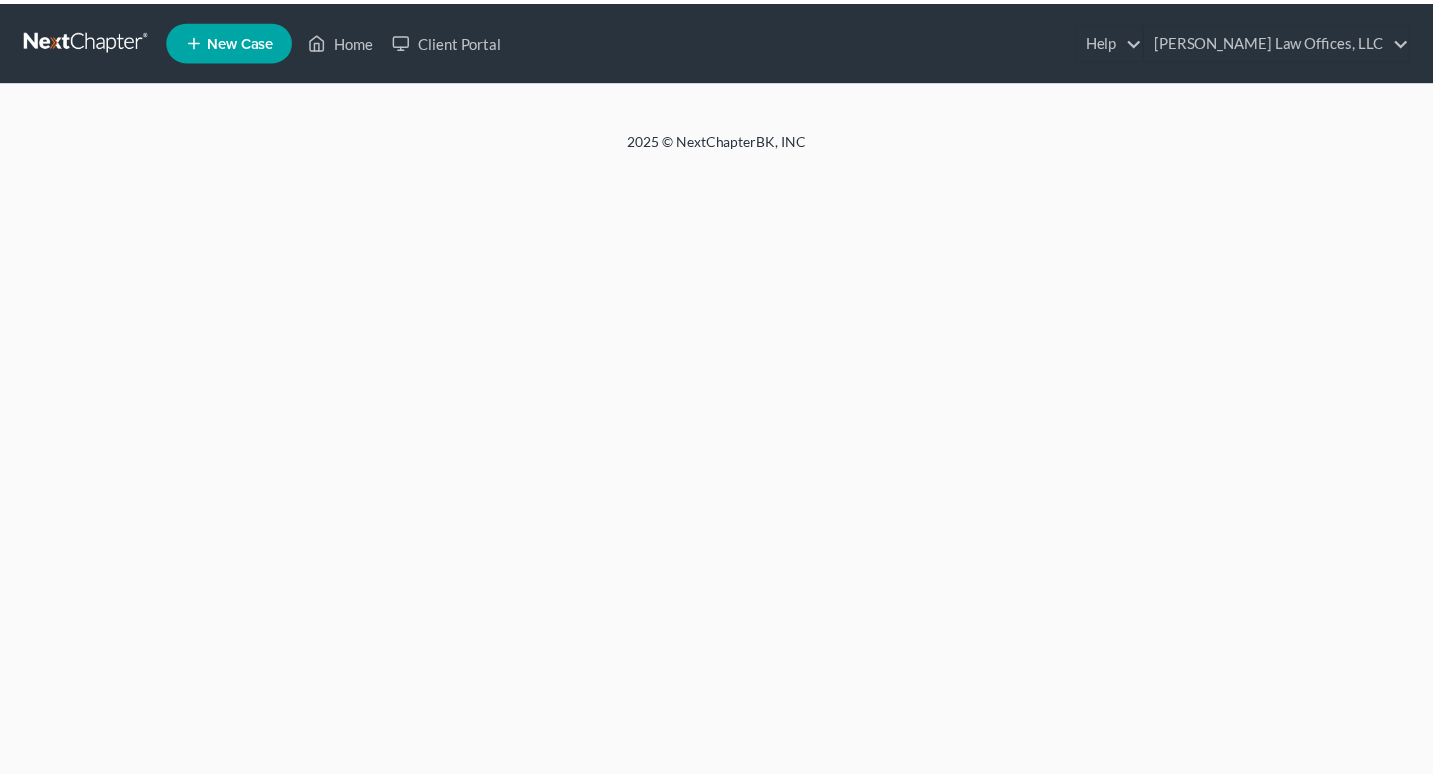 scroll, scrollTop: 0, scrollLeft: 0, axis: both 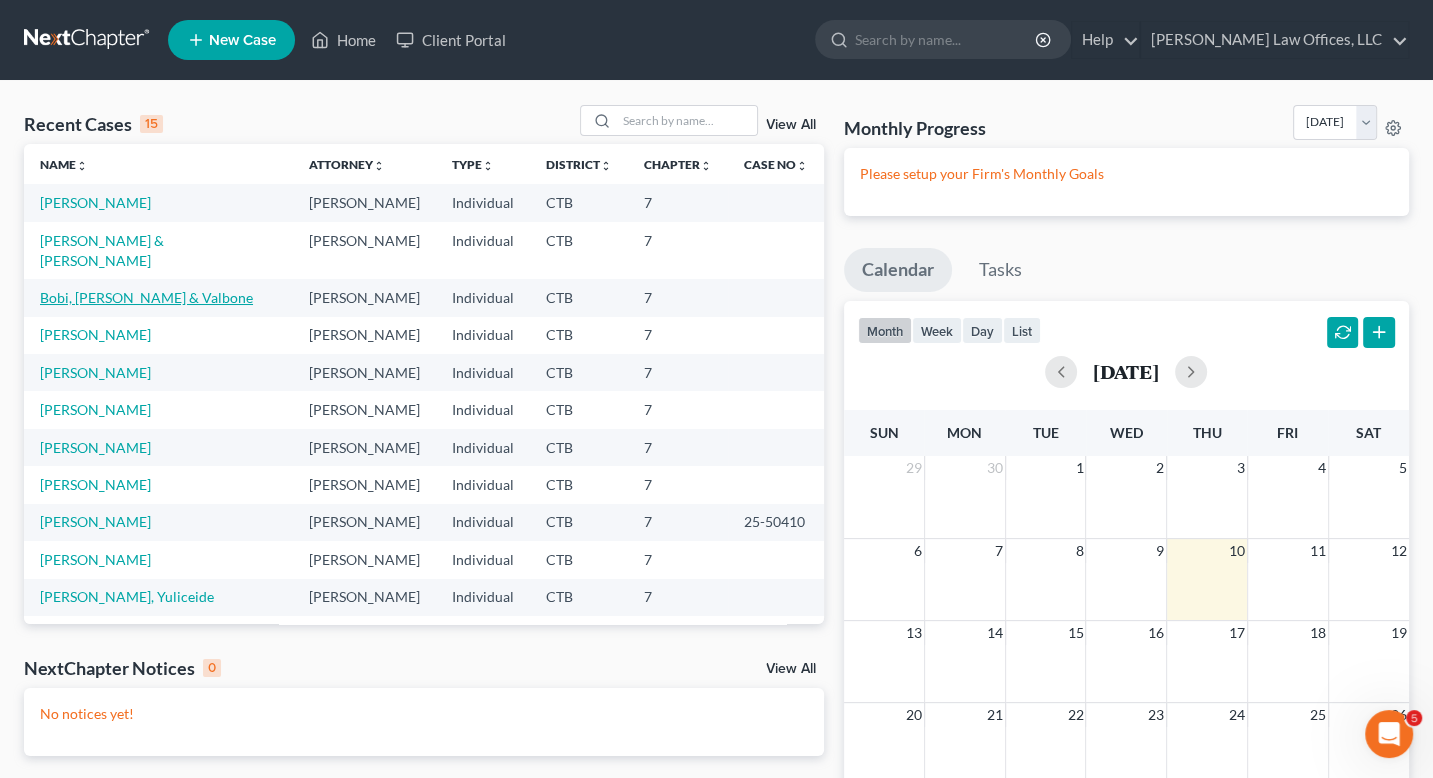 click on "Bobi, [PERSON_NAME] & Valbone" at bounding box center [146, 297] 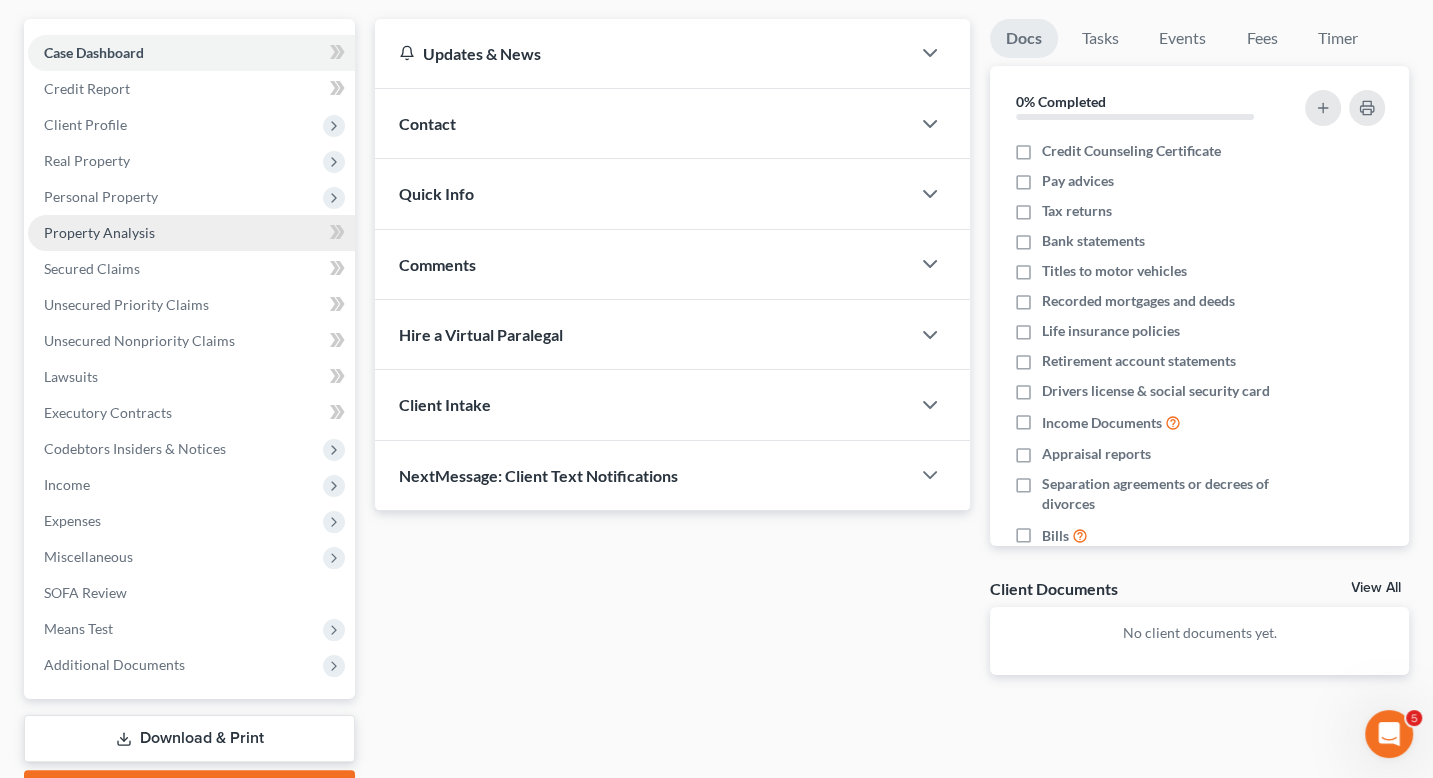 scroll, scrollTop: 284, scrollLeft: 0, axis: vertical 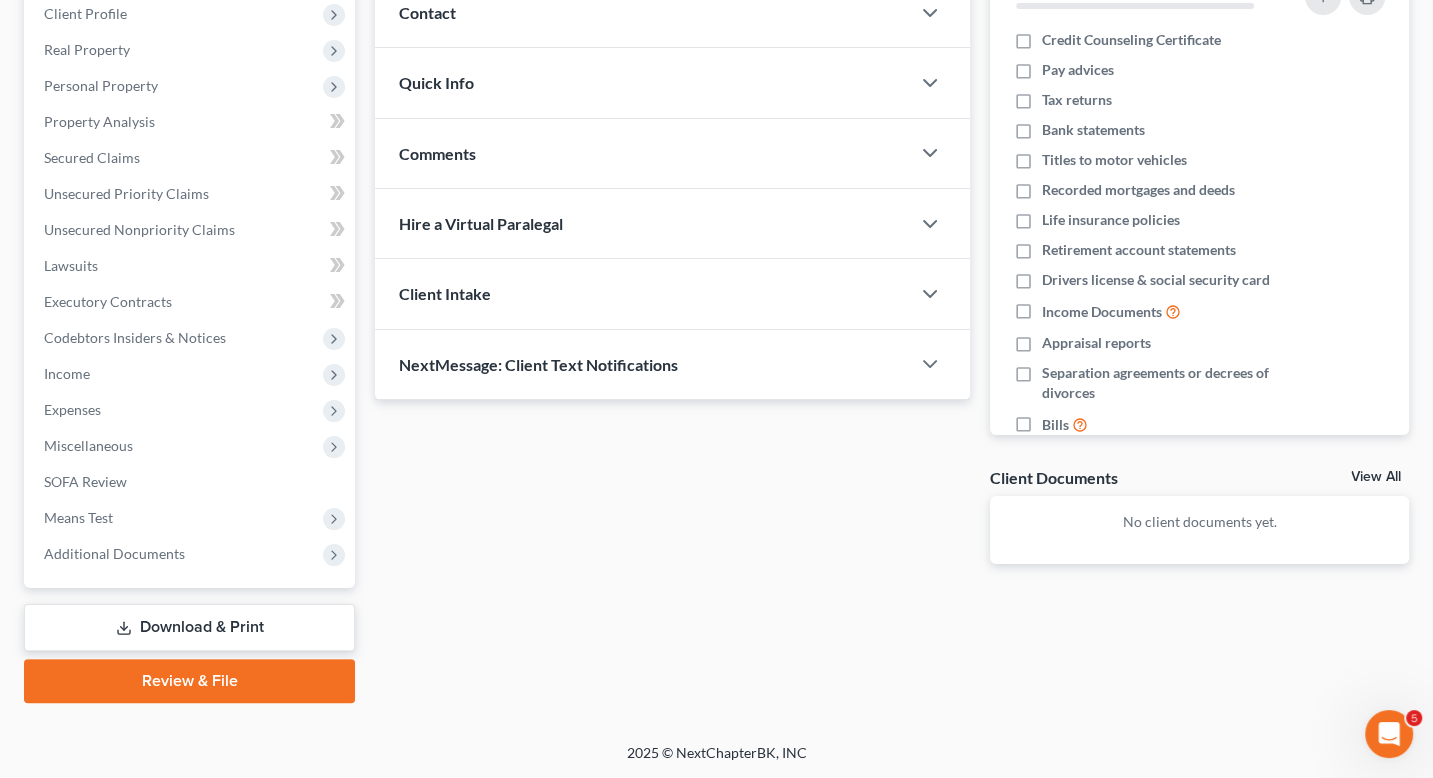 click on "Review & File" at bounding box center [189, 681] 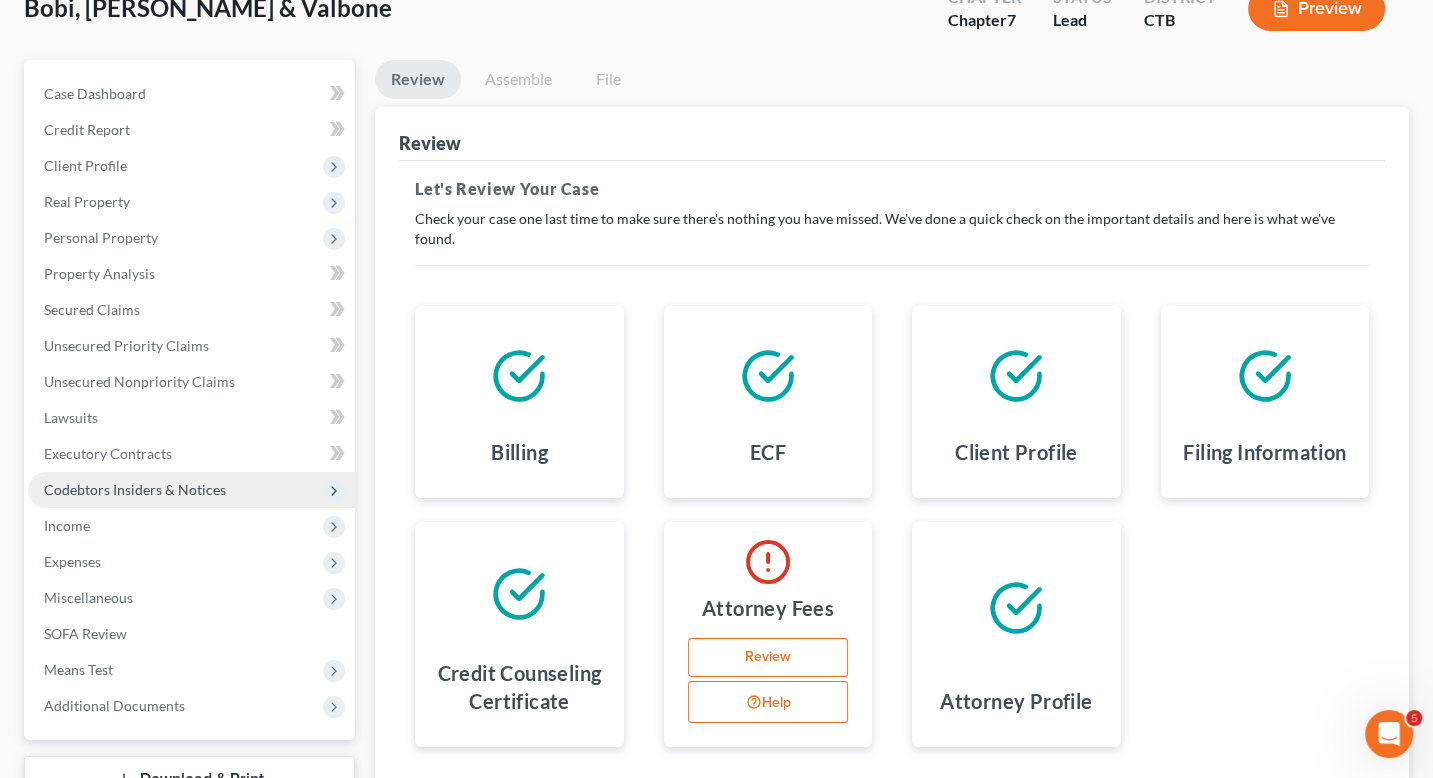 scroll, scrollTop: 299, scrollLeft: 0, axis: vertical 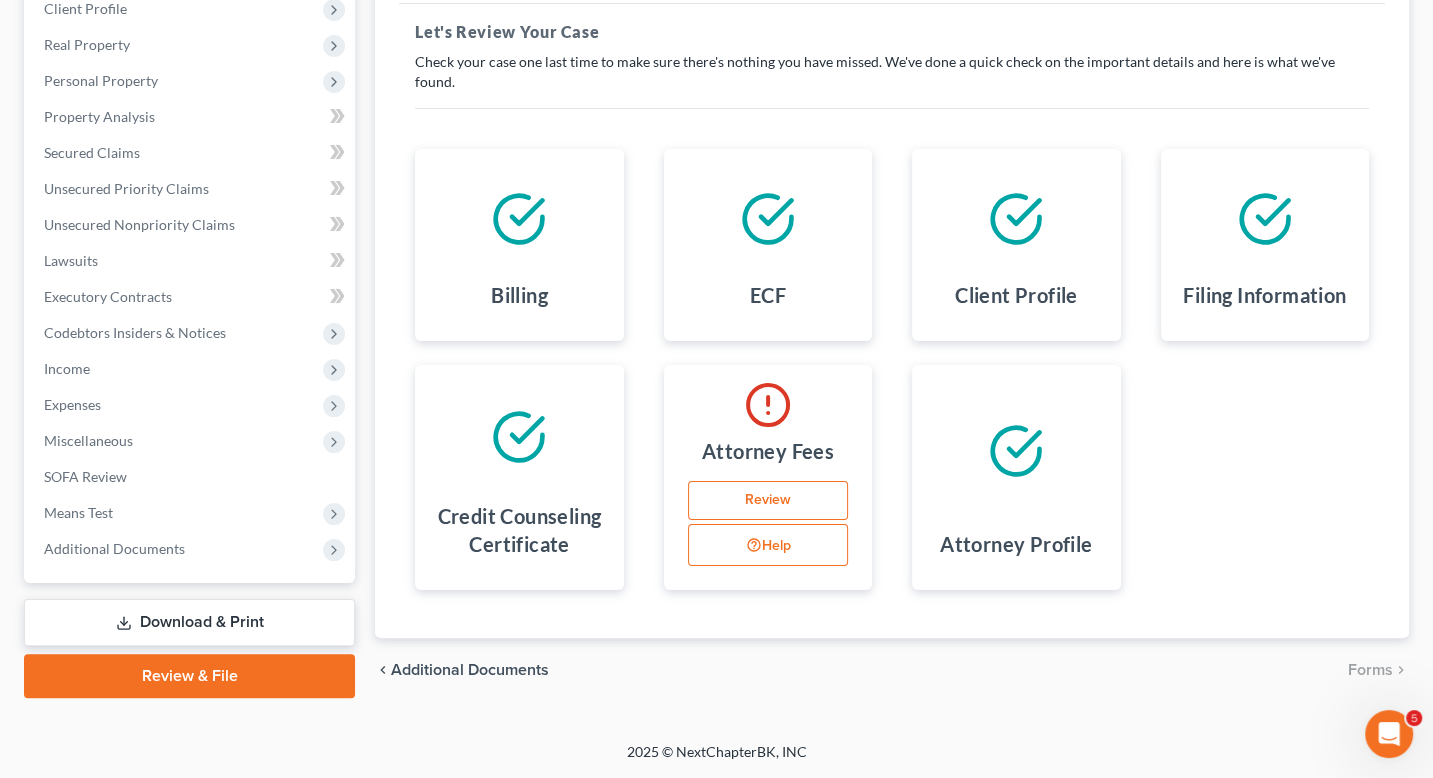 click on "Download & Print" at bounding box center [189, 622] 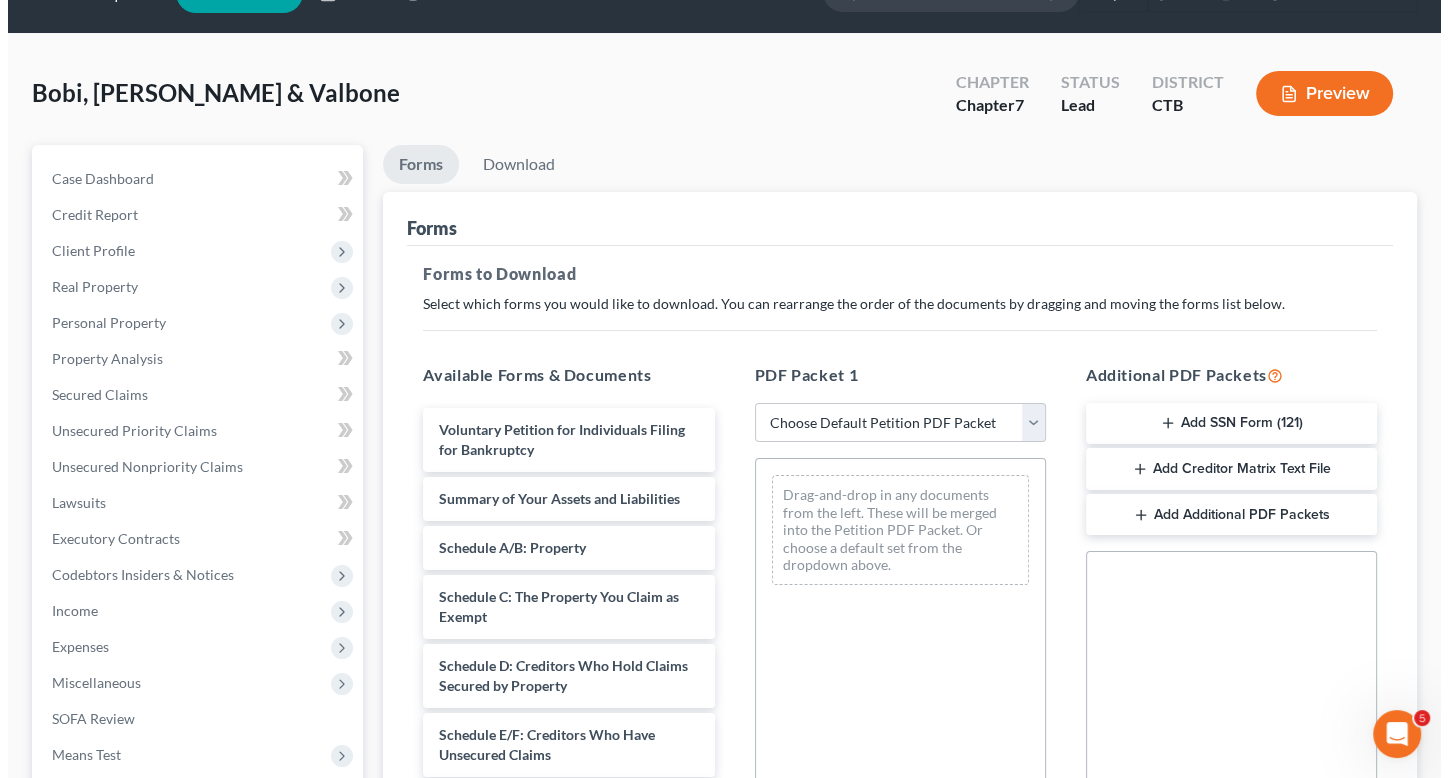 scroll, scrollTop: 0, scrollLeft: 0, axis: both 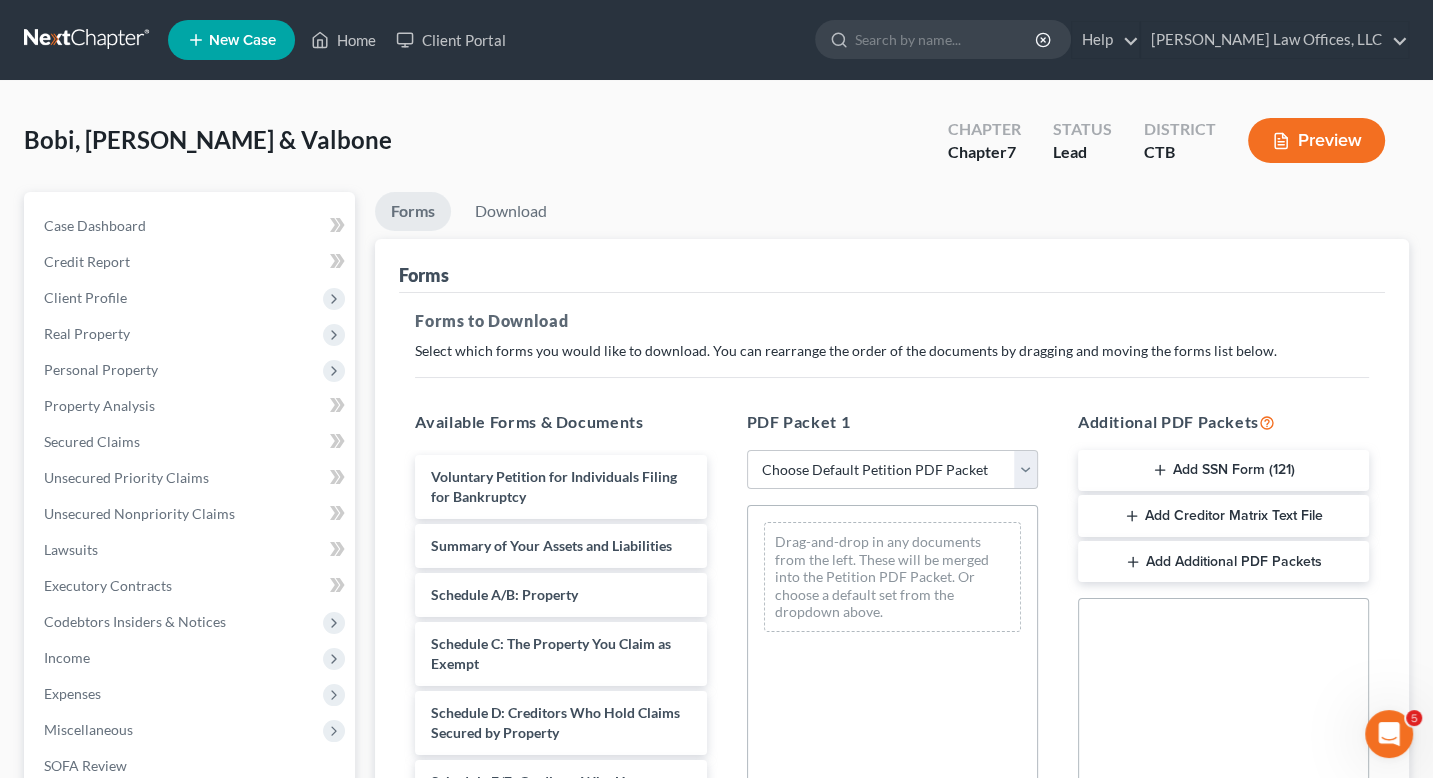 click on "Preview" at bounding box center (1316, 140) 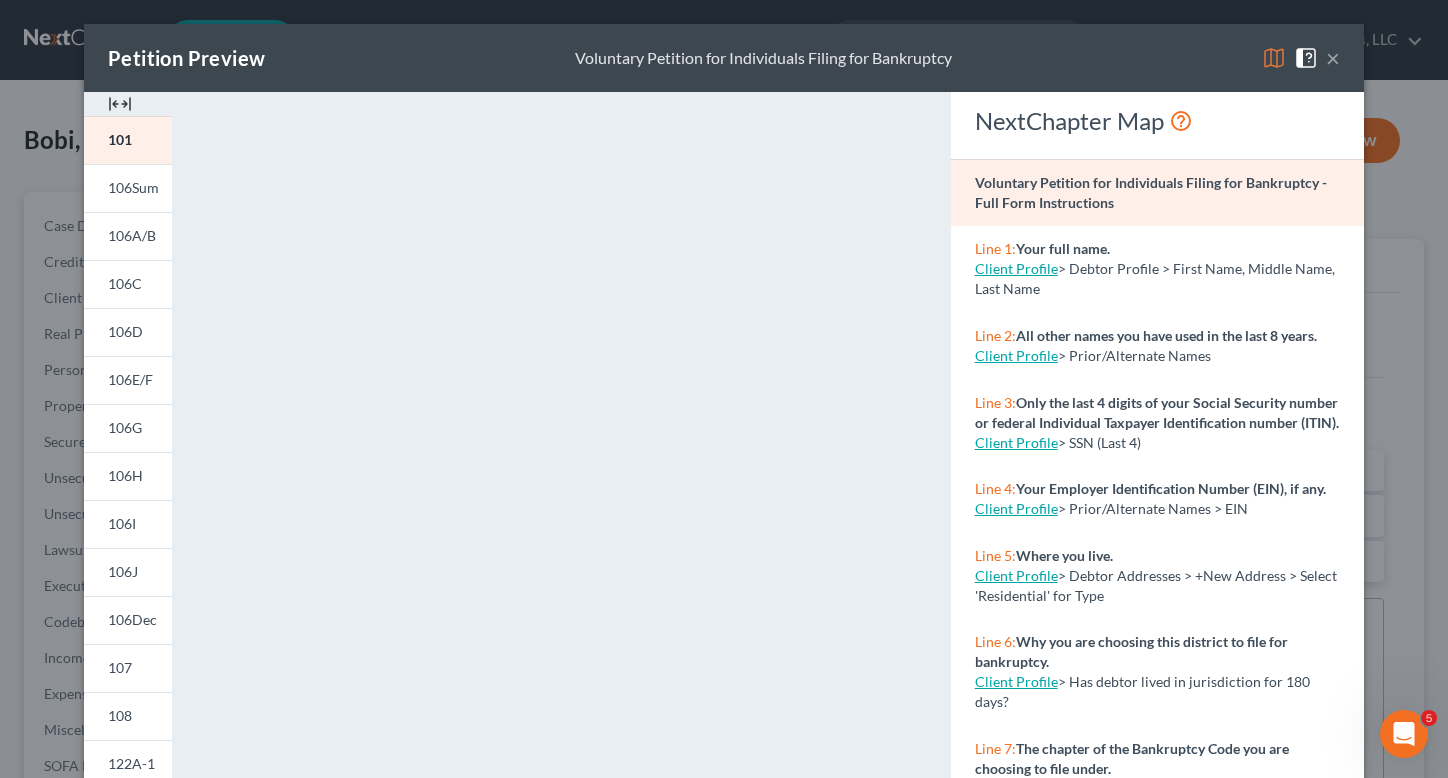 click on "×" at bounding box center (1333, 58) 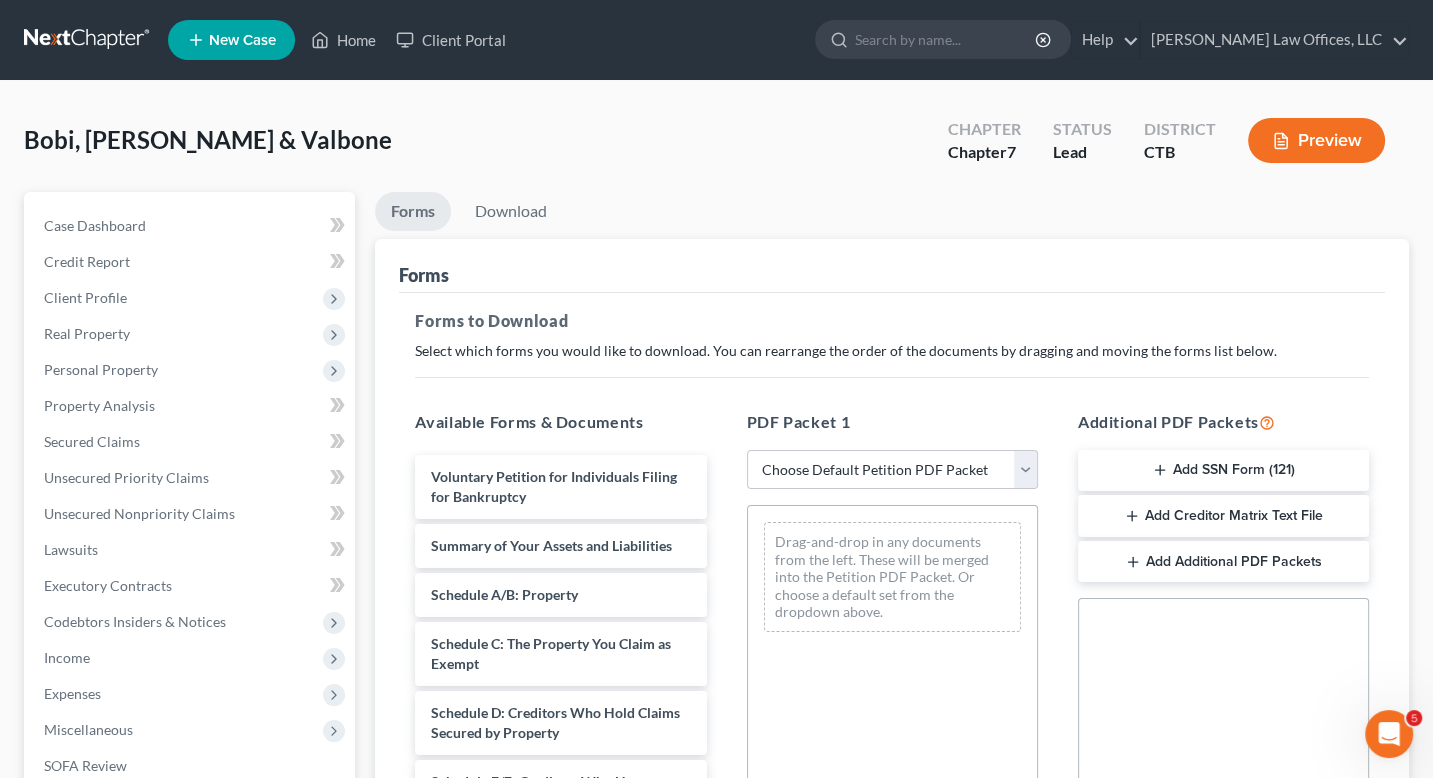click on "Preview" at bounding box center (1316, 140) 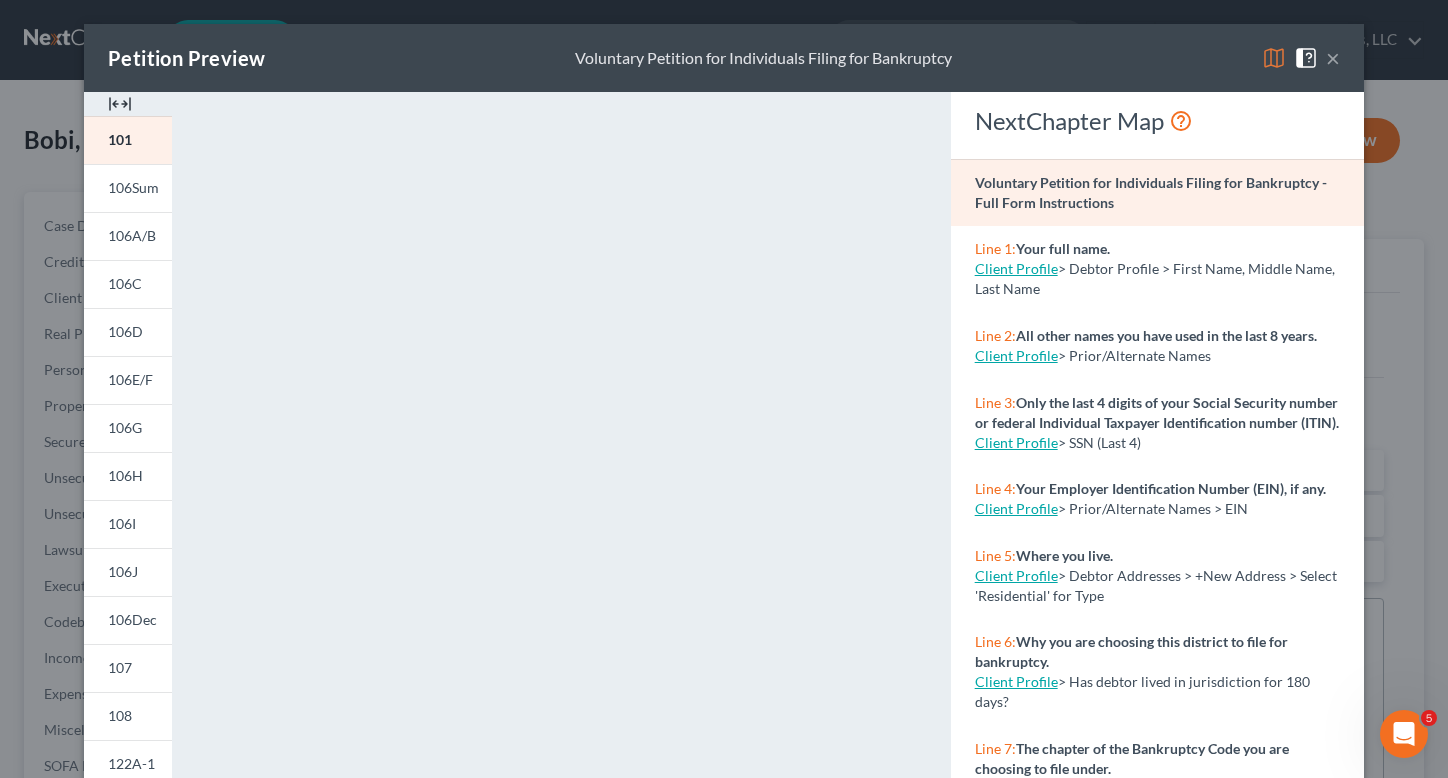 click at bounding box center [120, 104] 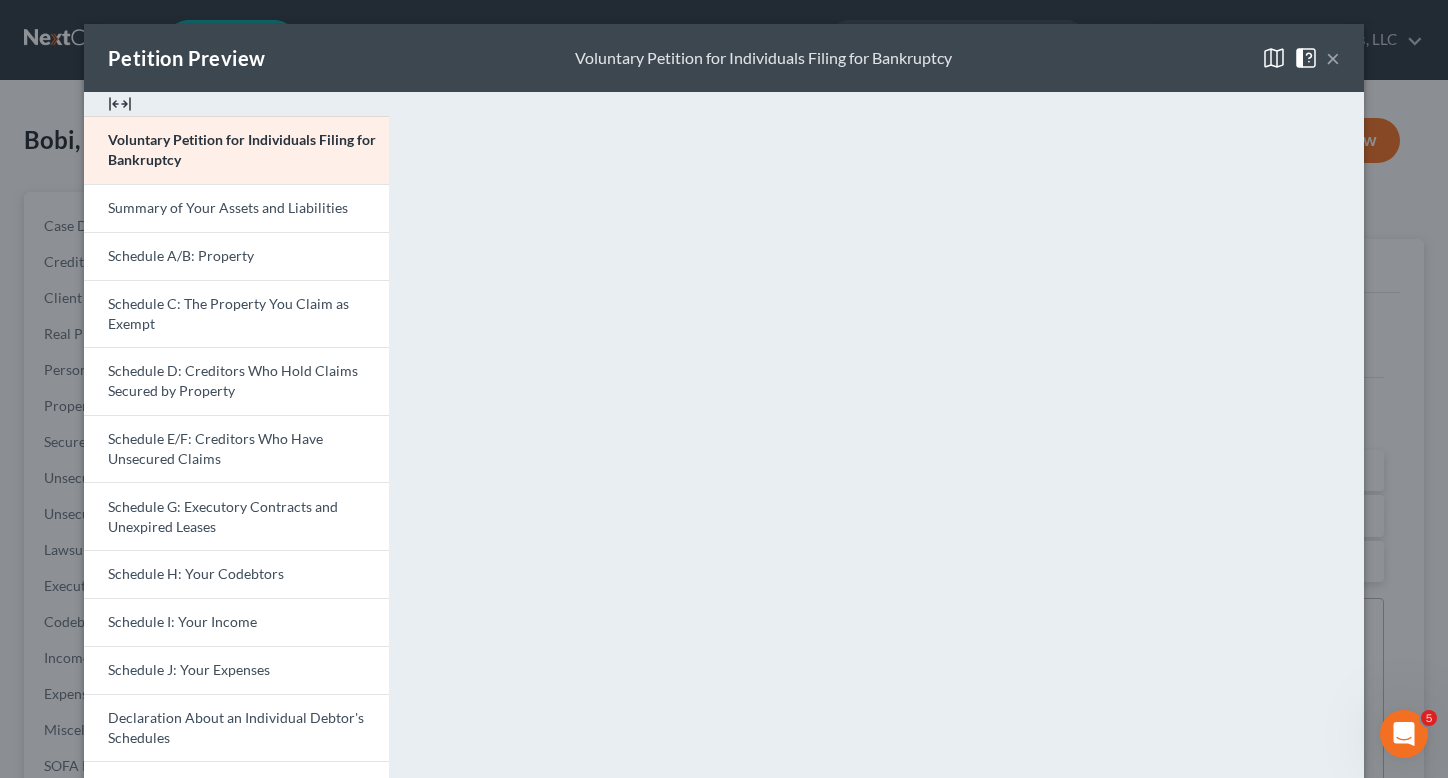 click at bounding box center [120, 104] 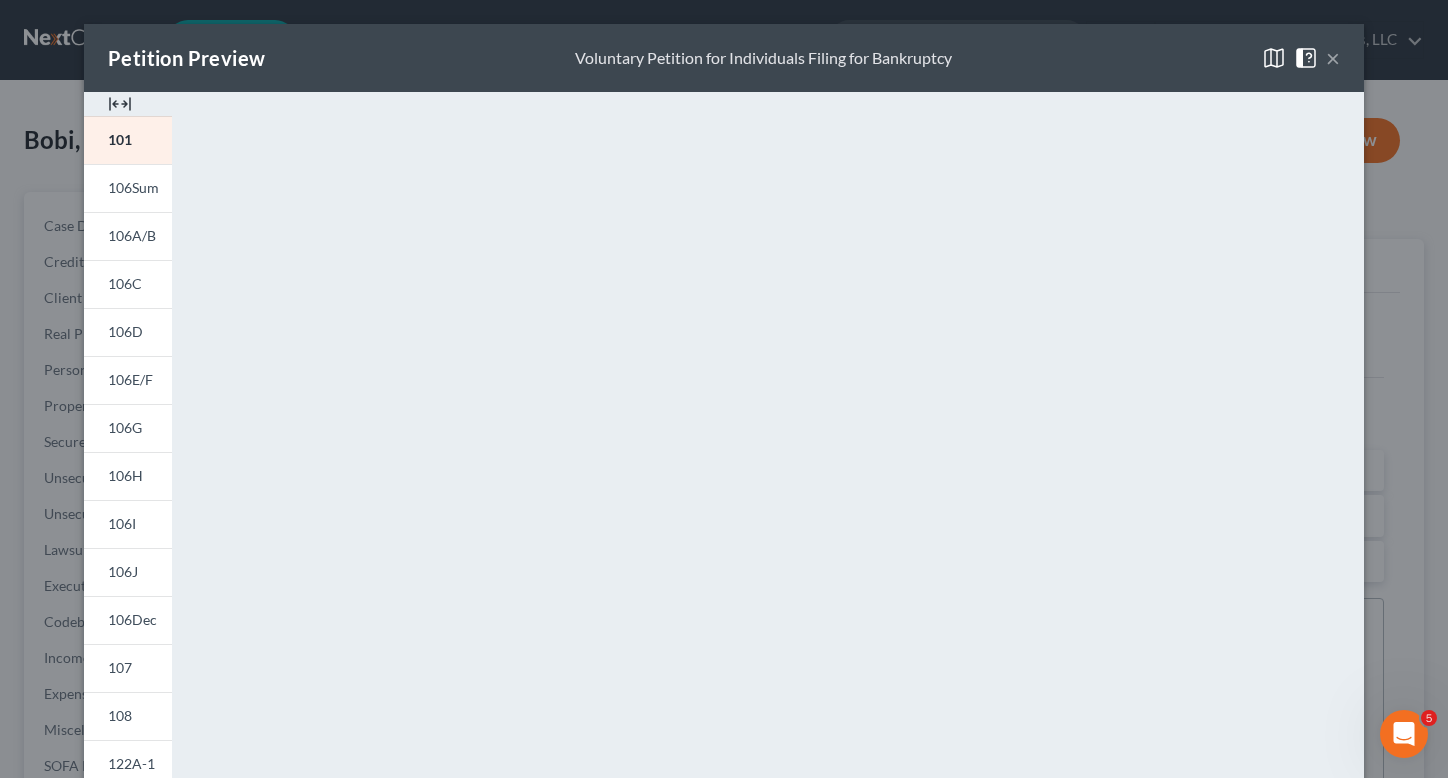 click at bounding box center [120, 104] 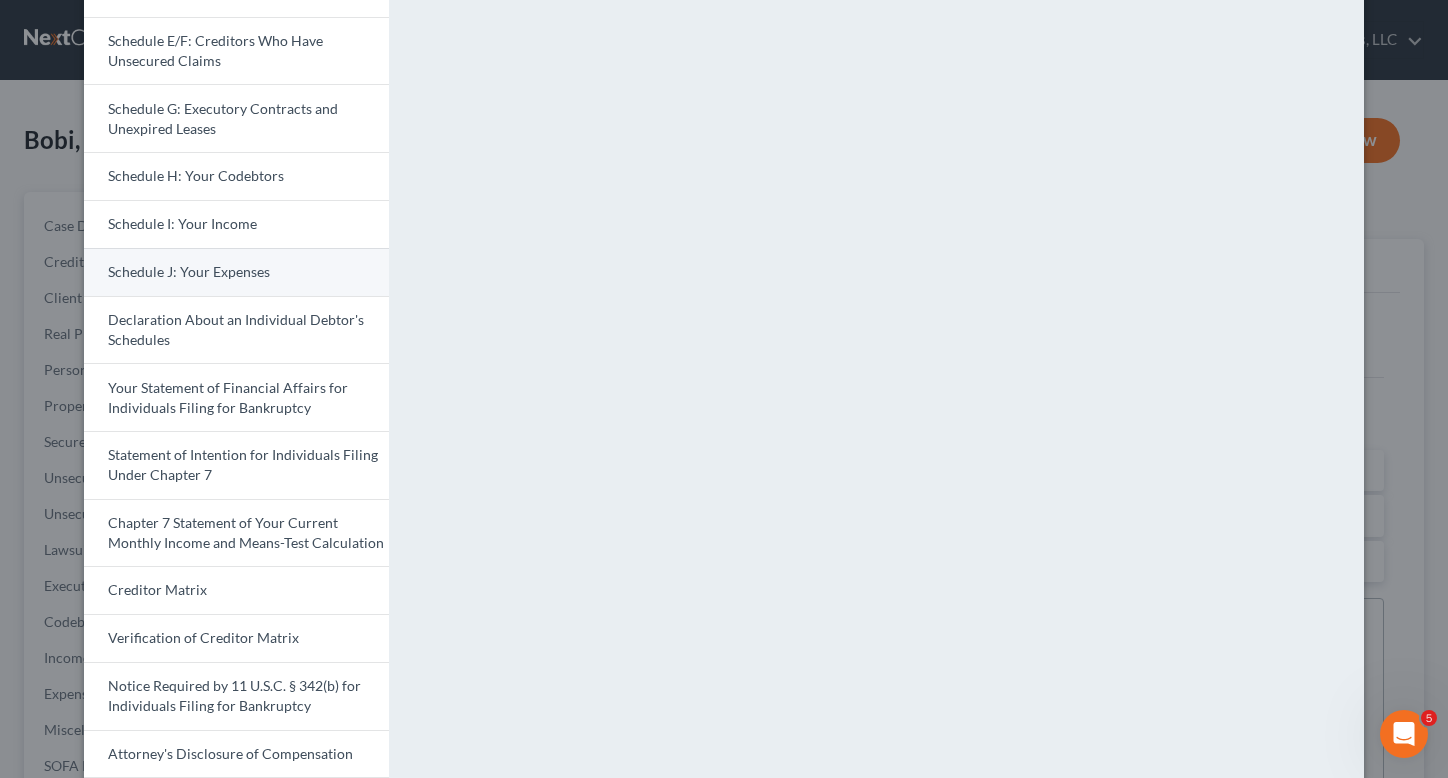 scroll, scrollTop: 400, scrollLeft: 0, axis: vertical 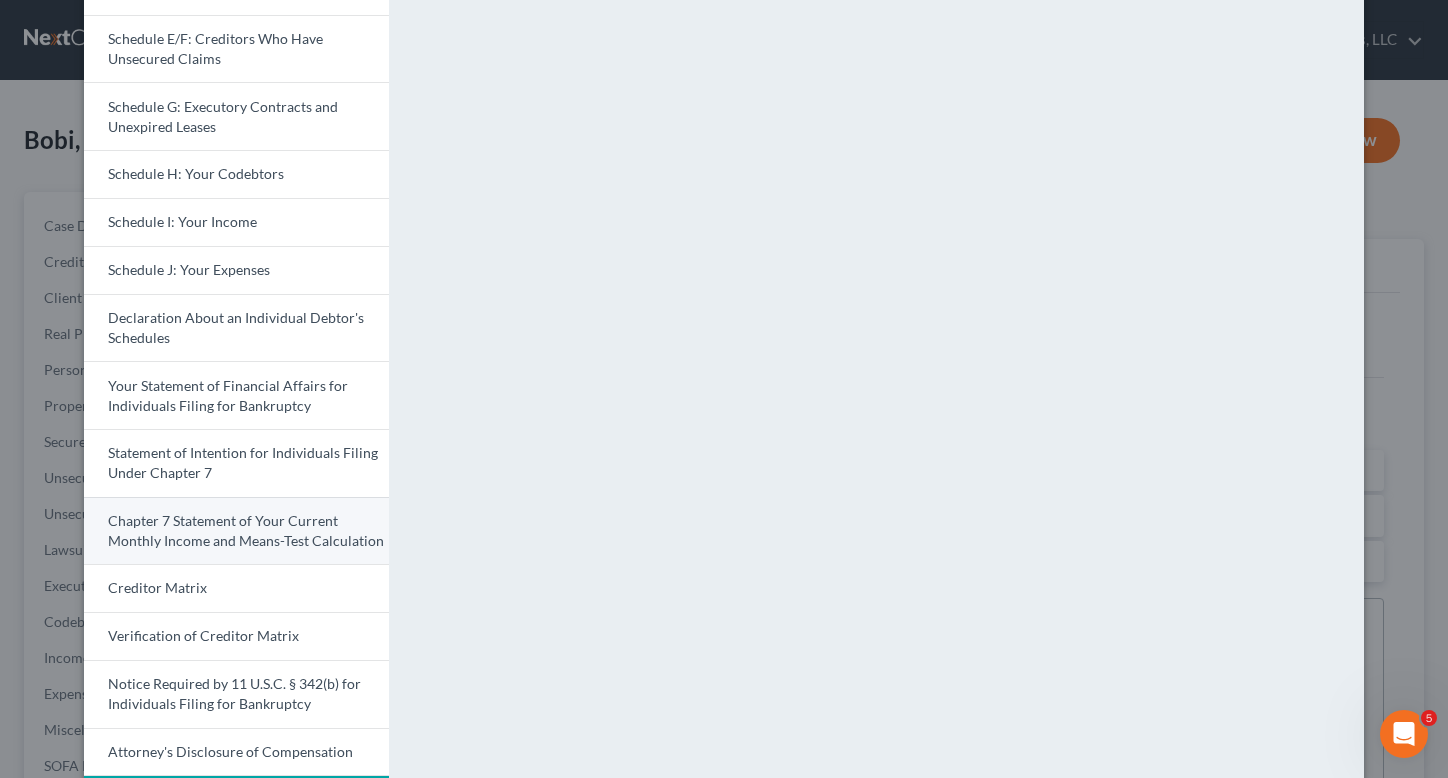 click on "Chapter 7 Statement of Your Current Monthly Income and Means-Test Calculation" at bounding box center [246, 530] 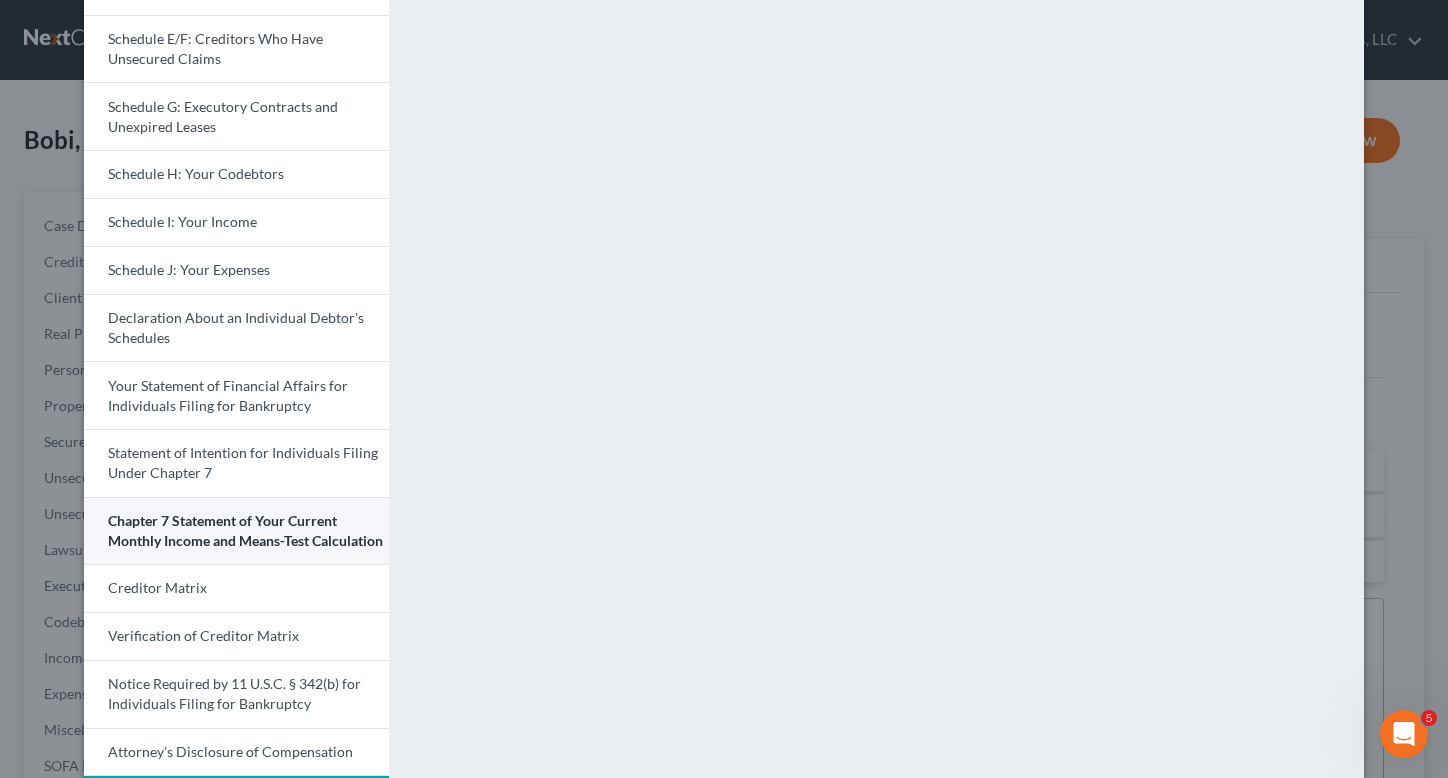 scroll, scrollTop: 164, scrollLeft: 0, axis: vertical 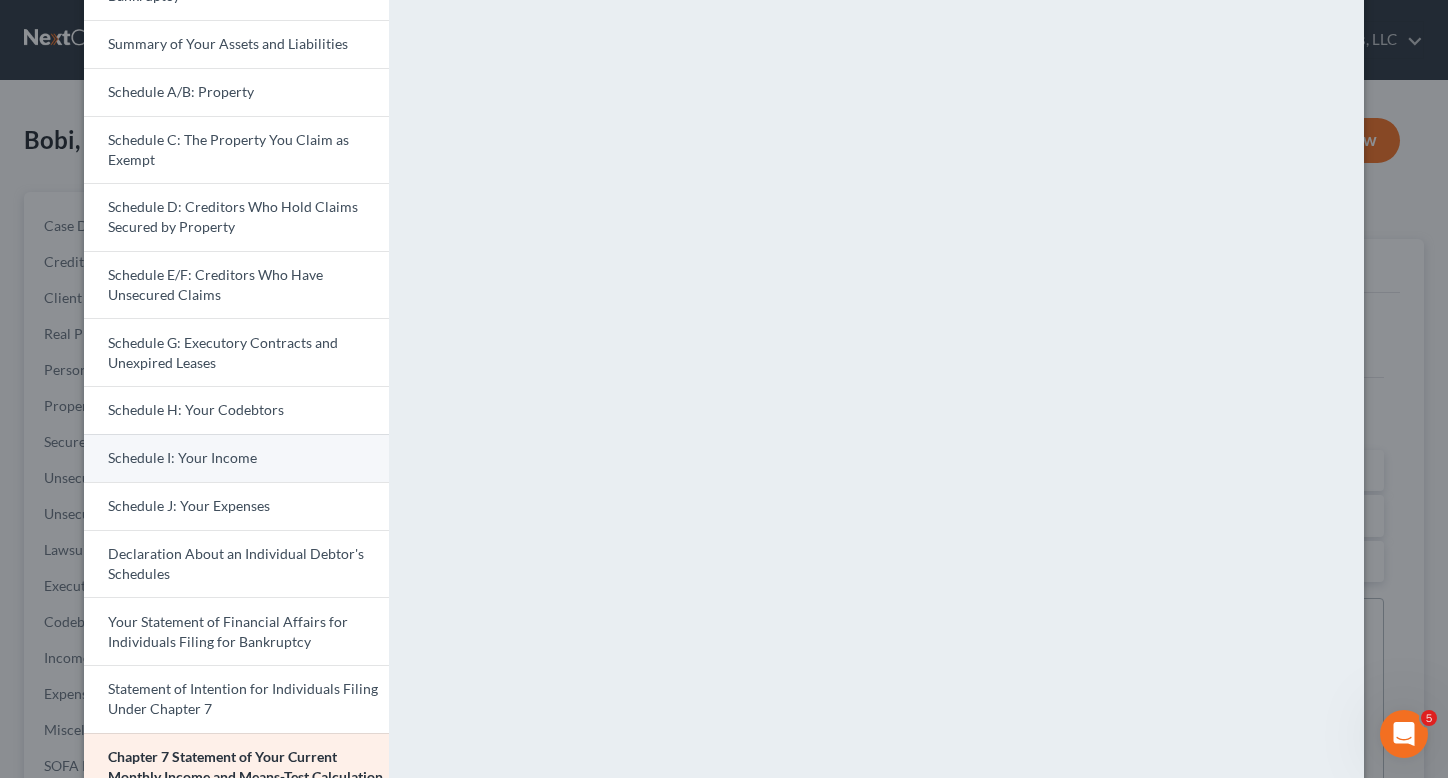 click on "Schedule I: Your Income" at bounding box center [182, 457] 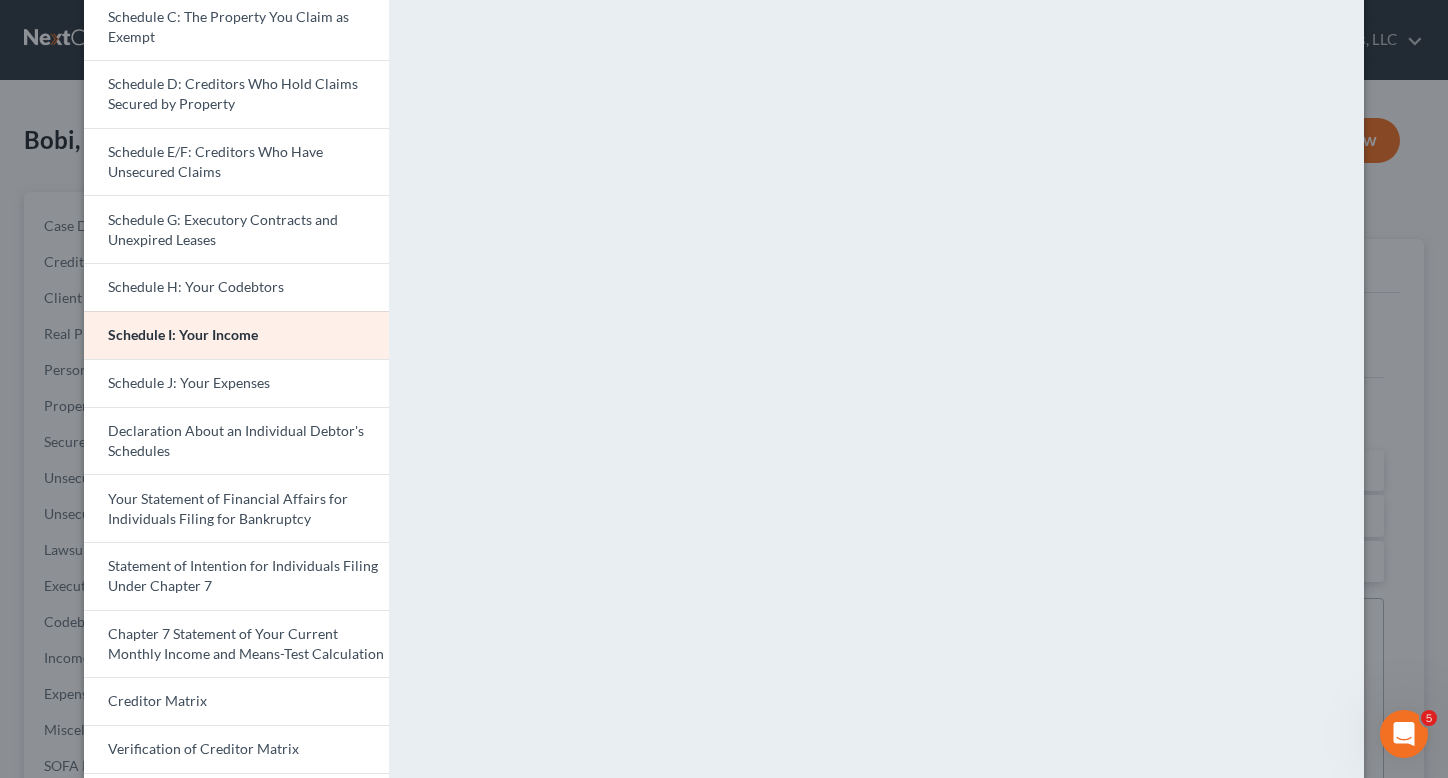 scroll, scrollTop: 480, scrollLeft: 0, axis: vertical 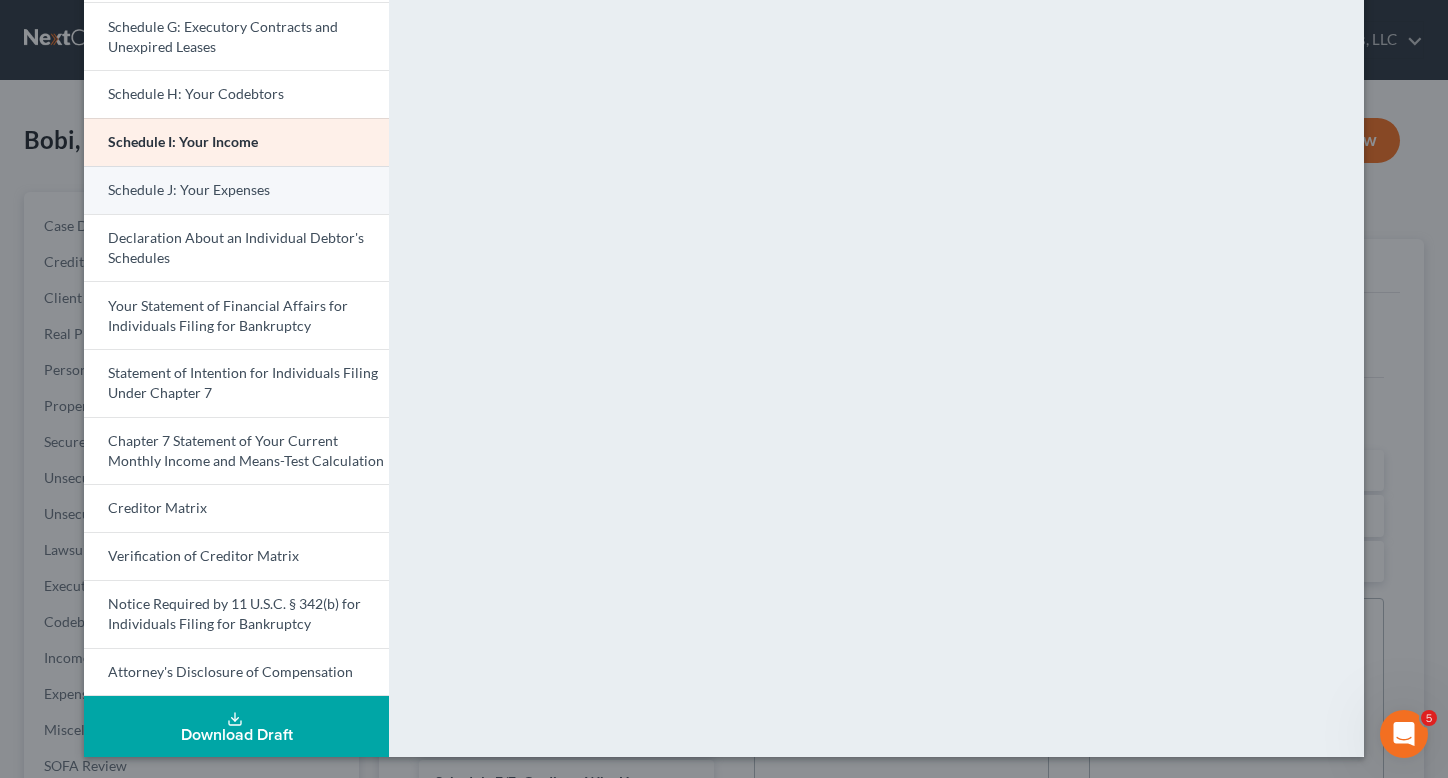 click on "Schedule J: Your Expenses" at bounding box center (236, 190) 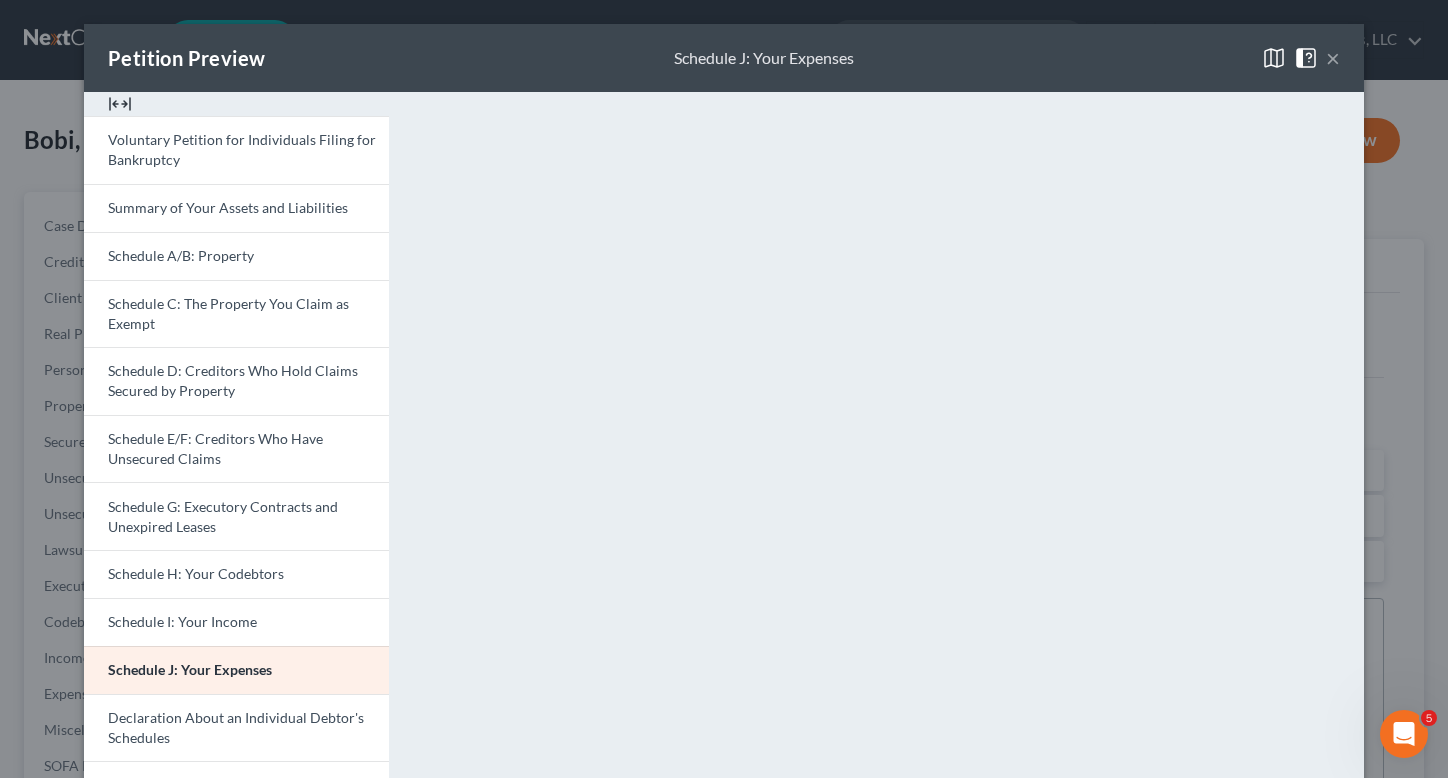 scroll, scrollTop: 0, scrollLeft: 0, axis: both 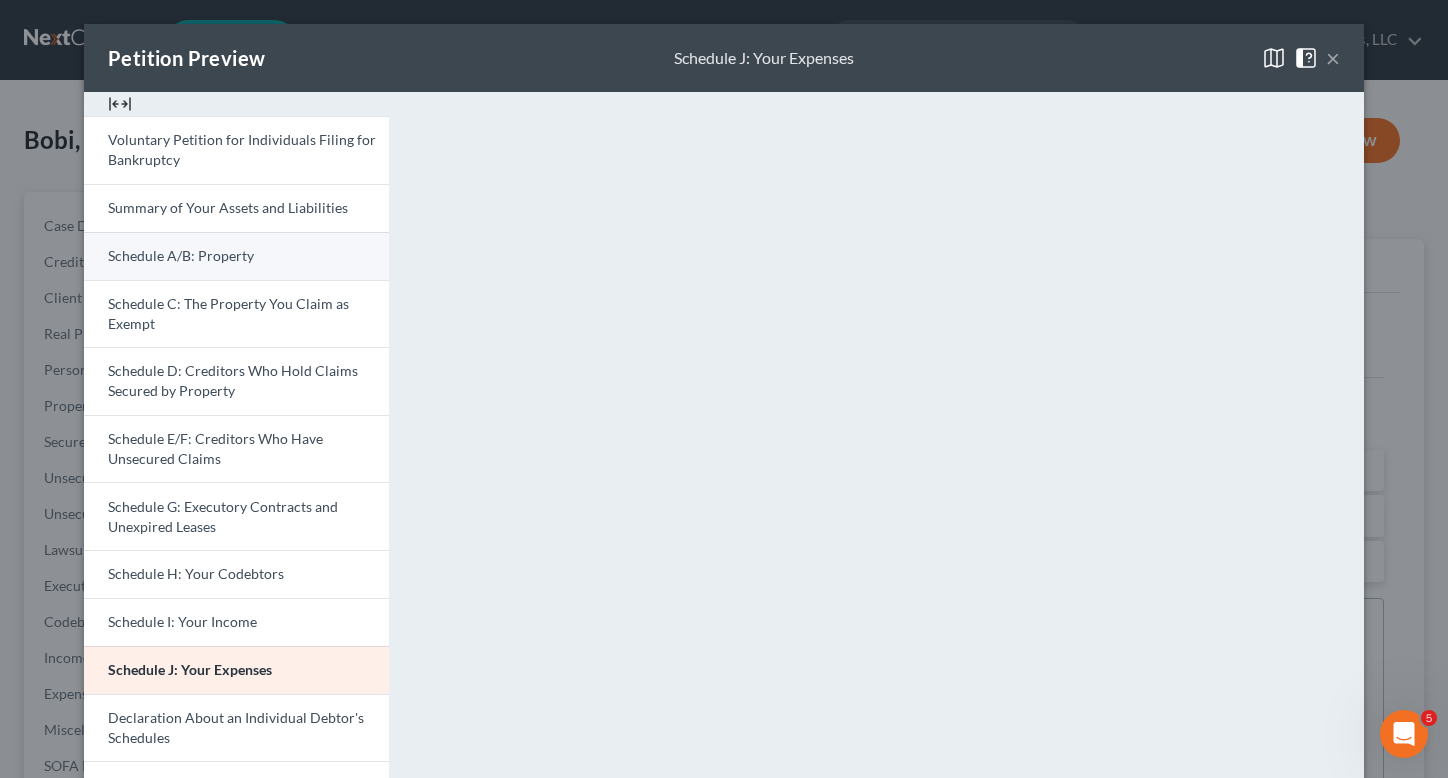 click on "Schedule A/B: Property" at bounding box center [236, 256] 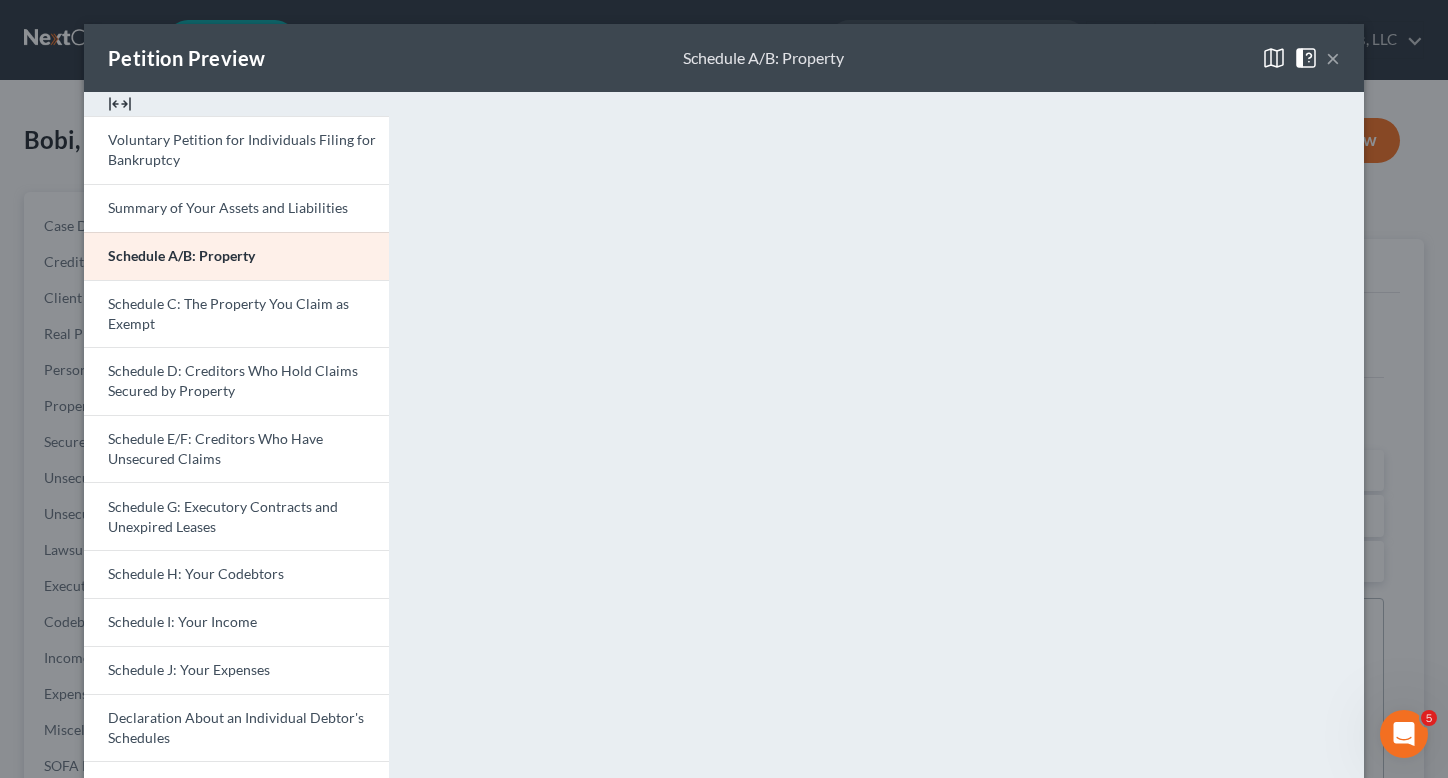 click on "Petition Preview Schedule A/B: Property × Voluntary Petition for Individuals Filing for Bankruptcy Summary of Your Assets and Liabilities Schedule A/B: Property Schedule C: The Property You Claim as Exempt Schedule D: Creditors Who Hold Claims Secured by Property Schedule E/F: Creditors Who Have Unsecured Claims Schedule G: Executory Contracts and Unexpired Leases Schedule H: Your Codebtors Schedule I: Your Income Schedule J: Your Expenses Declaration About an Individual Debtor's Schedules Your Statement of Financial Affairs for Individuals Filing for Bankruptcy Statement of Intention for Individuals Filing Under Chapter 7 Chapter 7 Statement of Your Current Monthly Income and Means-Test Calculation Creditor Matrix Verification of Creditor Matrix Notice Required by 11 U.S.C. § 342(b) for Individuals Filing for Bankruptcy Attorney's Disclosure of Compensation Download Draft
NextChapter Map   Schedule A/B: Property - Full Form Instructions  Line 1:
Real Property
Line 2:" at bounding box center (724, 389) 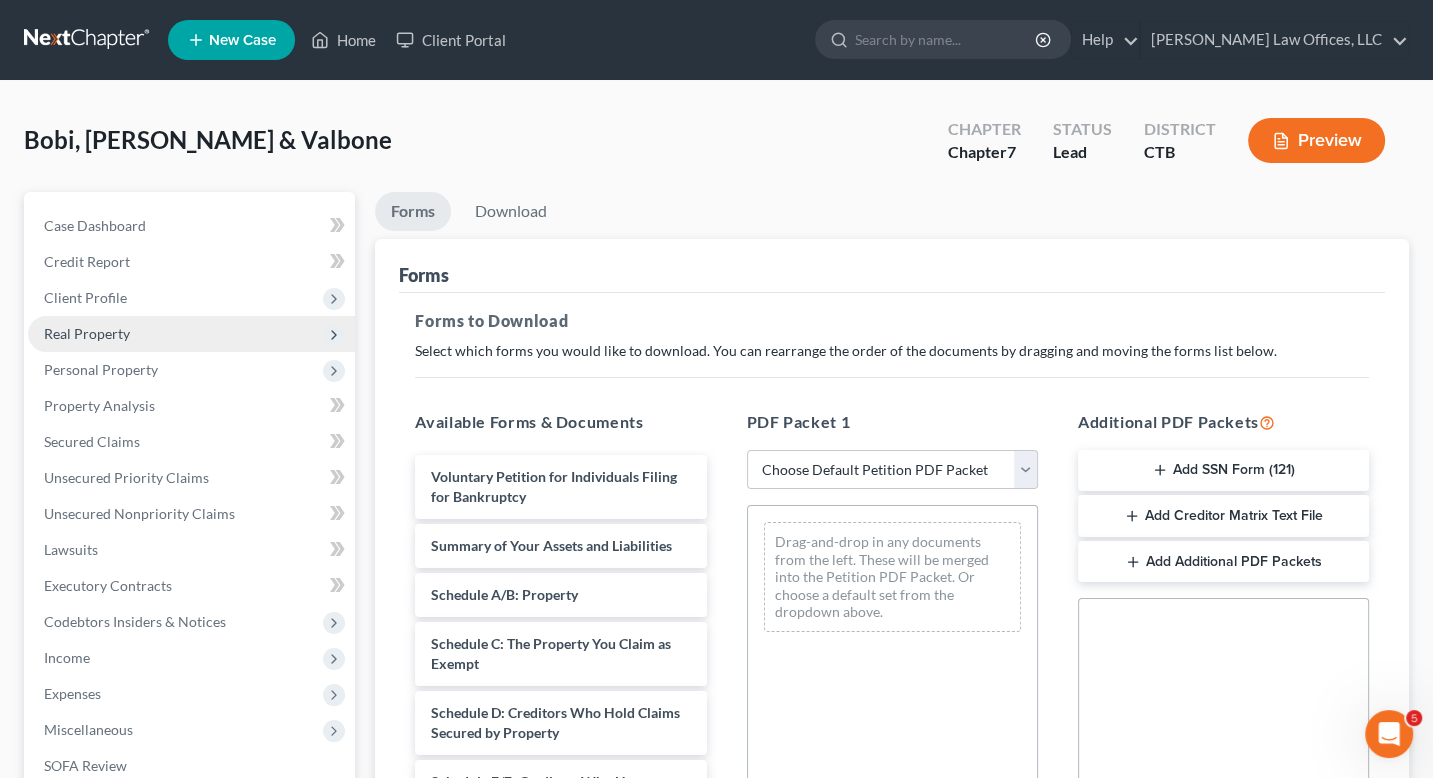 click on "Real Property" at bounding box center (87, 333) 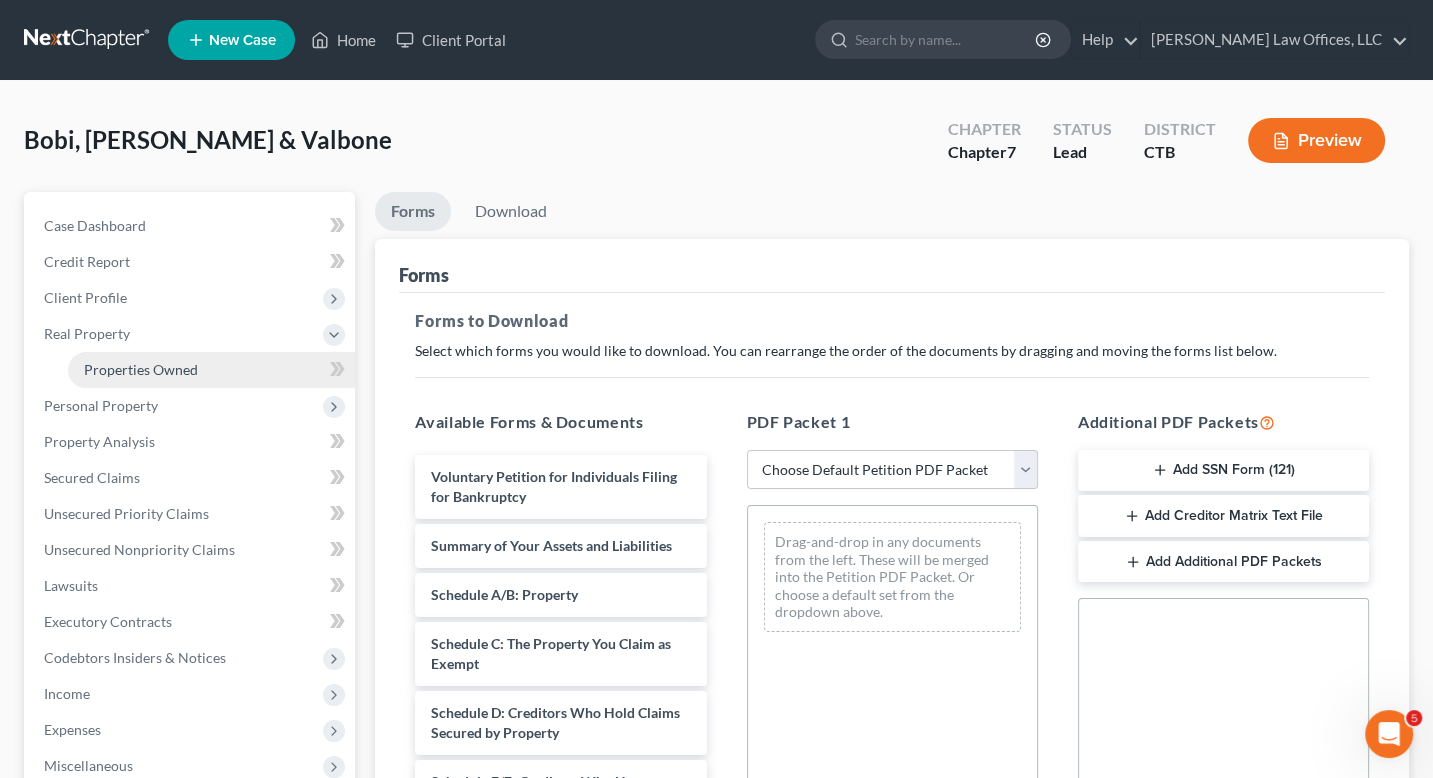 click on "Properties Owned" at bounding box center (141, 369) 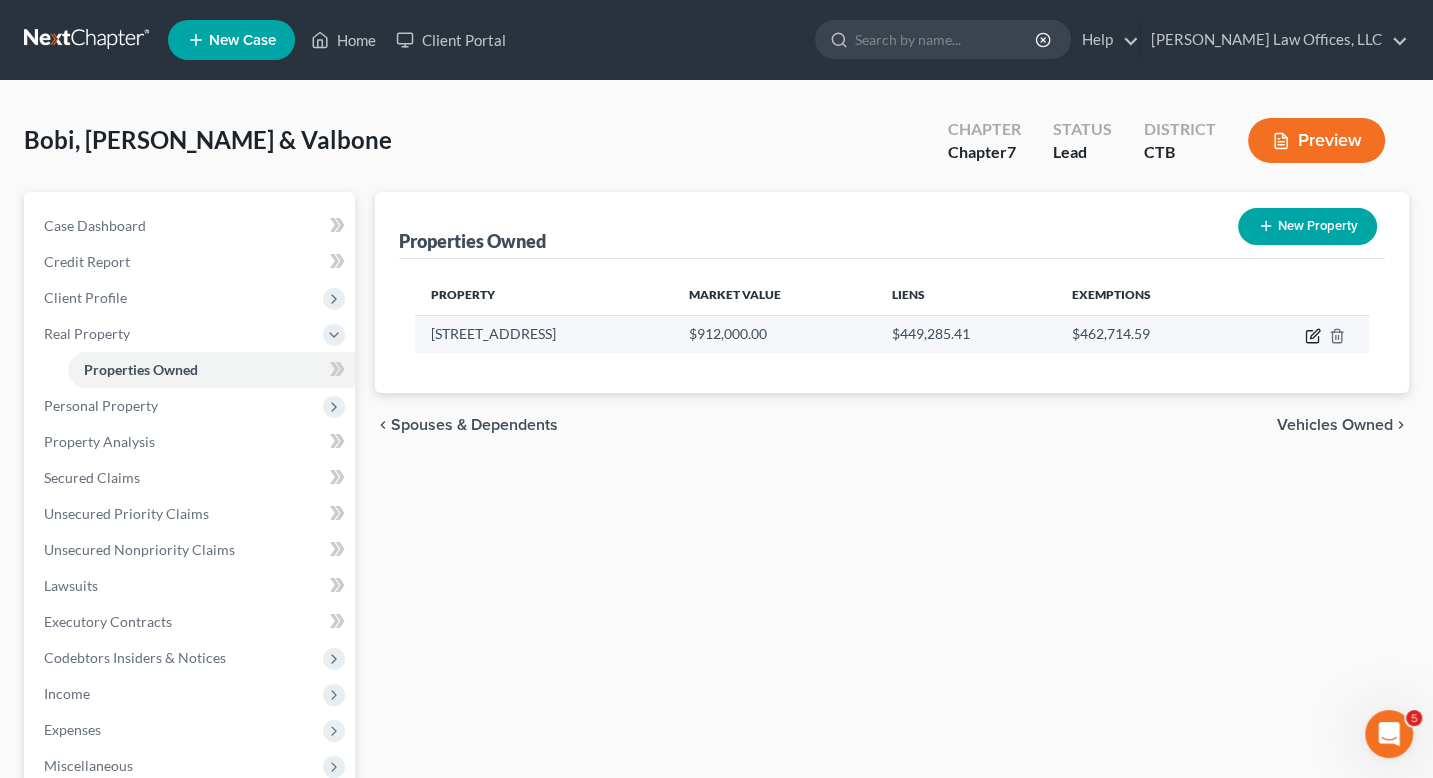 click 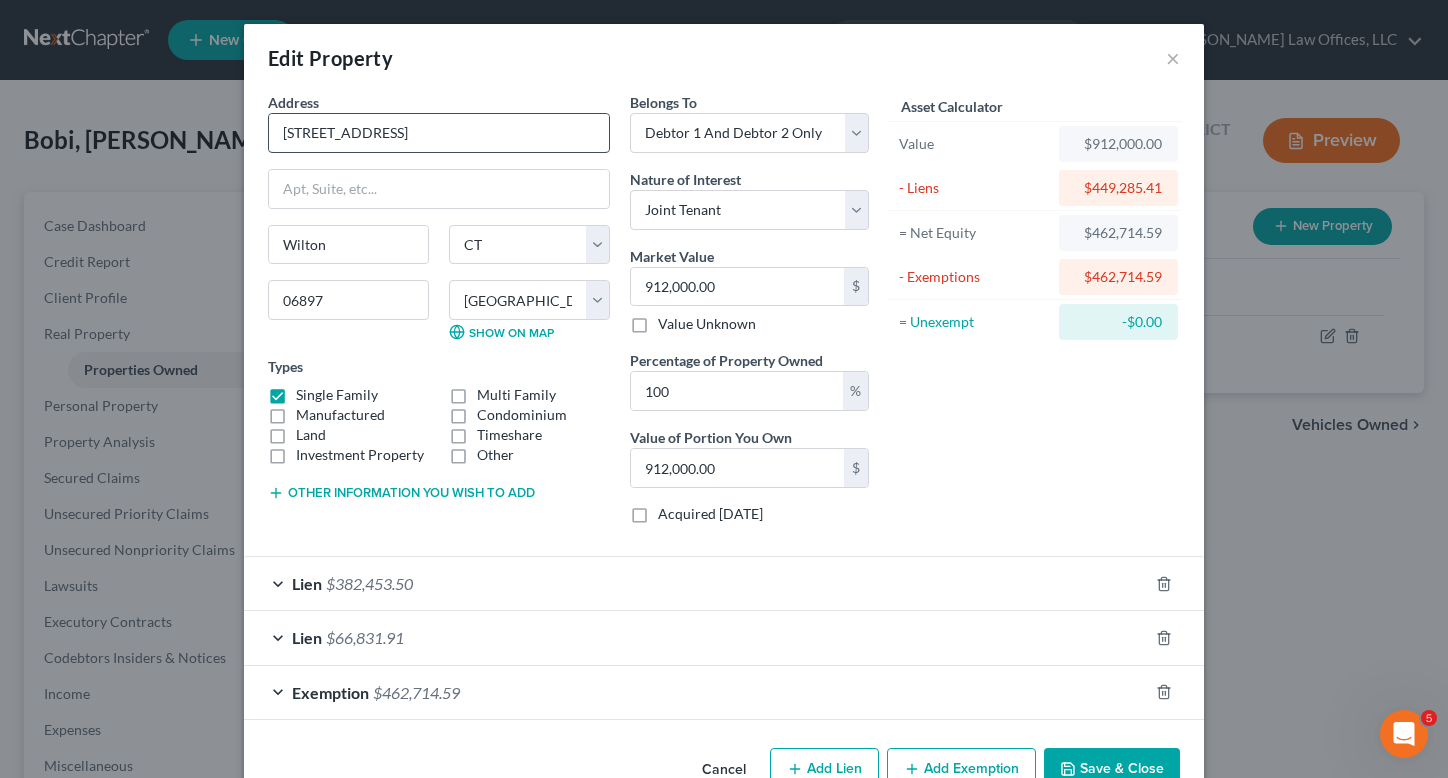 click on "[STREET_ADDRESS]" at bounding box center [439, 133] 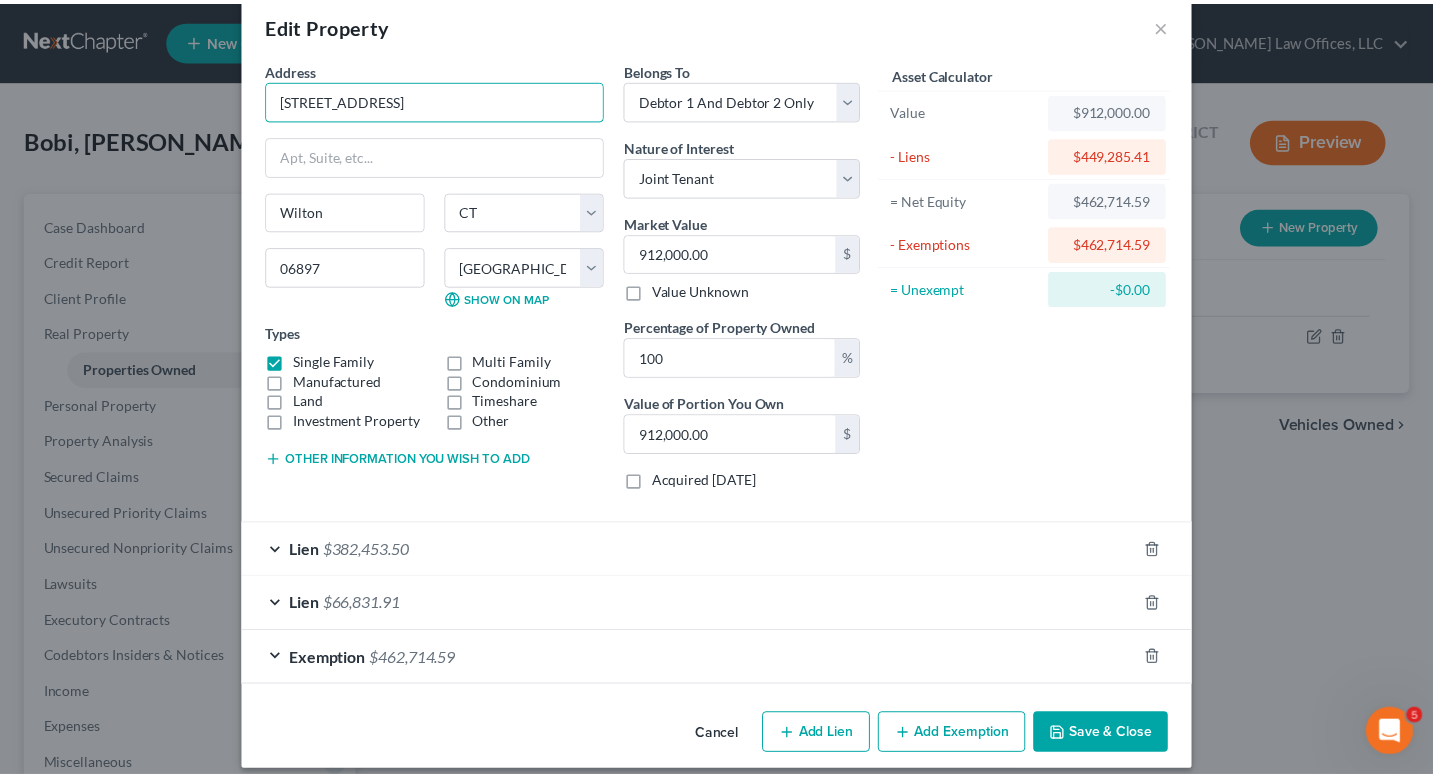 scroll, scrollTop: 48, scrollLeft: 0, axis: vertical 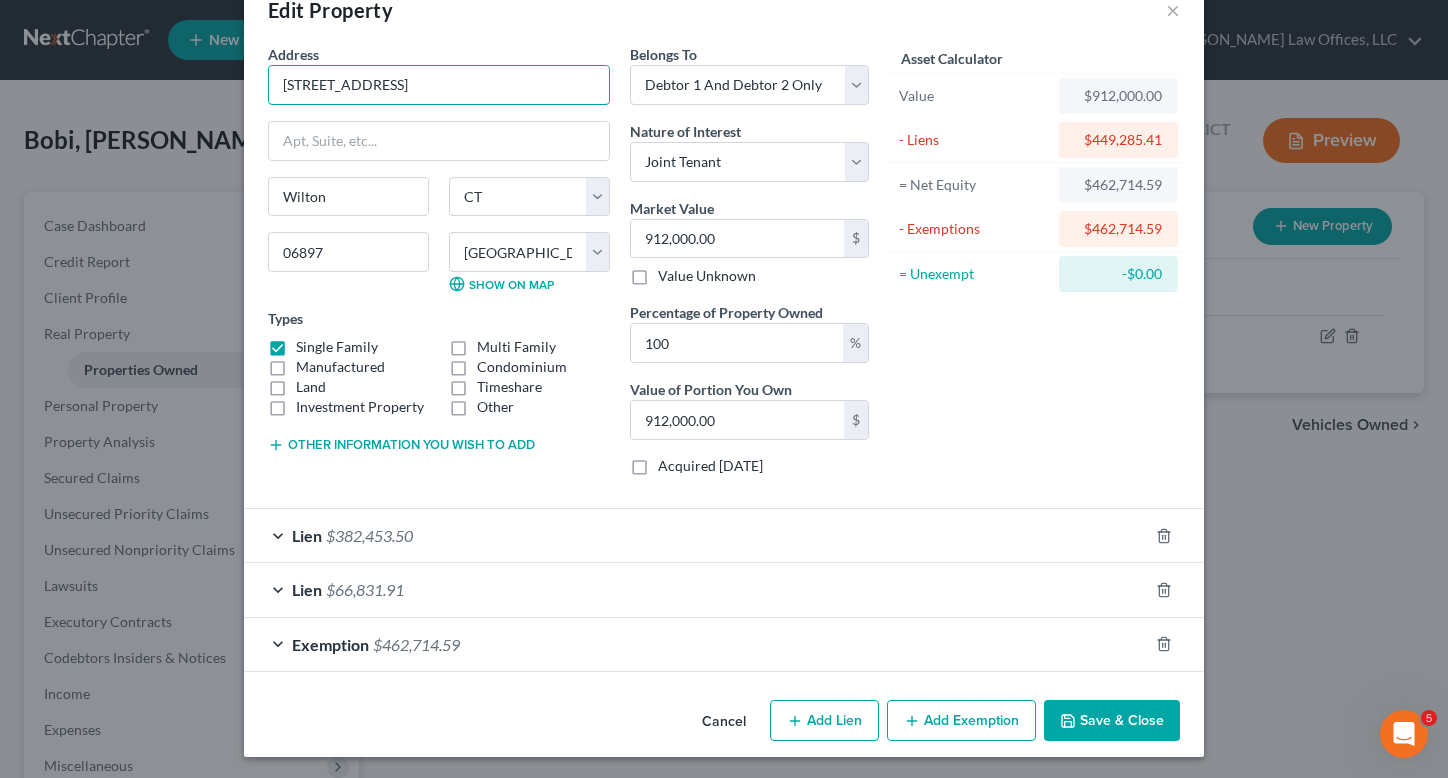 type on "[STREET_ADDRESS]" 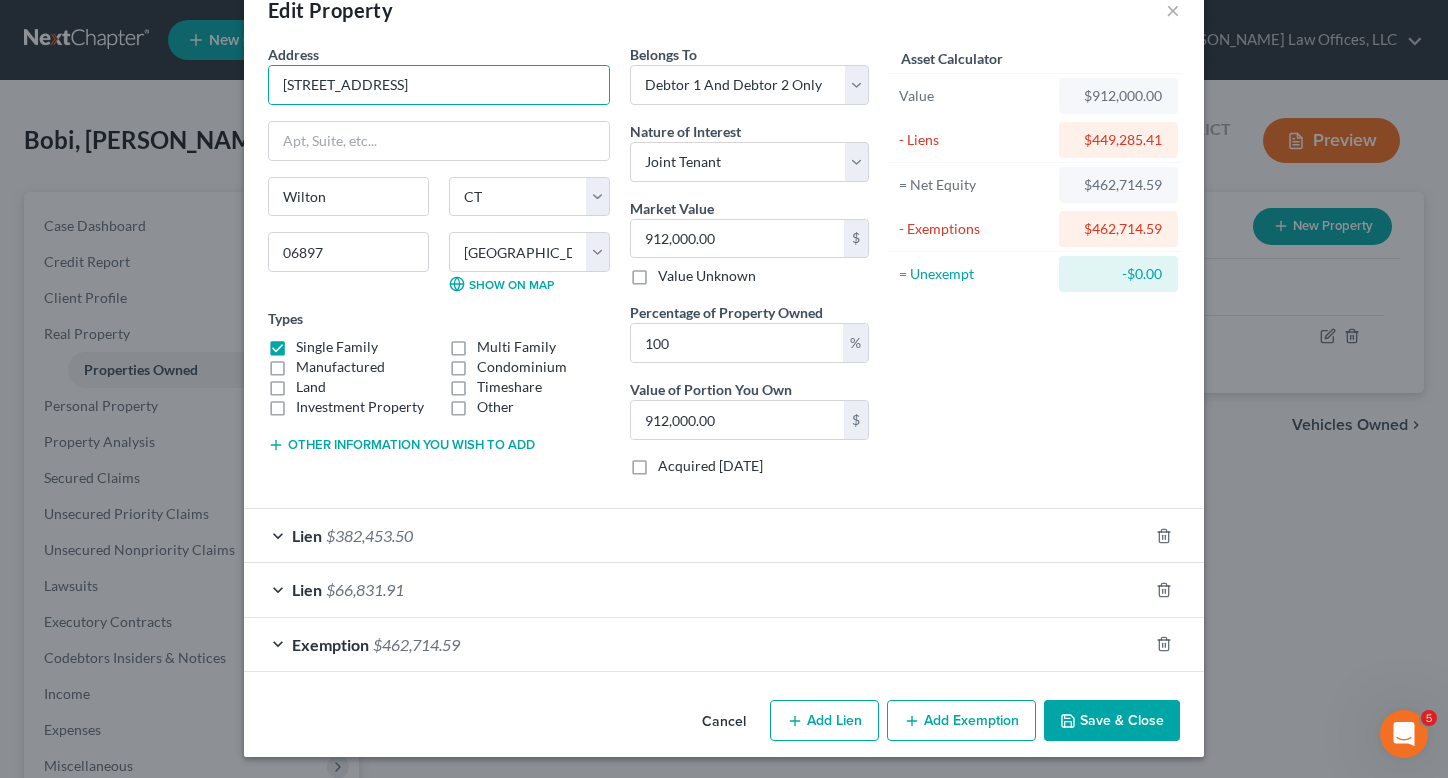 click on "Save & Close" at bounding box center (1112, 721) 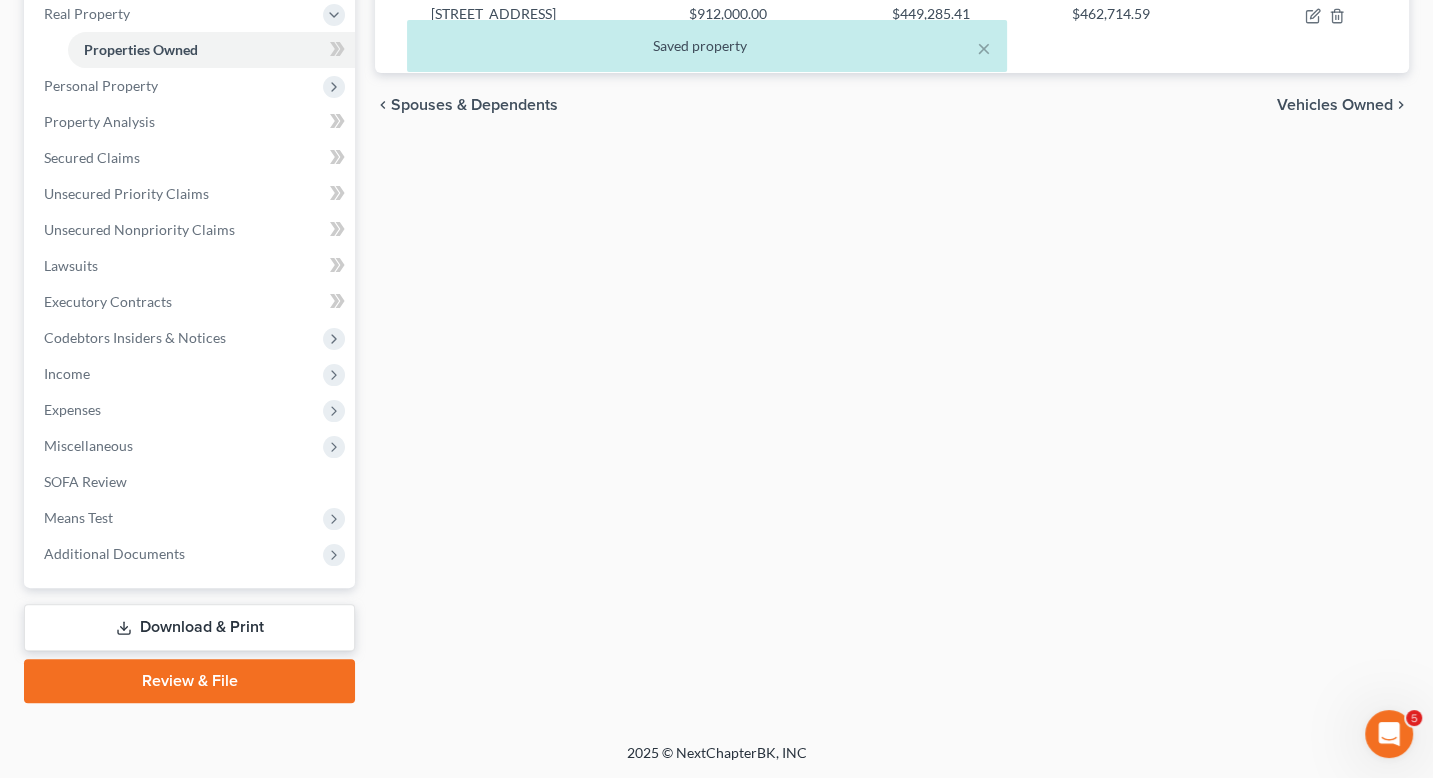click on "Download & Print" at bounding box center (189, 627) 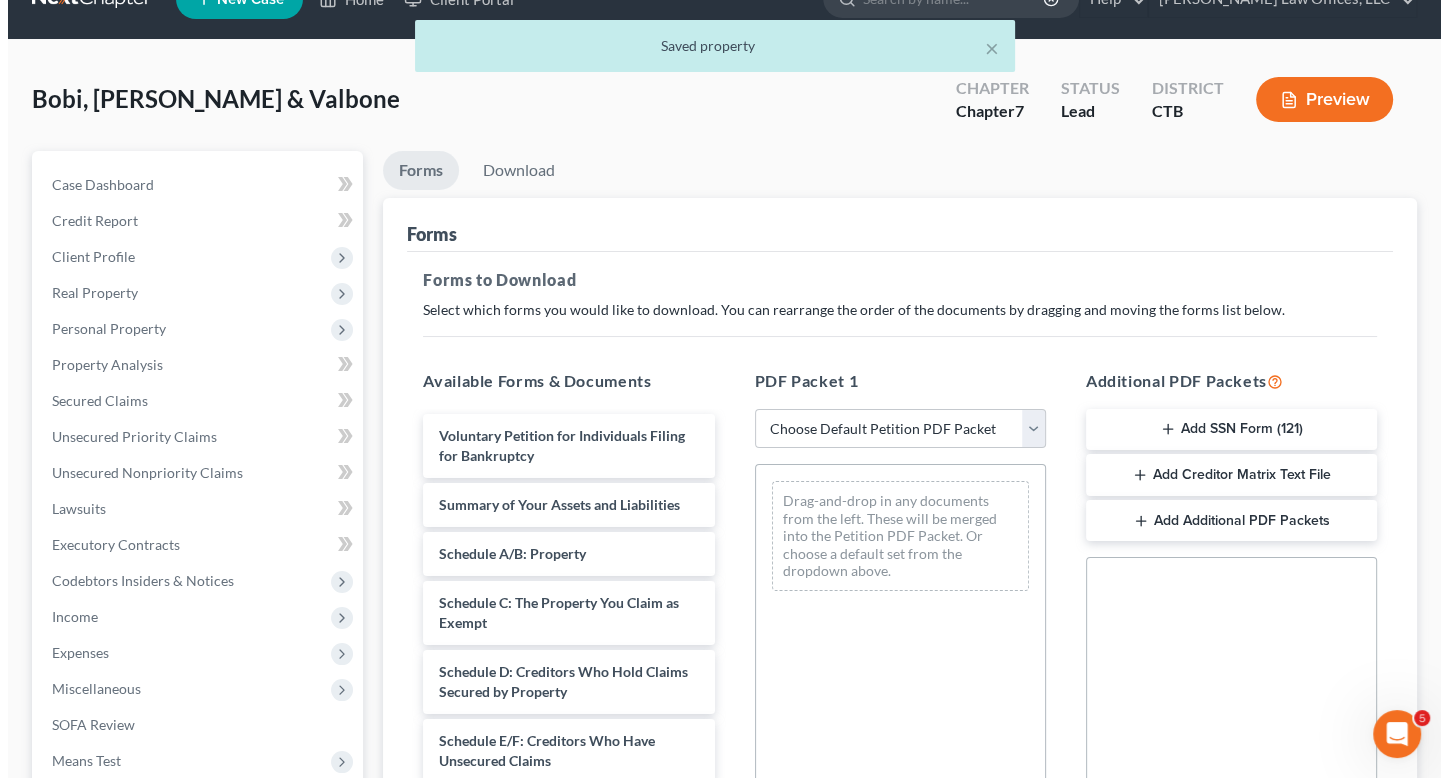 scroll, scrollTop: 0, scrollLeft: 0, axis: both 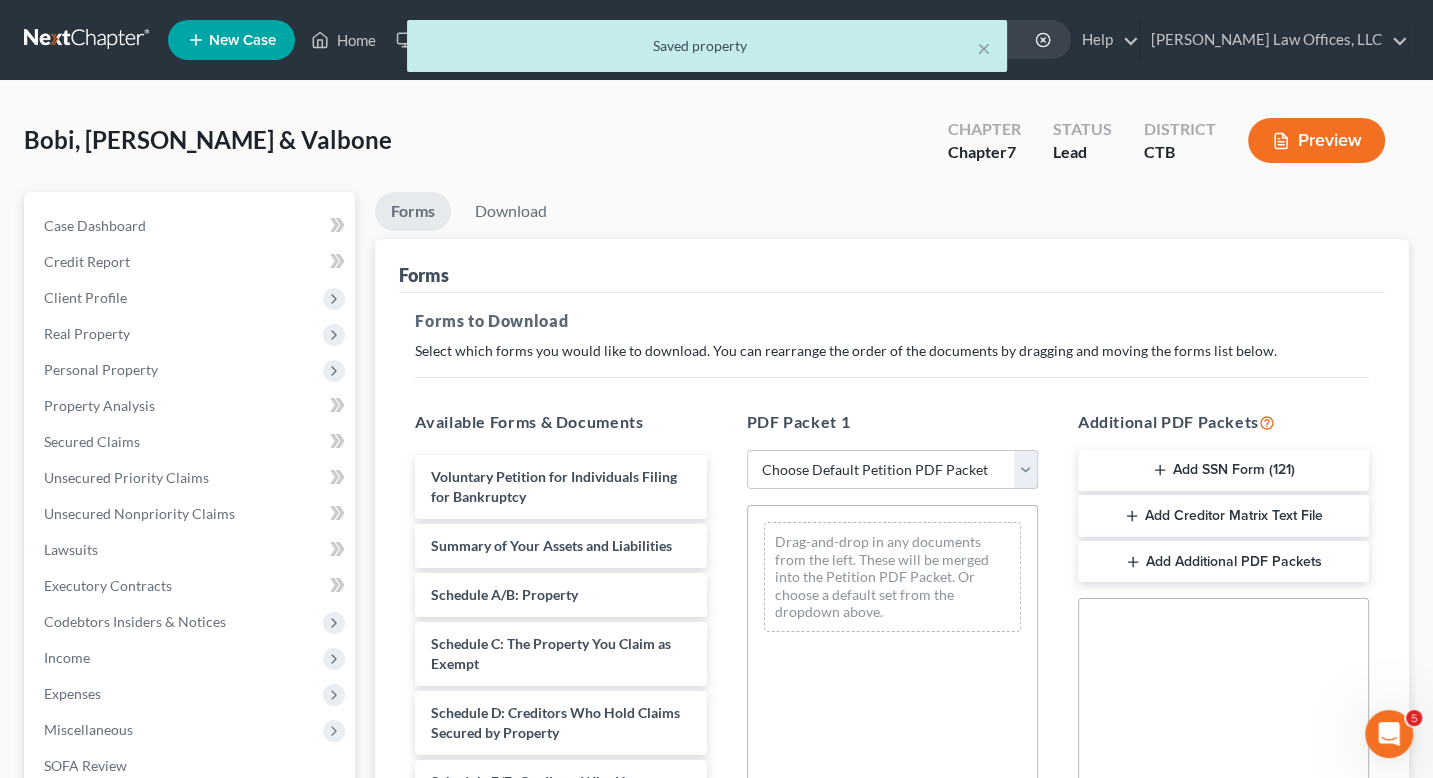 click on "Preview" at bounding box center [1316, 140] 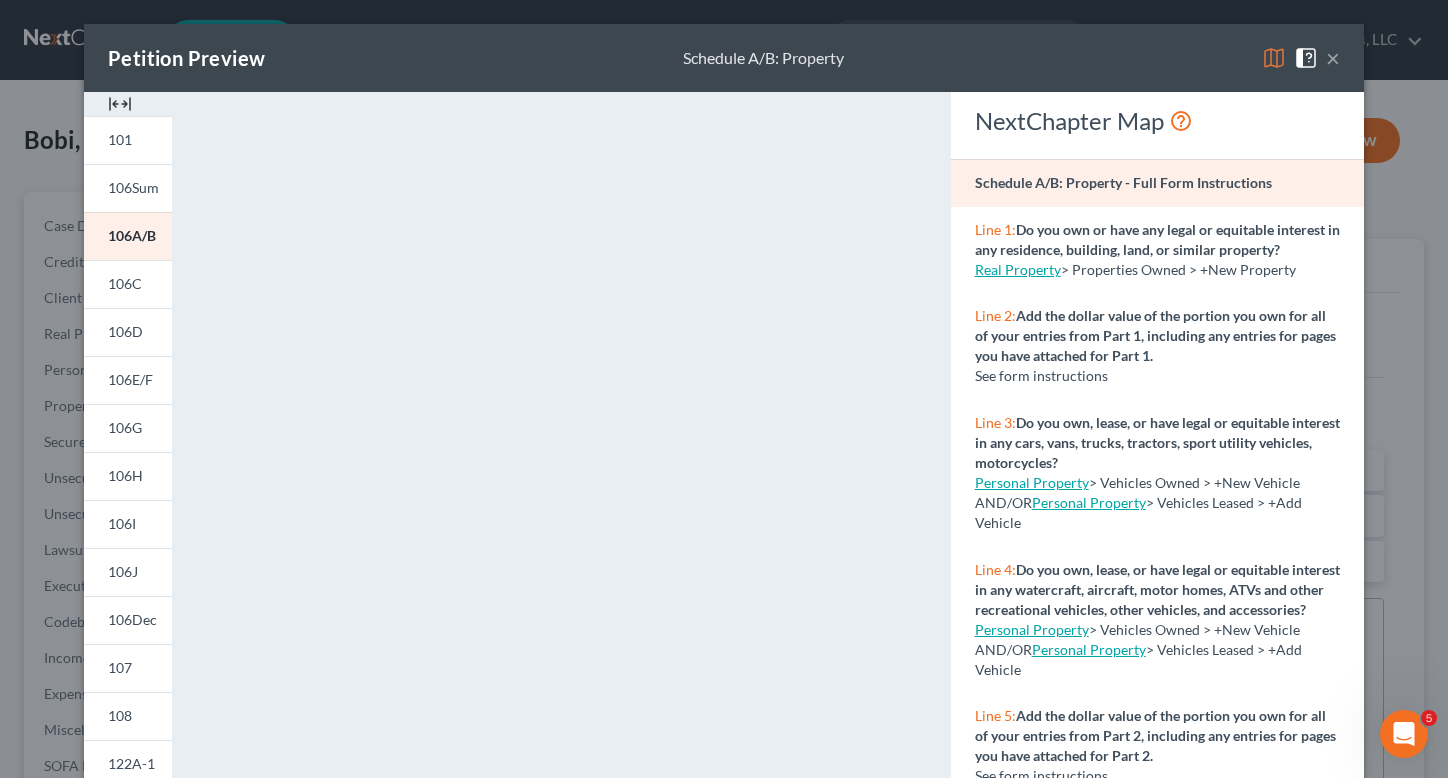 click at bounding box center (120, 104) 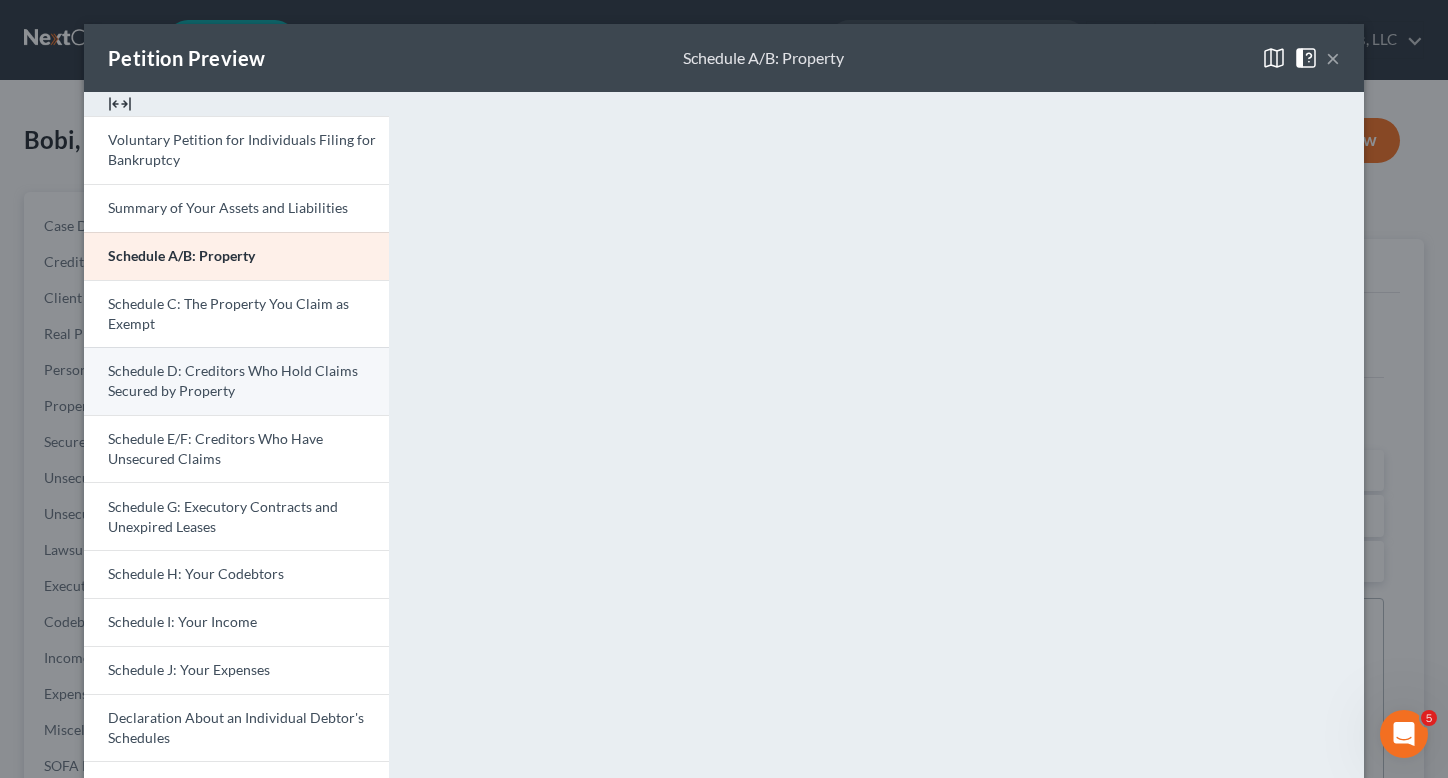 click on "Schedule D: Creditors Who Hold Claims Secured by Property" at bounding box center [233, 380] 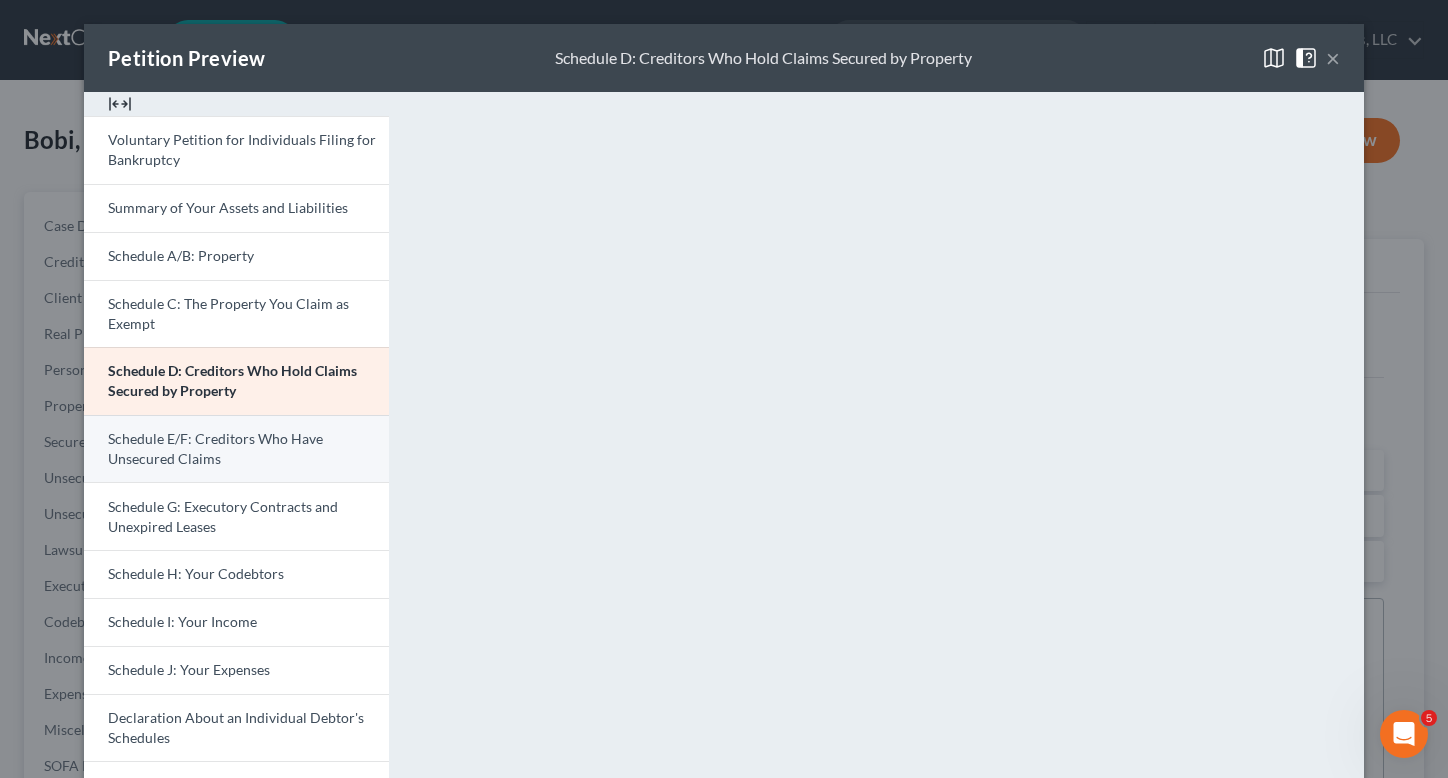 click on "Schedule E/F: Creditors Who Have Unsecured Claims" at bounding box center [236, 449] 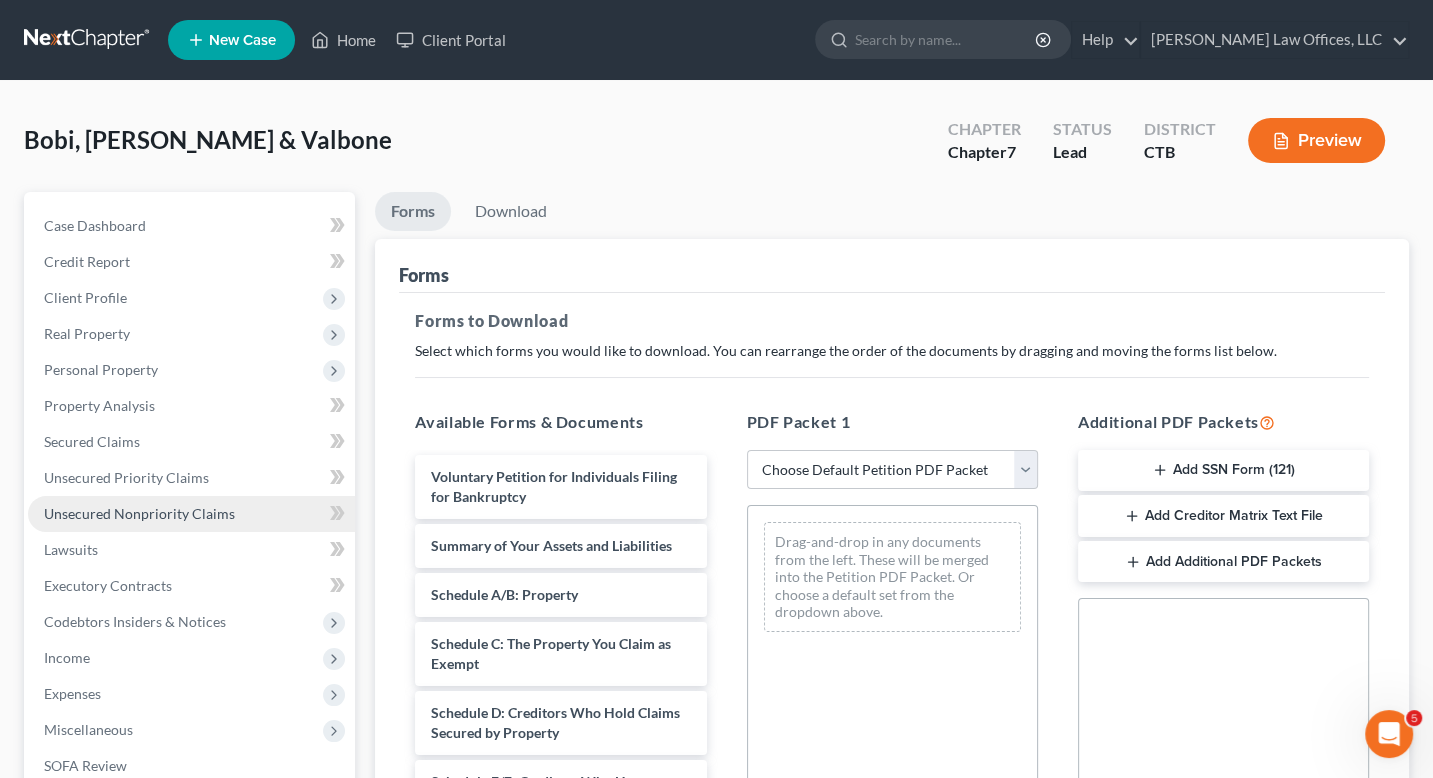 click on "Unsecured Nonpriority Claims" at bounding box center [139, 513] 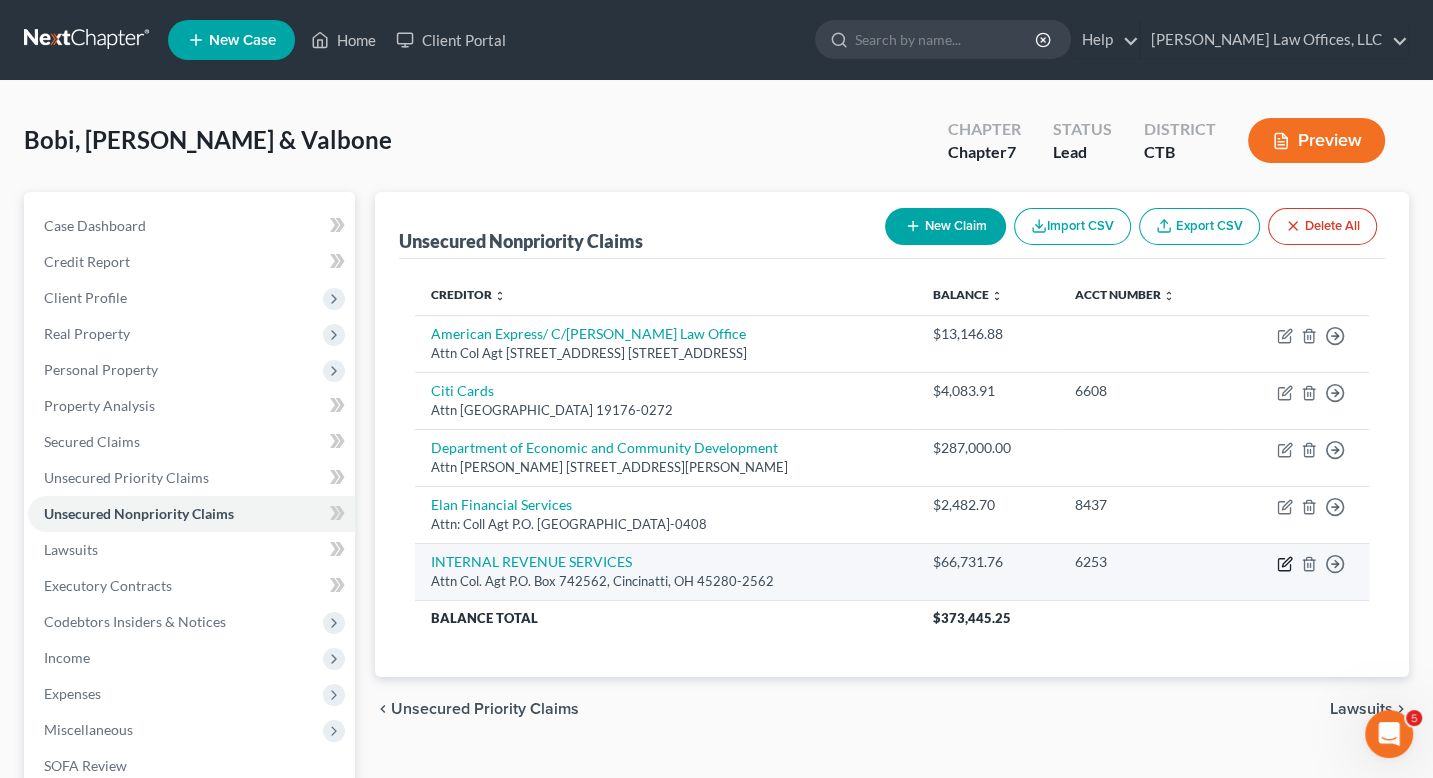 click 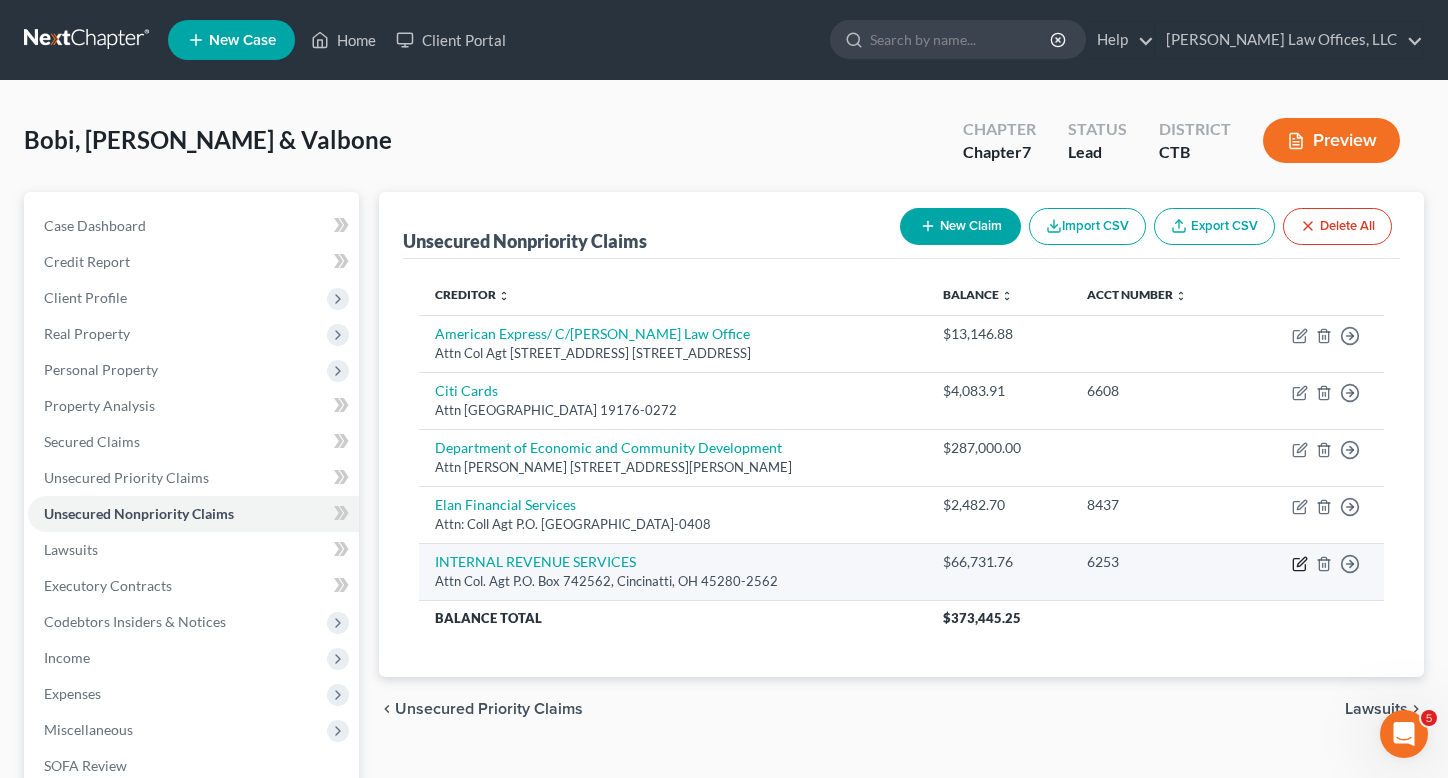 select on "36" 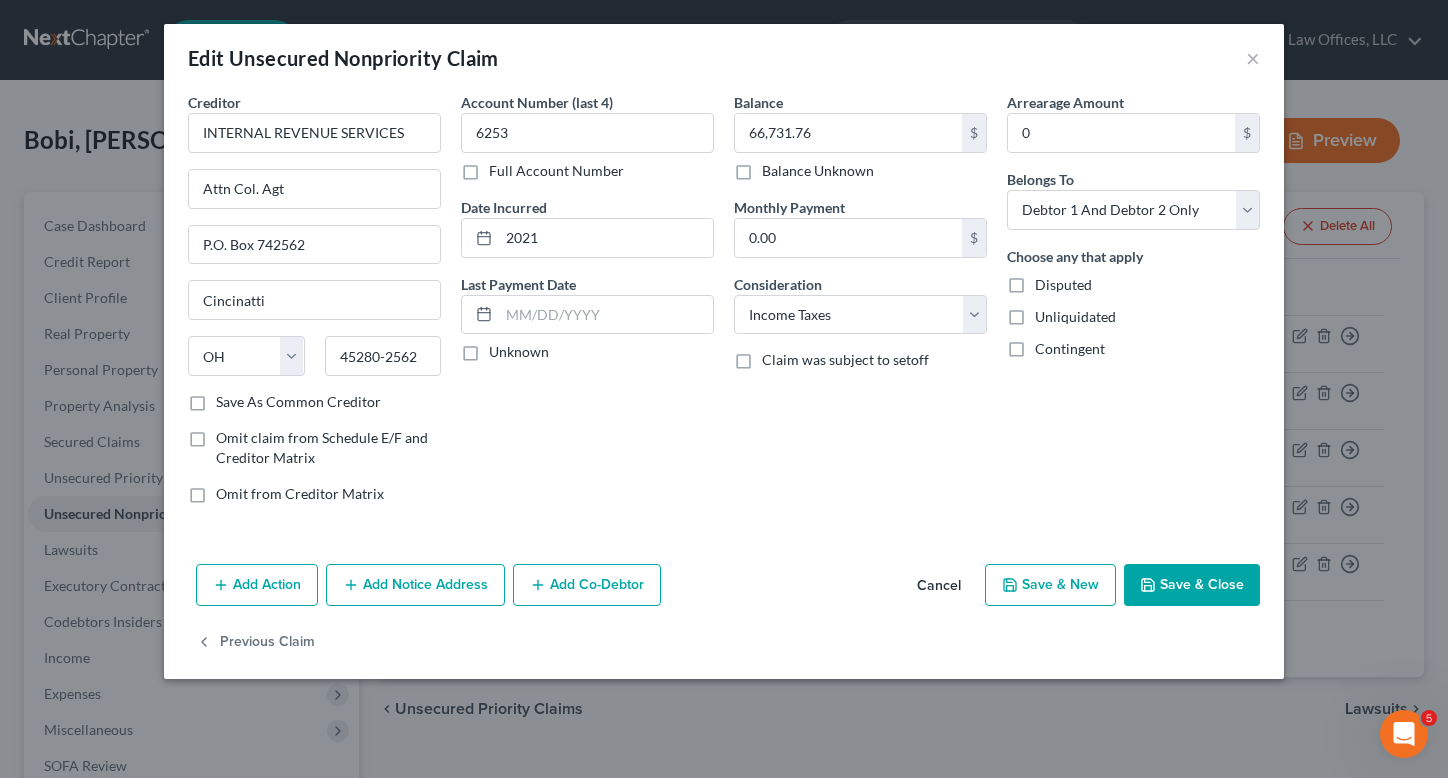 click on "Unknown" at bounding box center (519, 352) 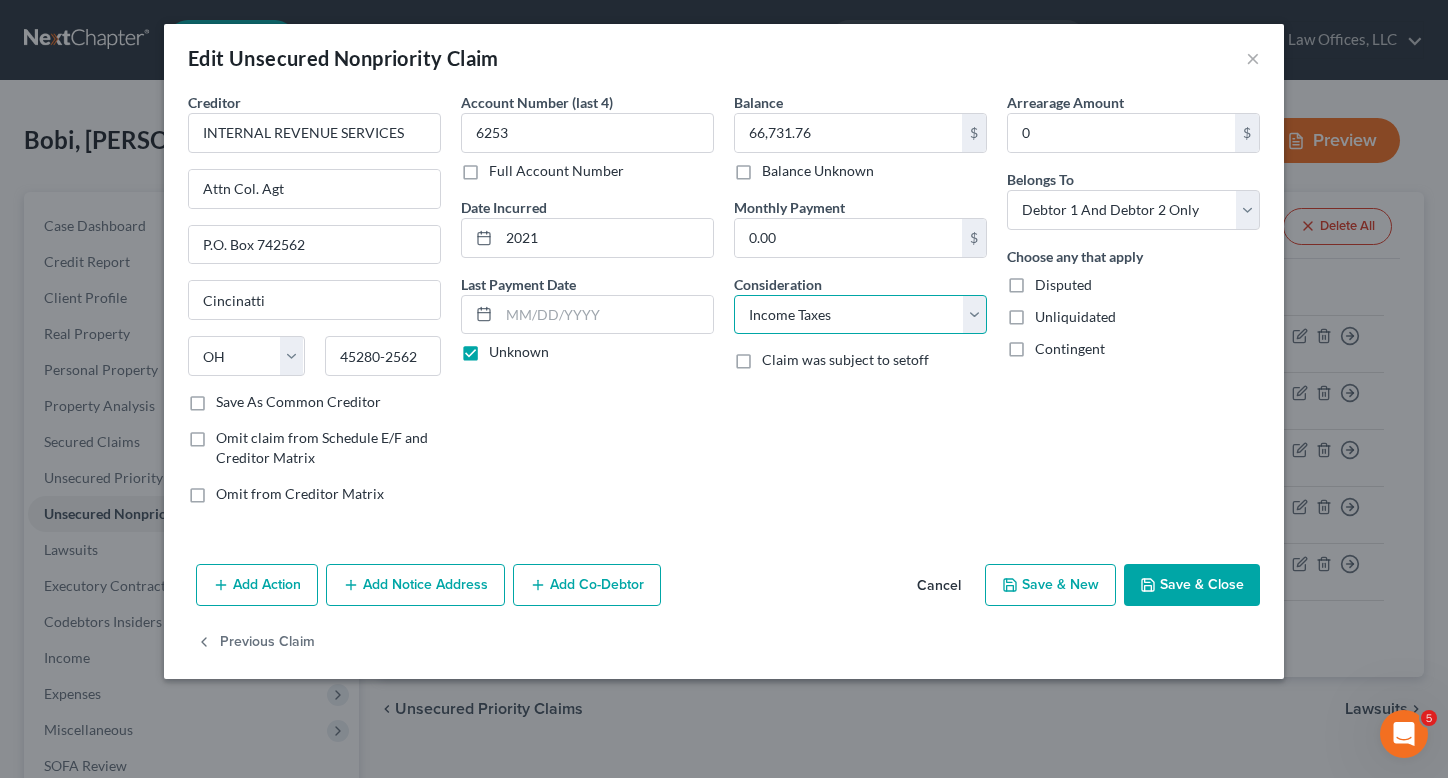 click on "Select Cable / Satellite Services Collection Agency Credit Card Debt Debt Counseling / Attorneys Deficiency Balance Domestic Support Obligations Home / Car Repairs Income Taxes Judgment Liens Medical Services Monies Loaned / Advanced Mortgage Obligation From Divorce Or Separation Obligation To Pensions Other Overdrawn Bank Account Promised To Help Pay Creditors Student Loans Suppliers And Vendors Telephone / Internet Services Utility Services" at bounding box center [860, 315] 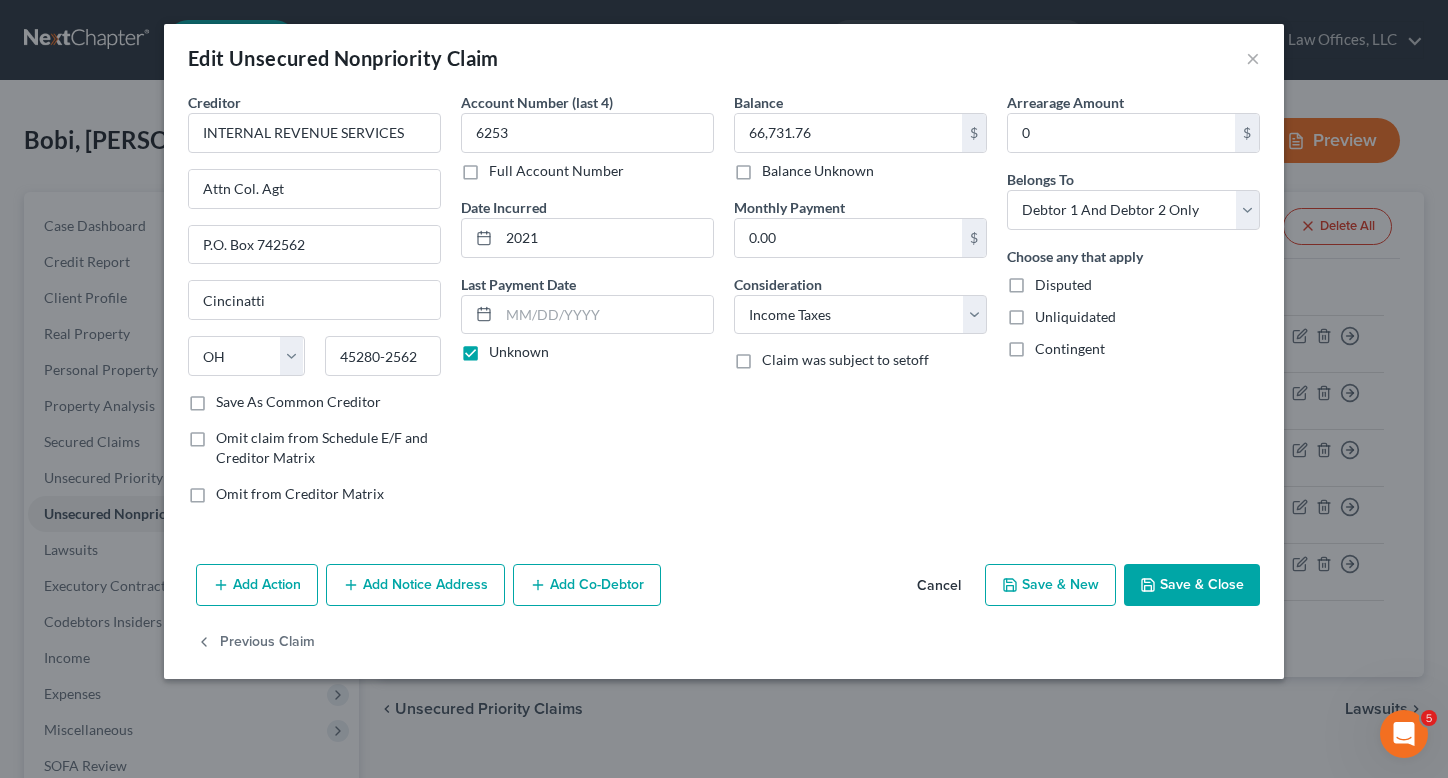 click on "Save & Close" at bounding box center (1192, 585) 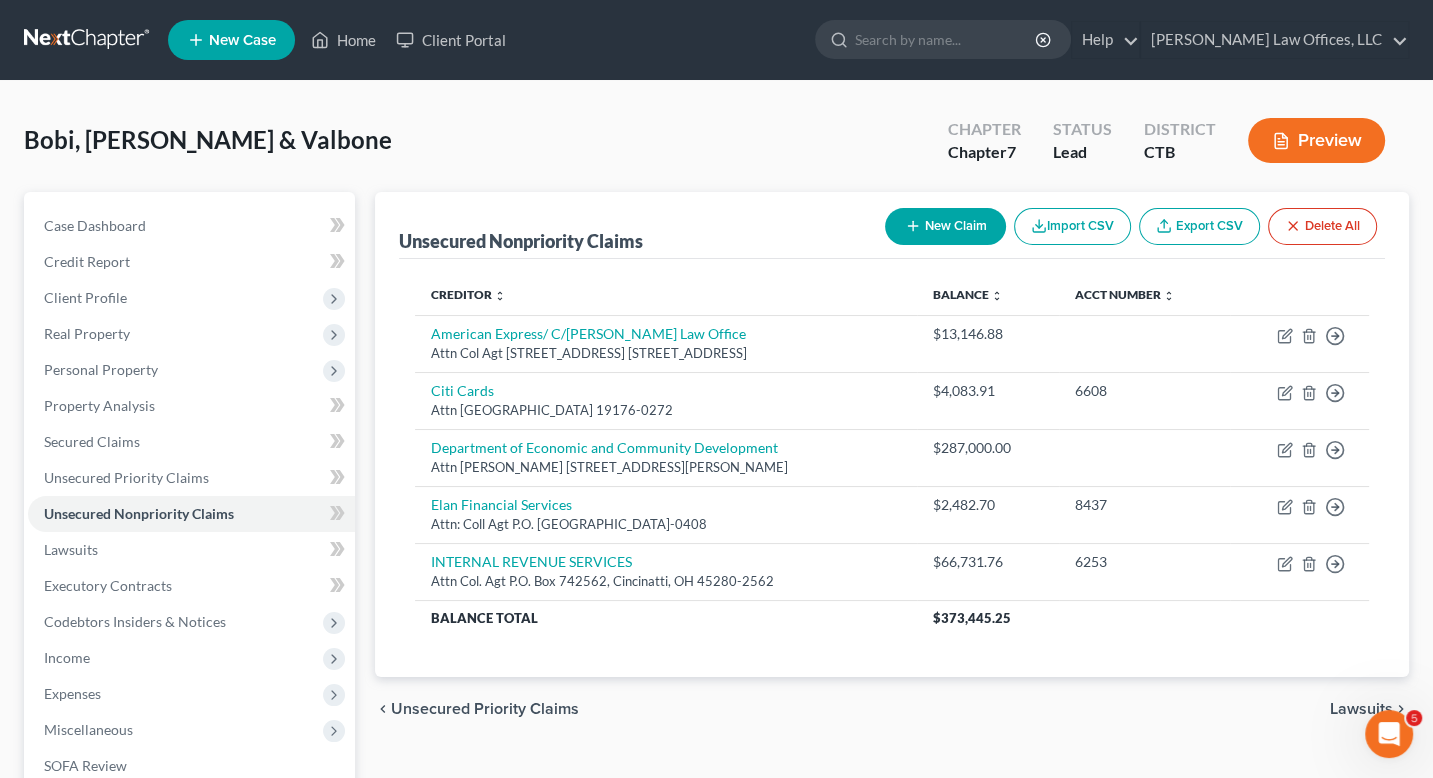 click on "Preview" at bounding box center (1316, 140) 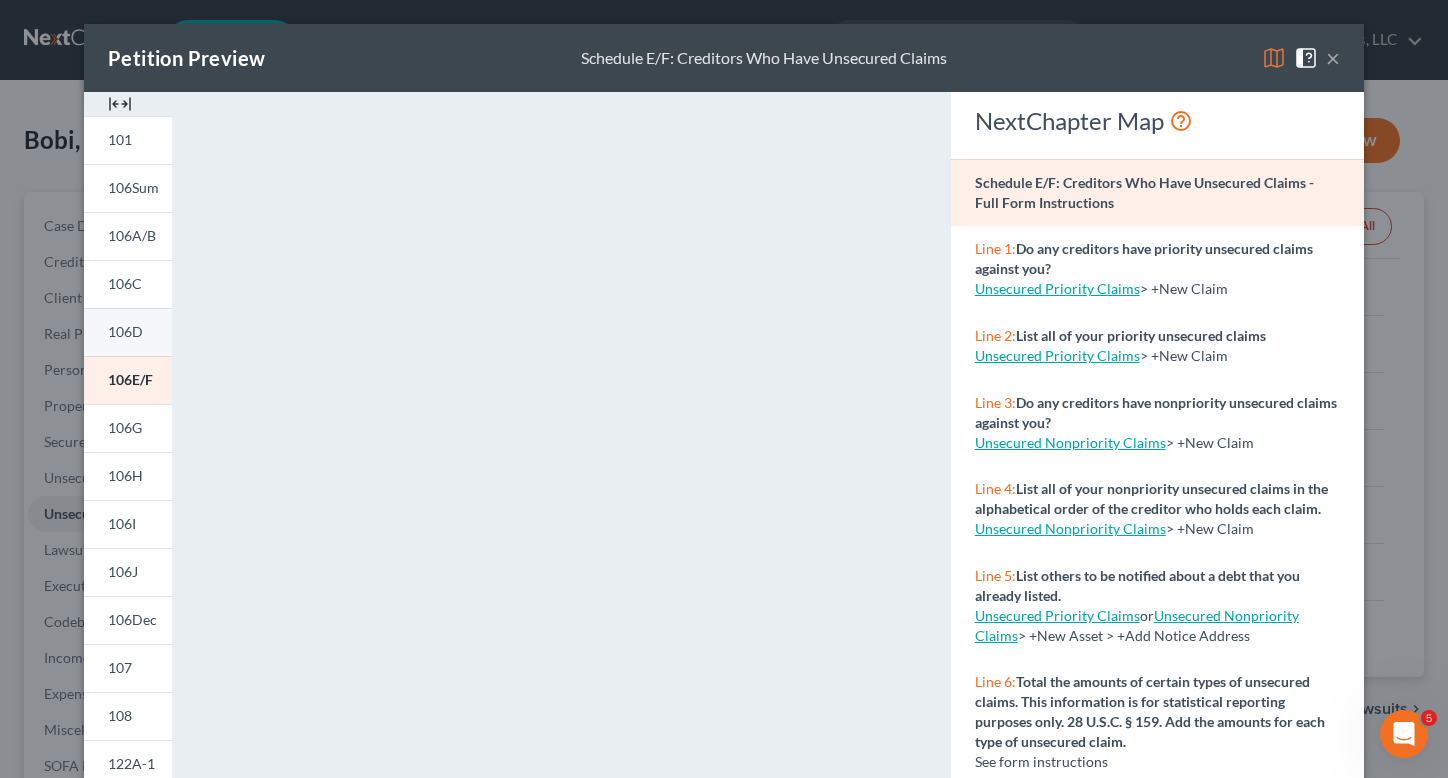 click on "106D" at bounding box center [128, 332] 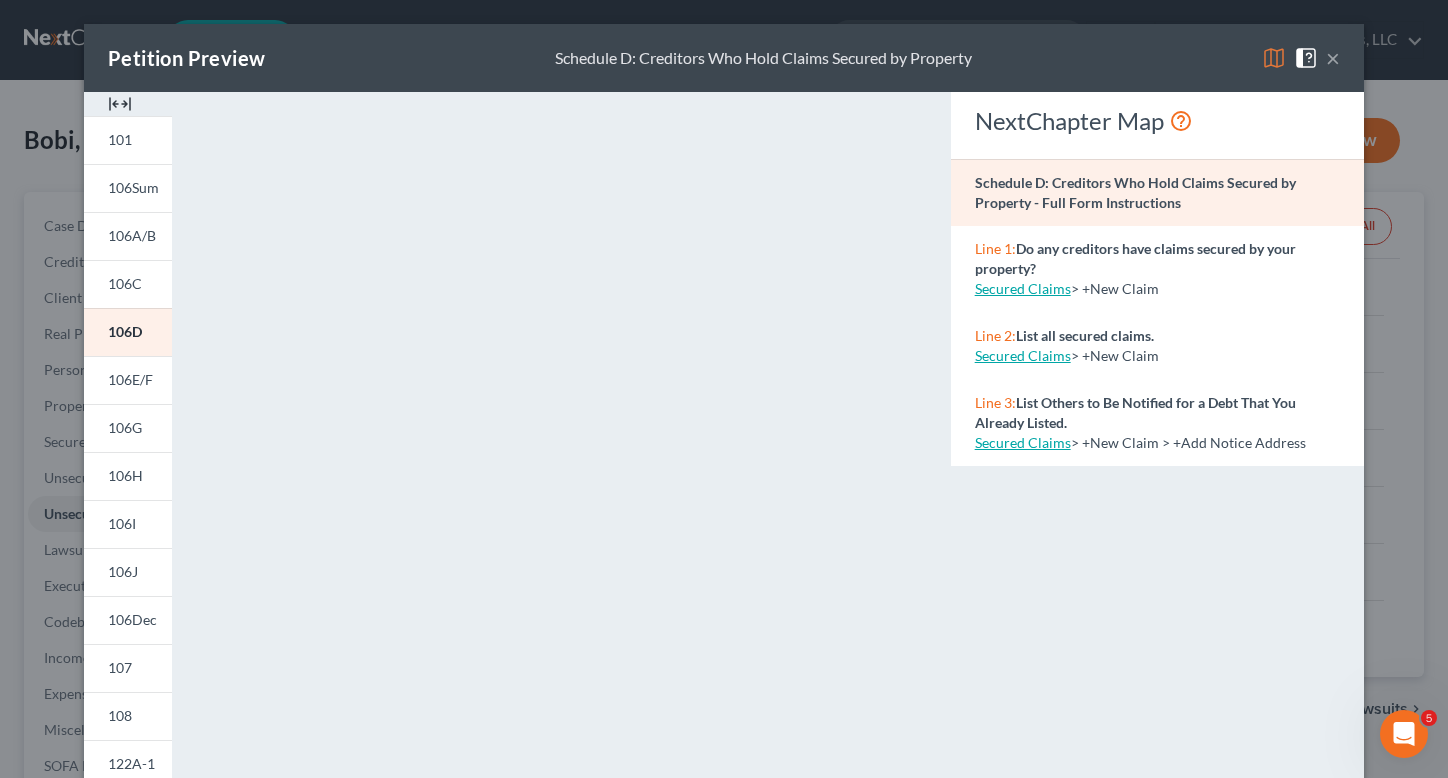 click on "×" at bounding box center [1333, 58] 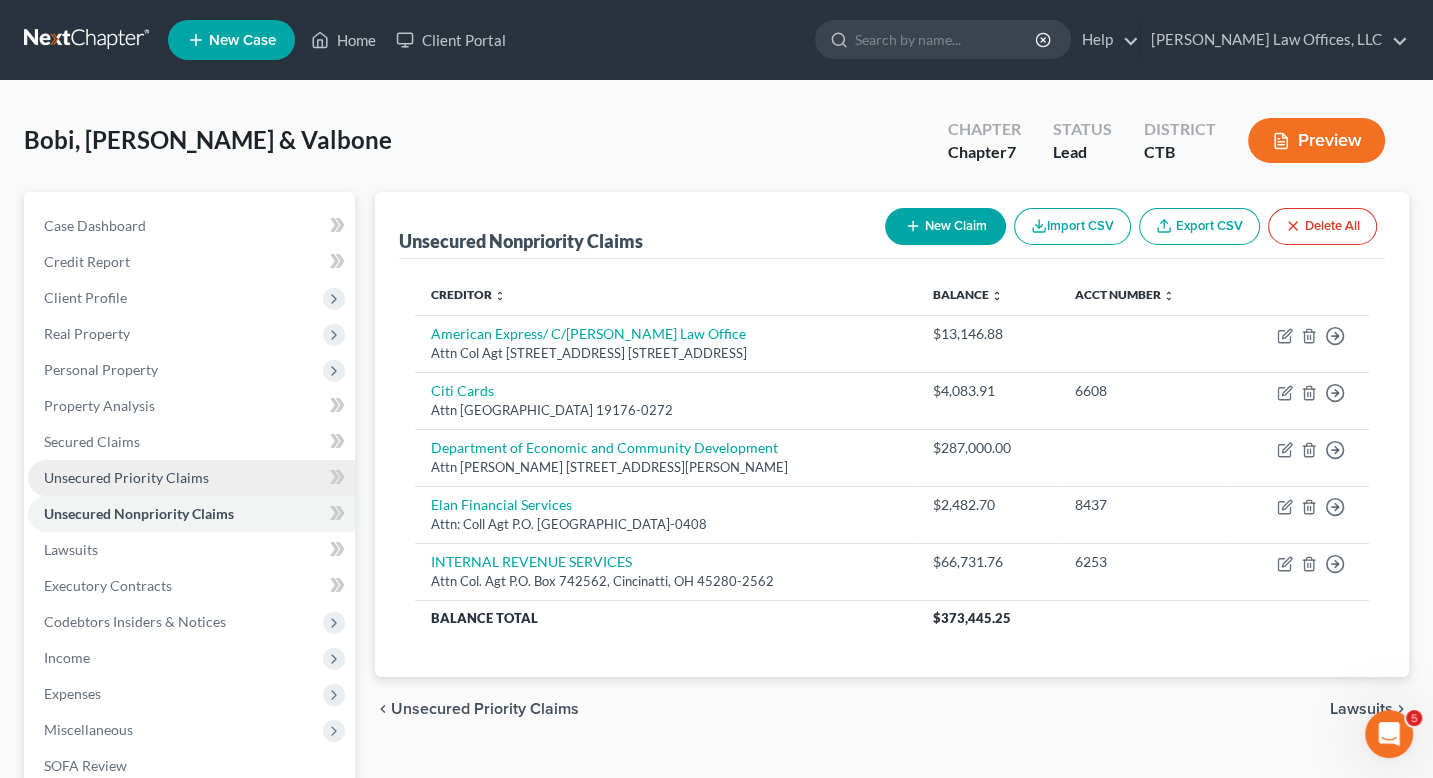 click on "Unsecured Priority Claims" at bounding box center (126, 477) 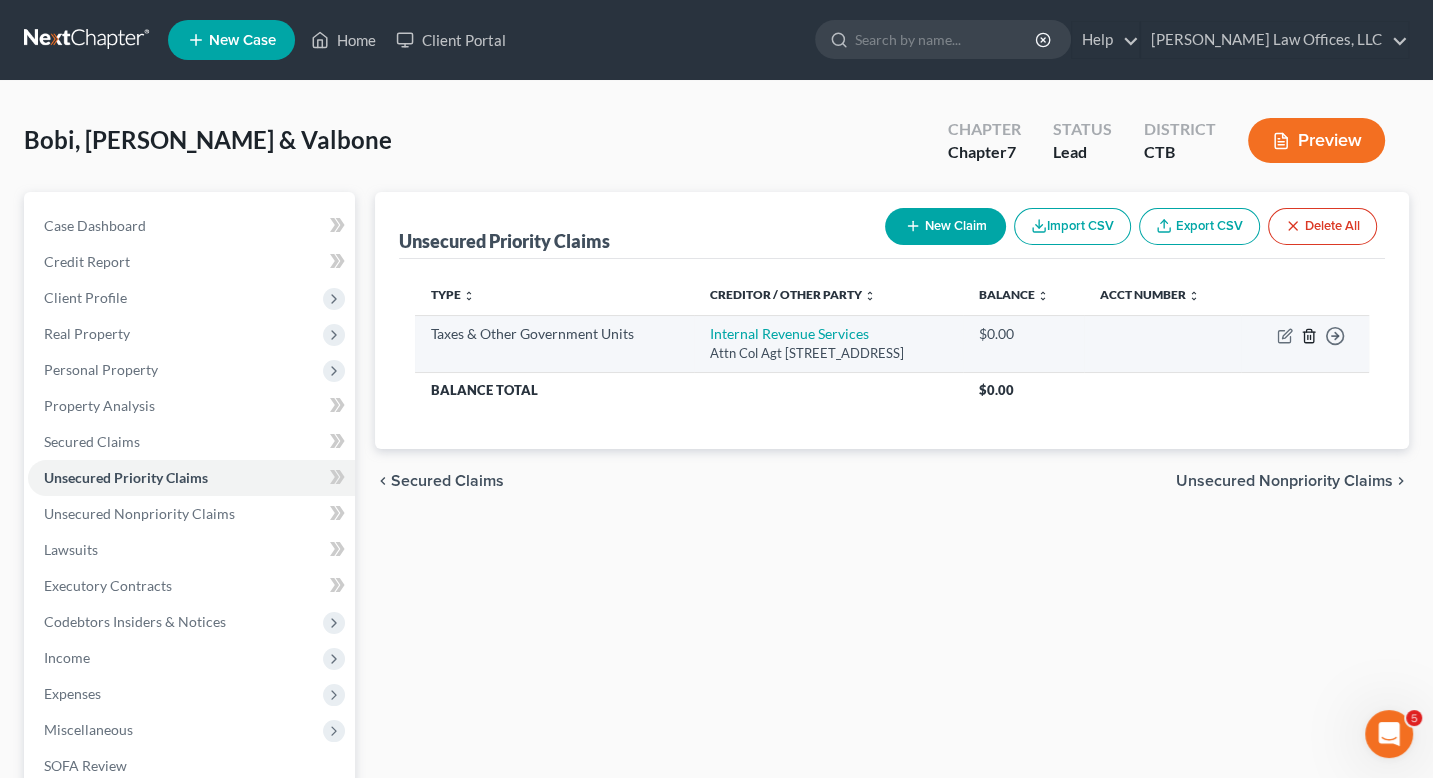 click 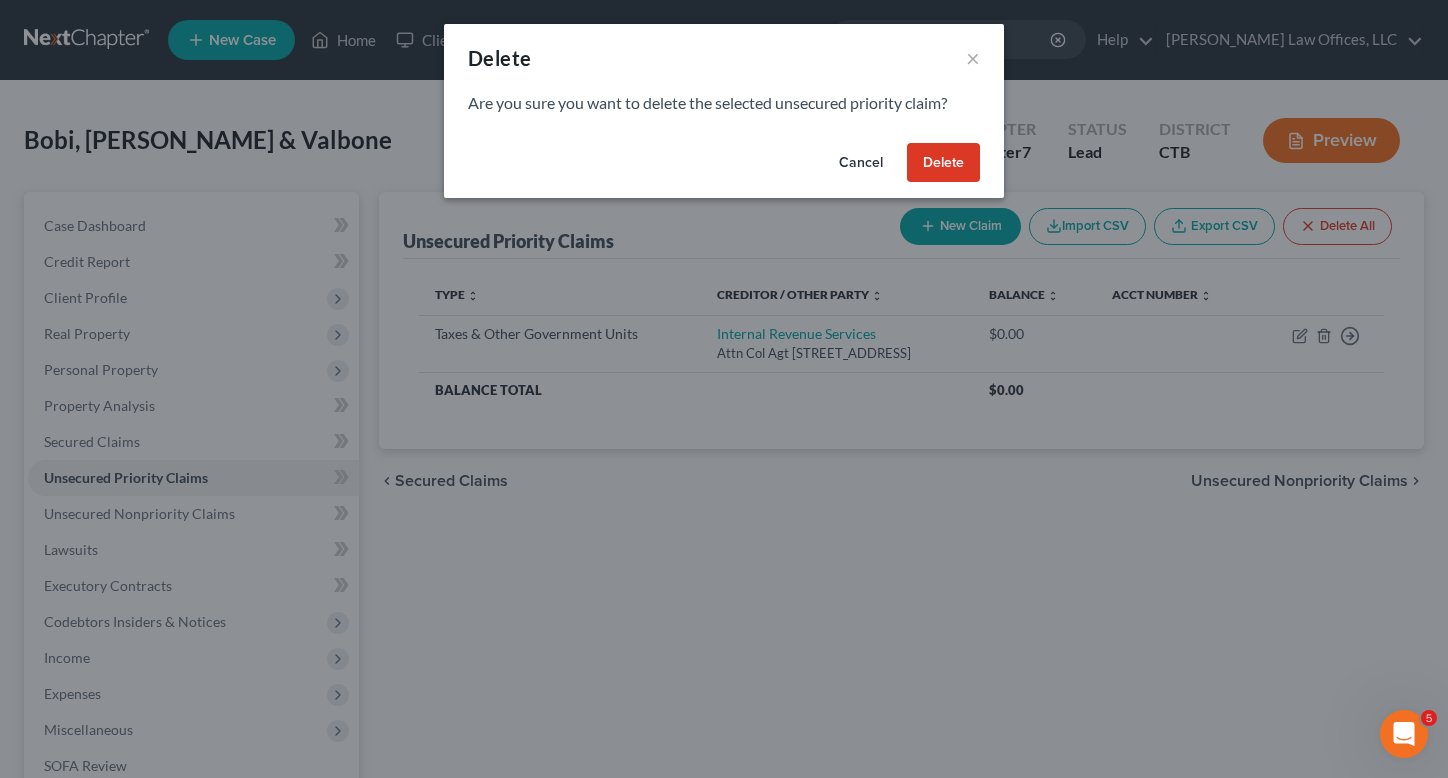 click on "Delete" at bounding box center [943, 163] 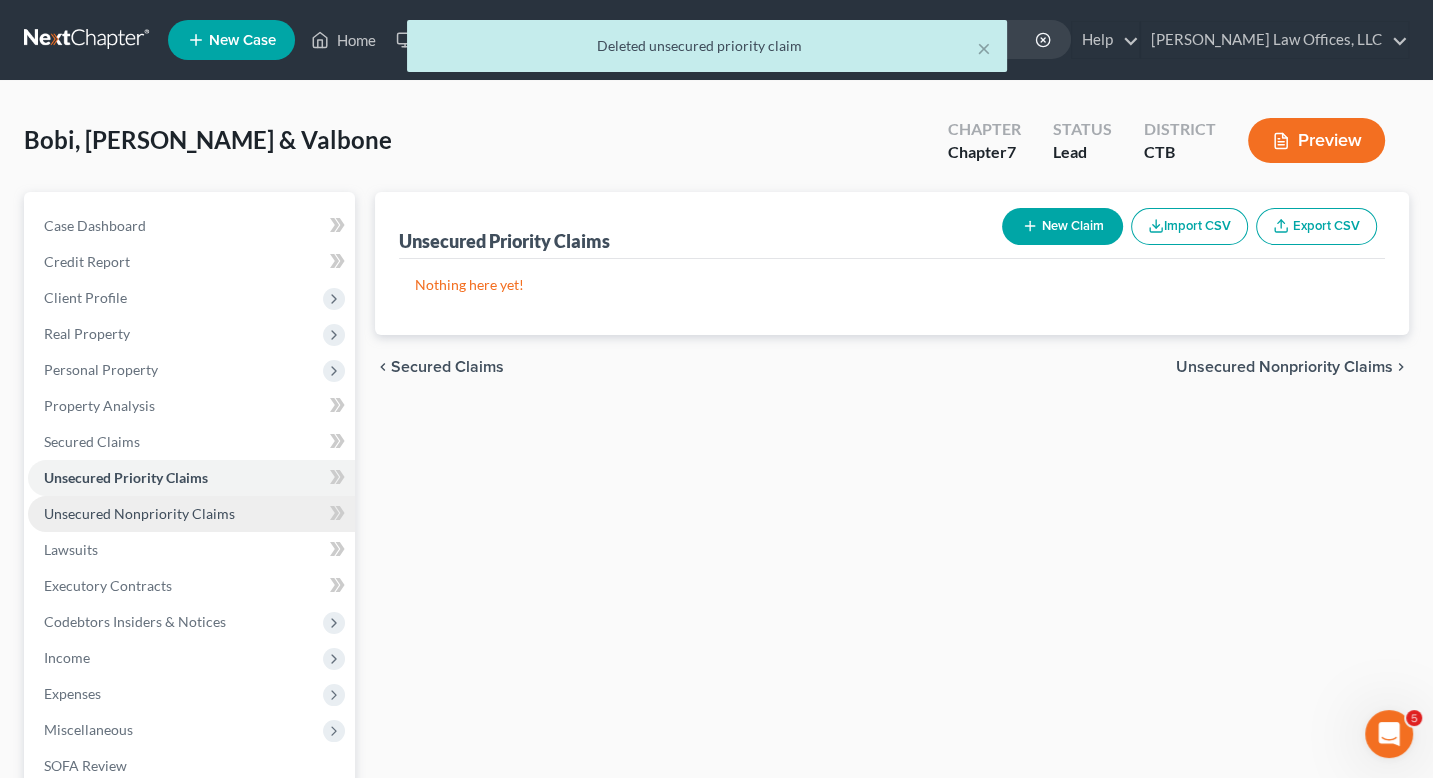 click on "Unsecured Nonpriority Claims" at bounding box center [139, 513] 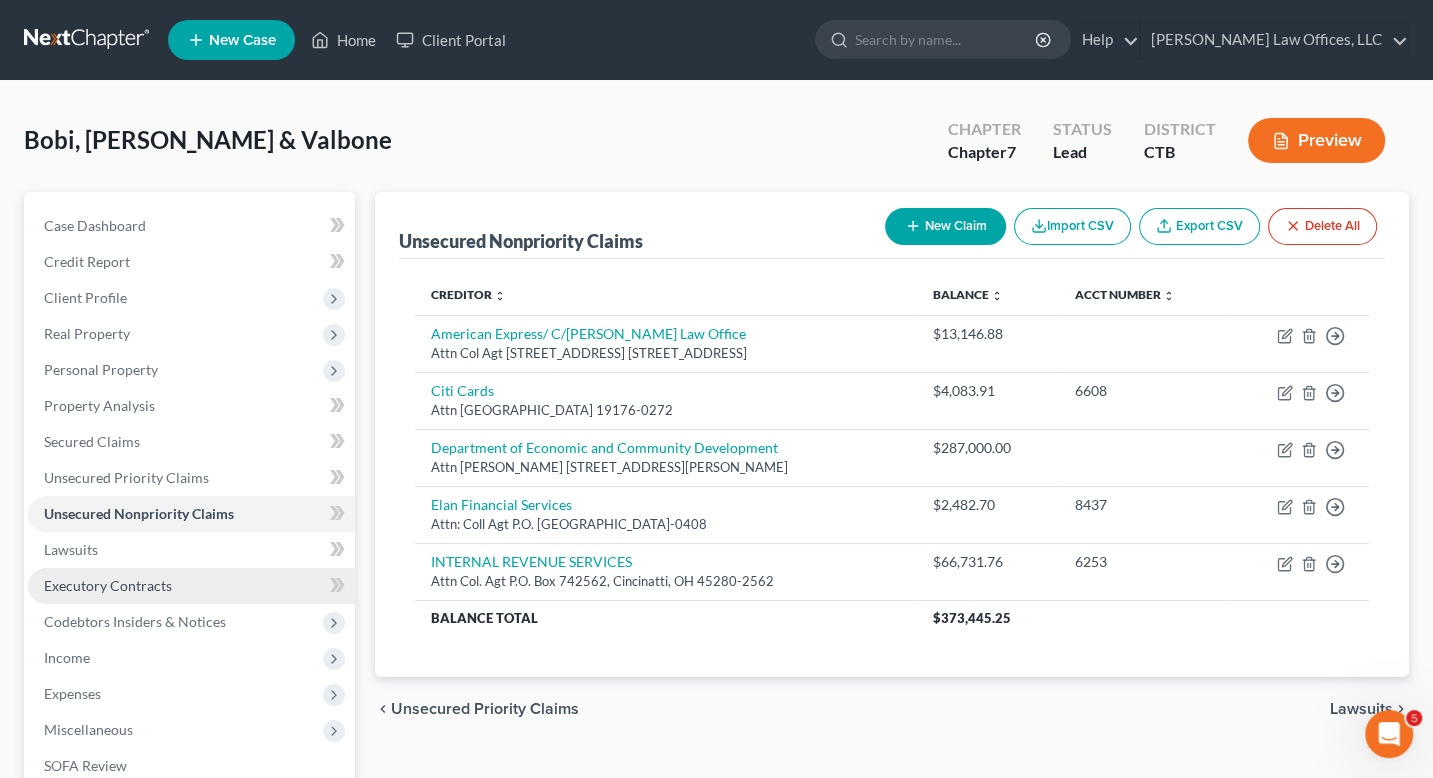 click on "Executory Contracts" at bounding box center [191, 586] 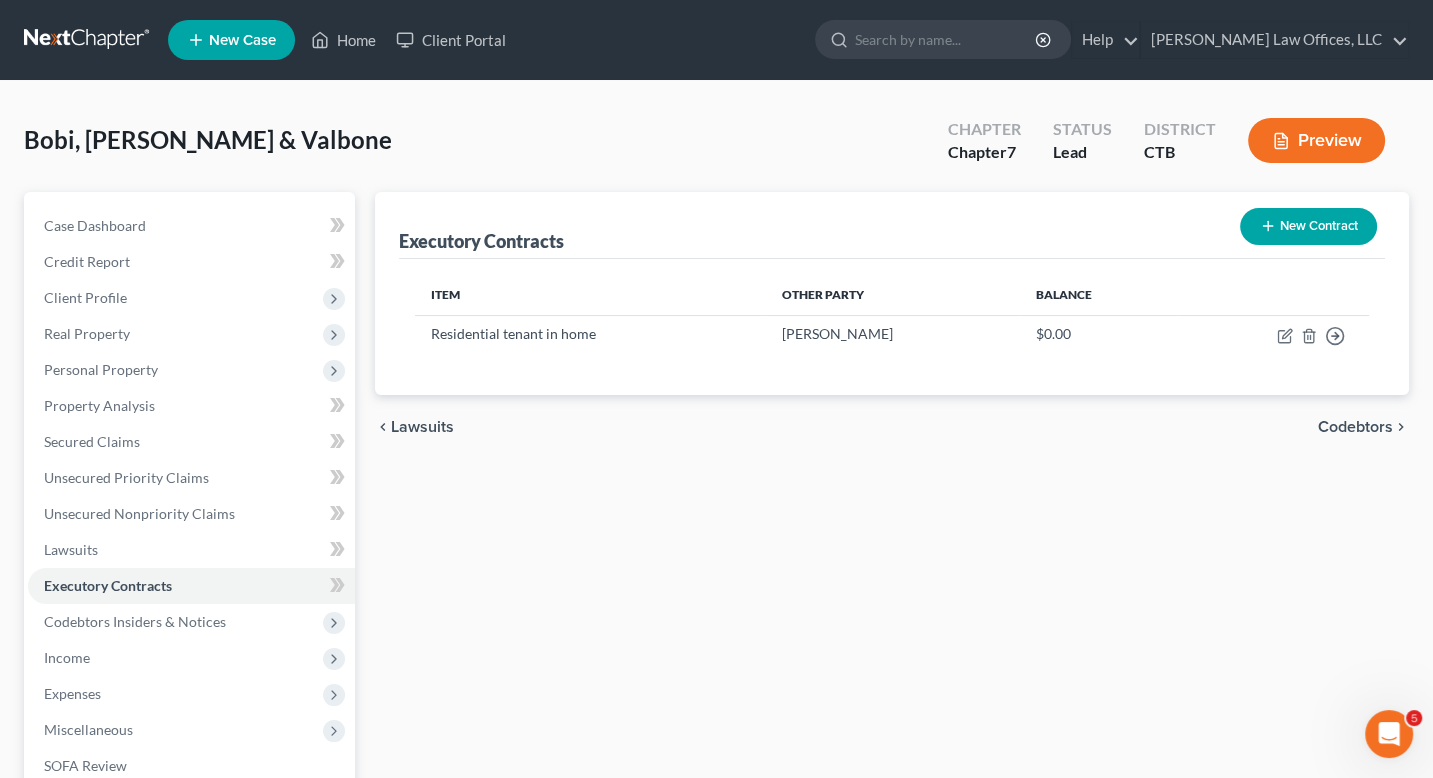 click on "Preview" at bounding box center (1316, 140) 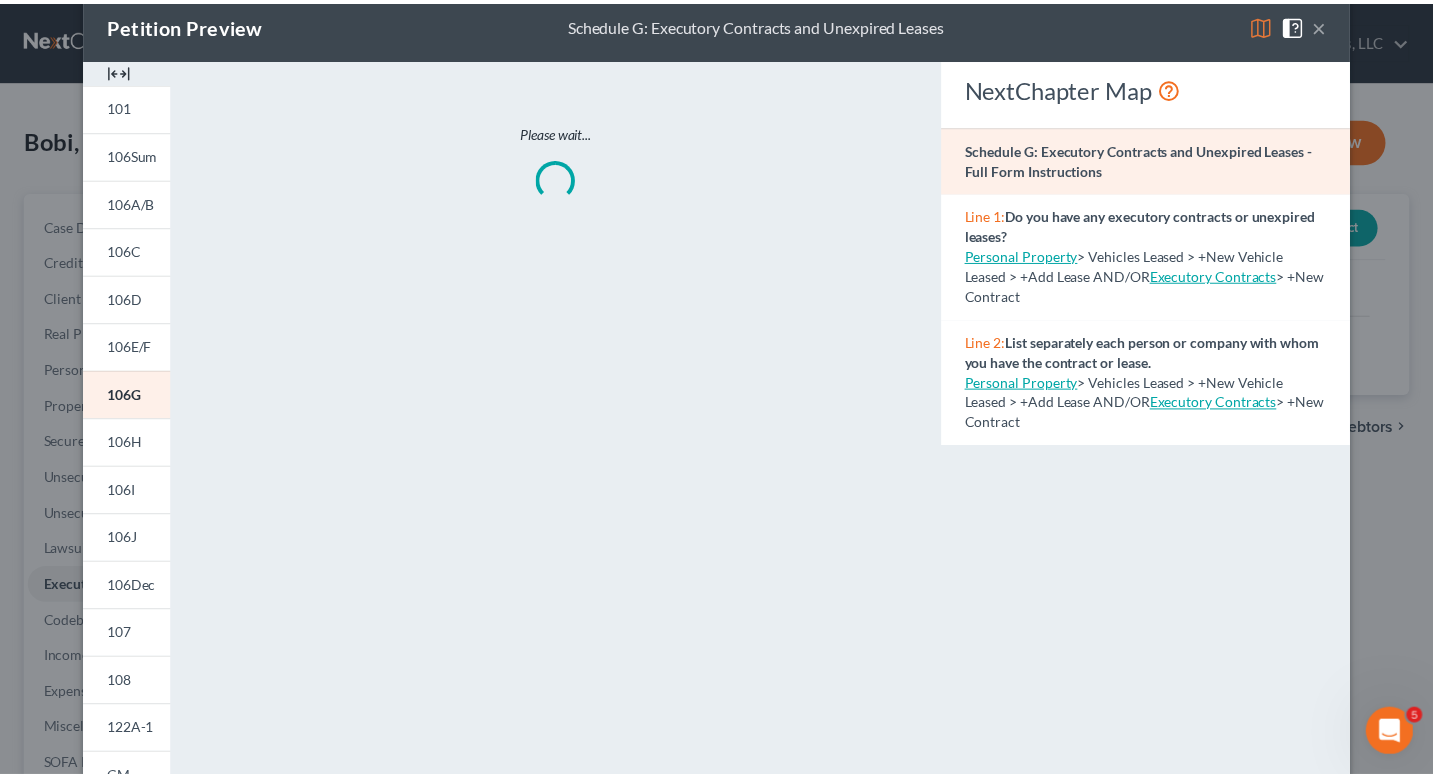 scroll, scrollTop: 0, scrollLeft: 0, axis: both 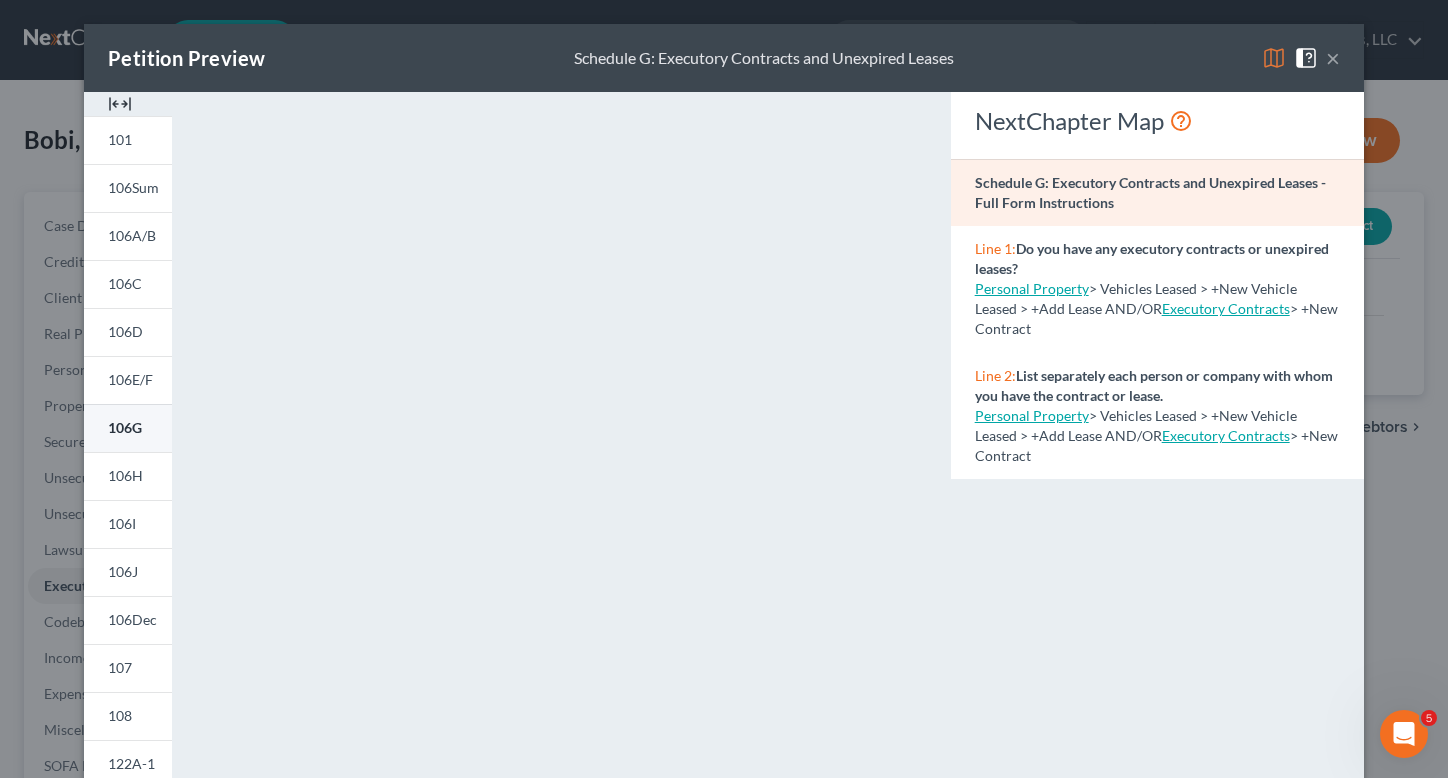 click on "106G" at bounding box center [125, 427] 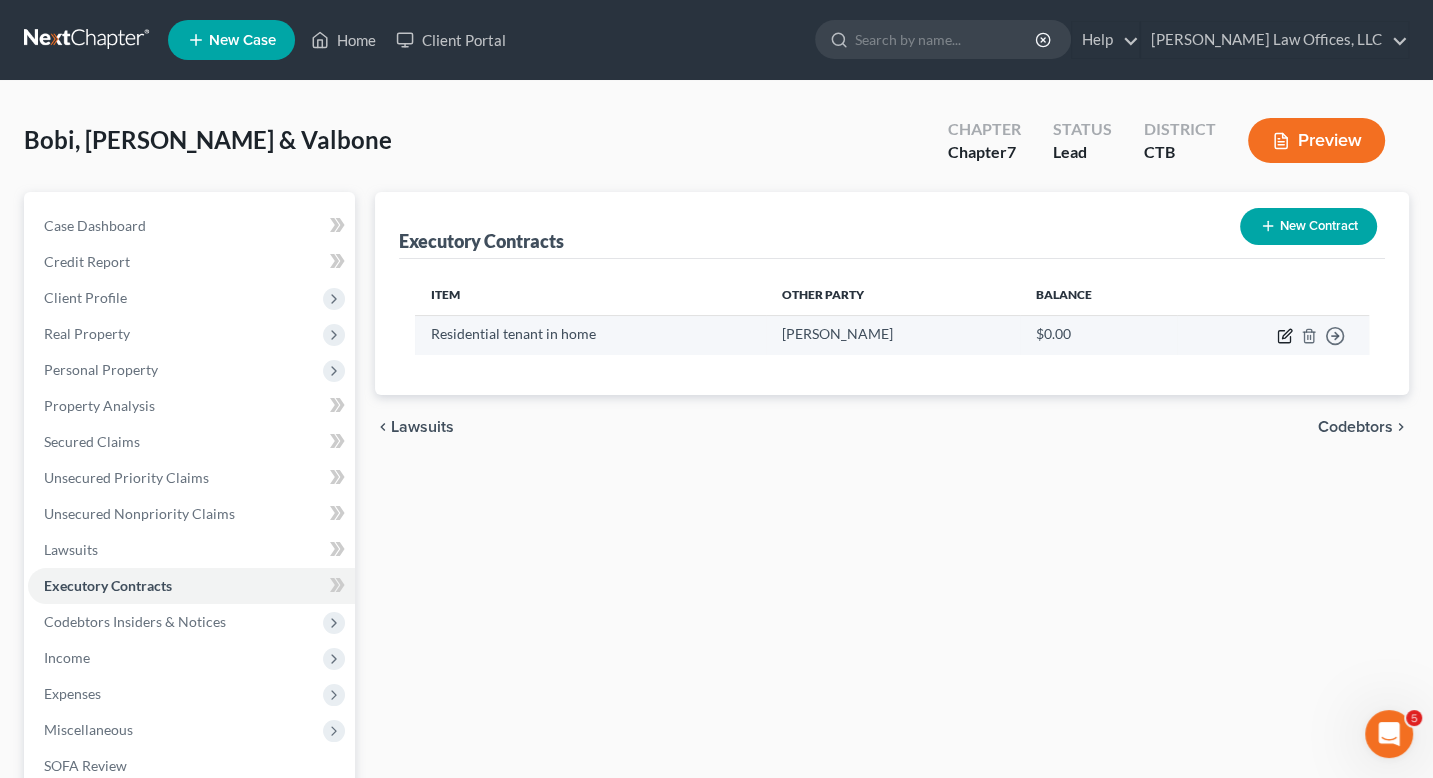 click 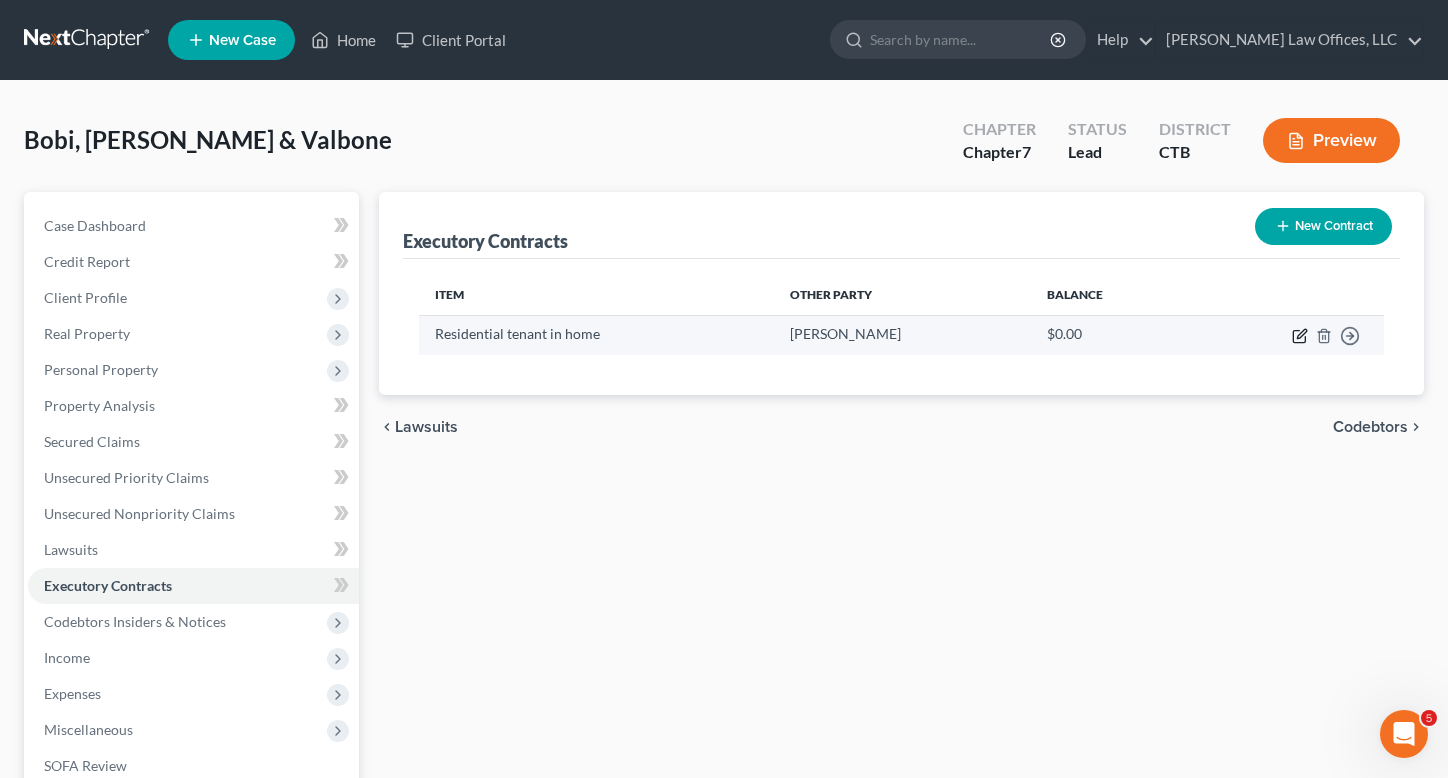 select on "2" 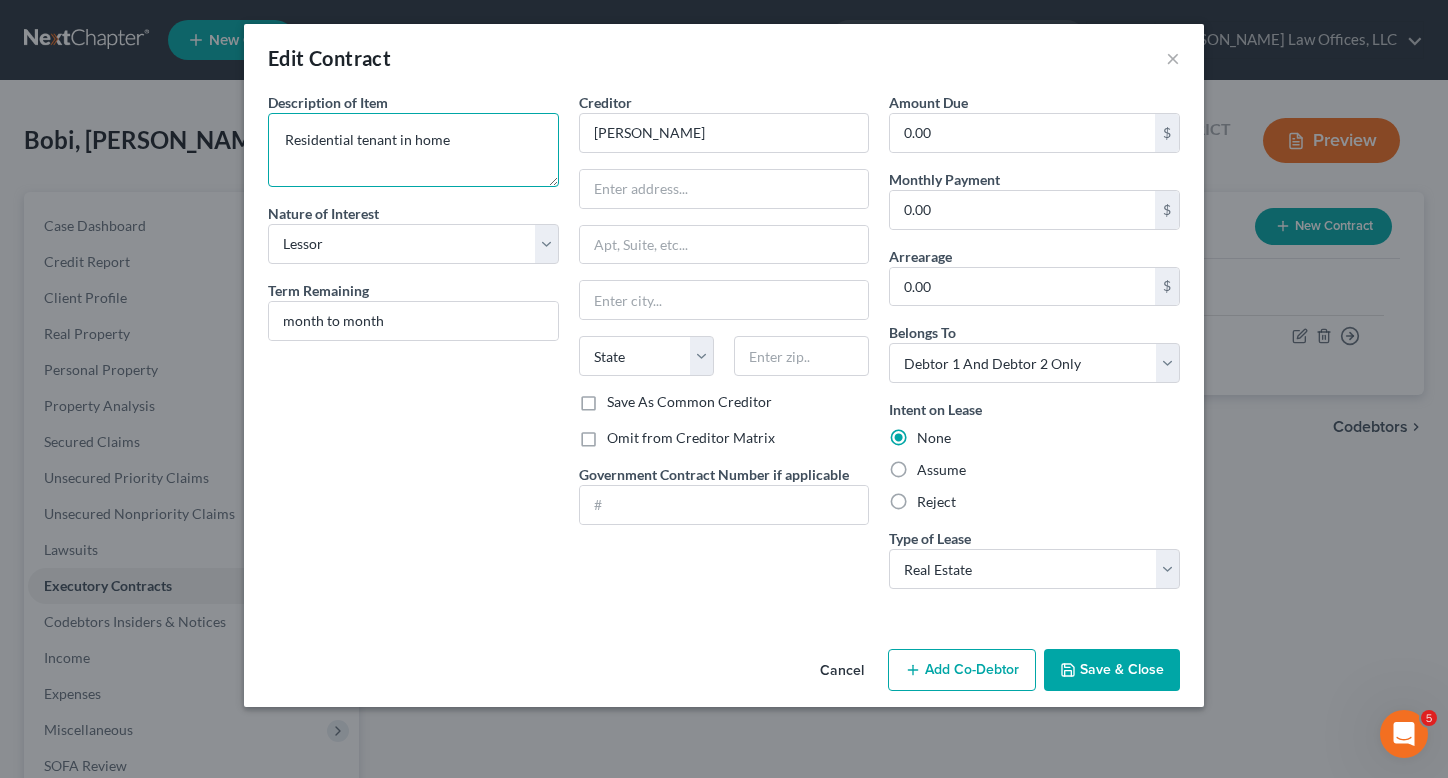 click on "Residential tenant in home" at bounding box center (413, 150) 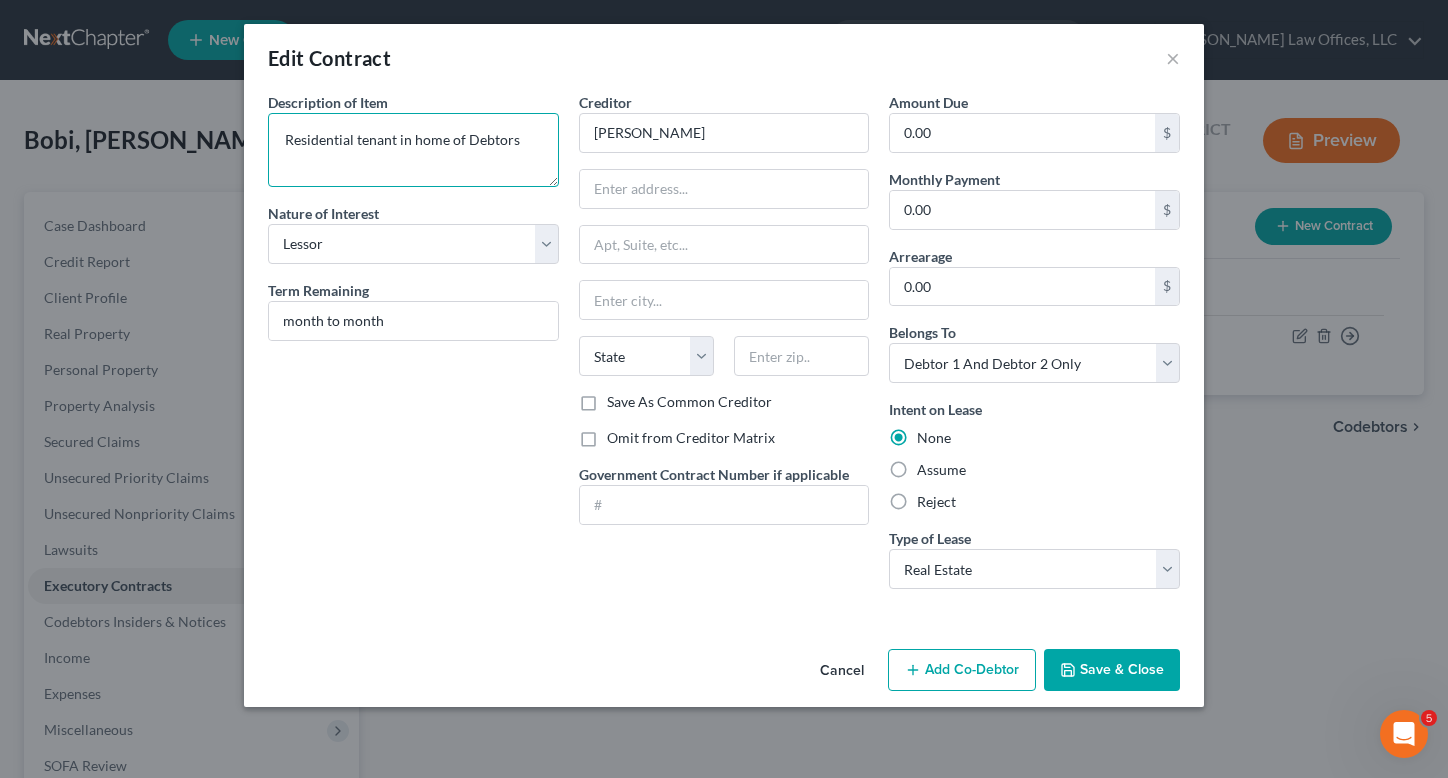 type on "Residential tenant in home of Debtors" 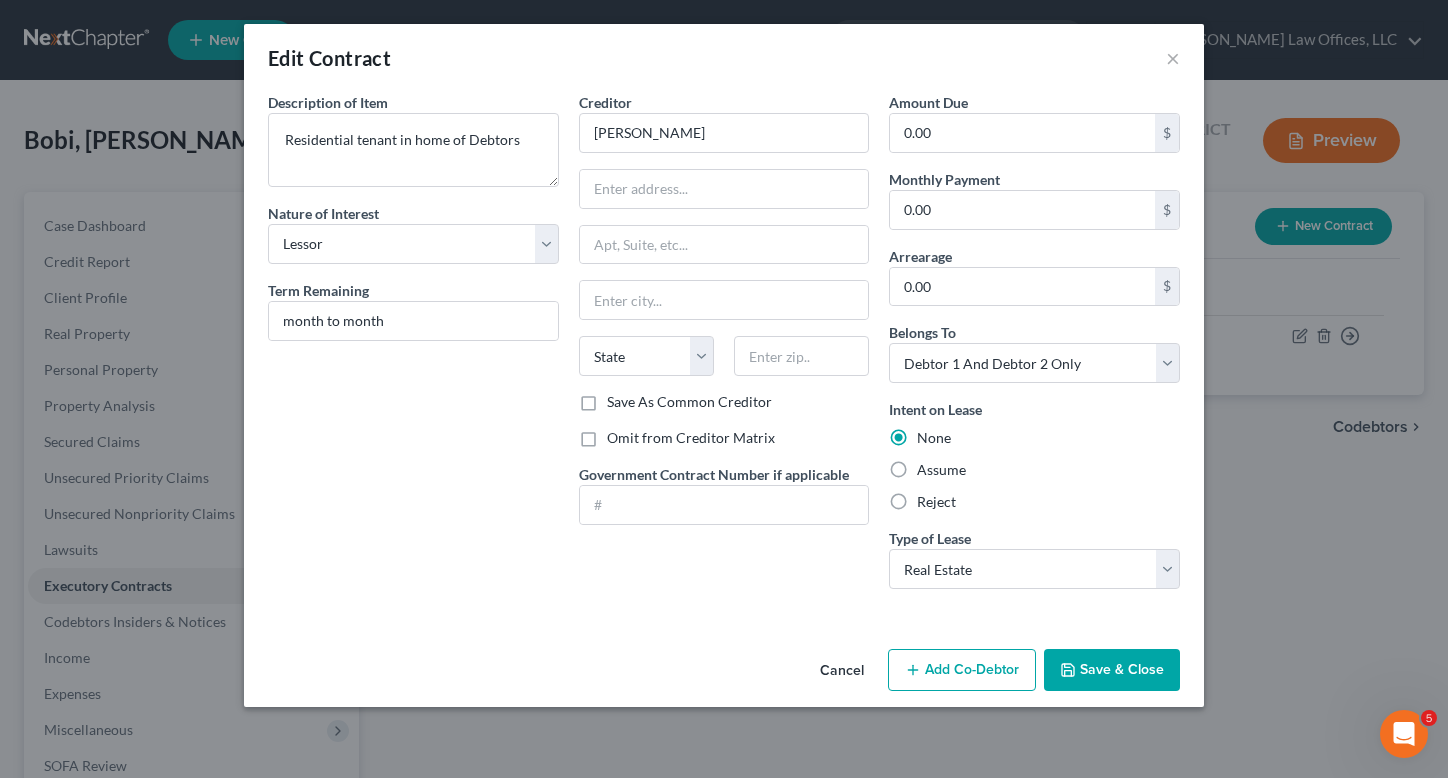 click on "Save & Close" at bounding box center [1112, 670] 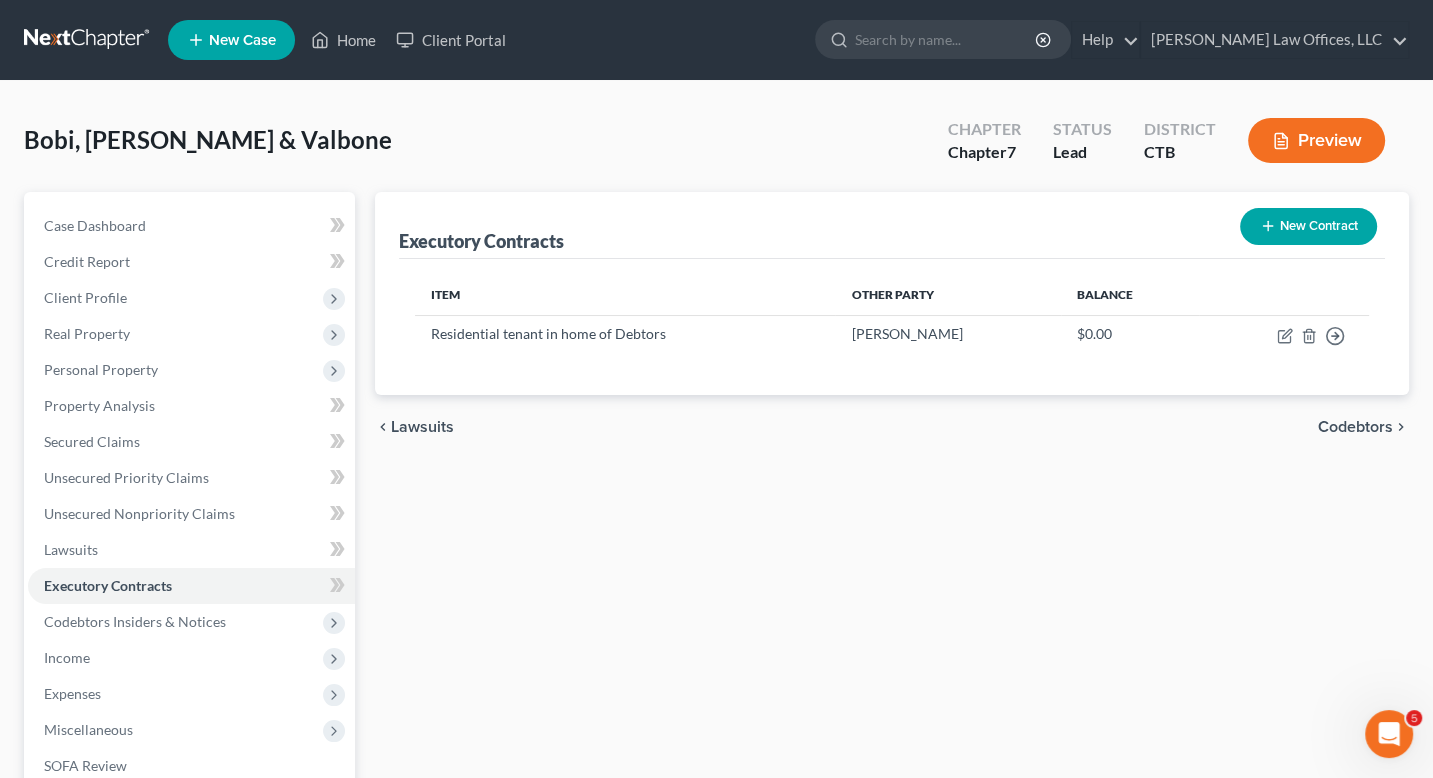 drag, startPoint x: 1300, startPoint y: 604, endPoint x: 1293, endPoint y: 595, distance: 11.401754 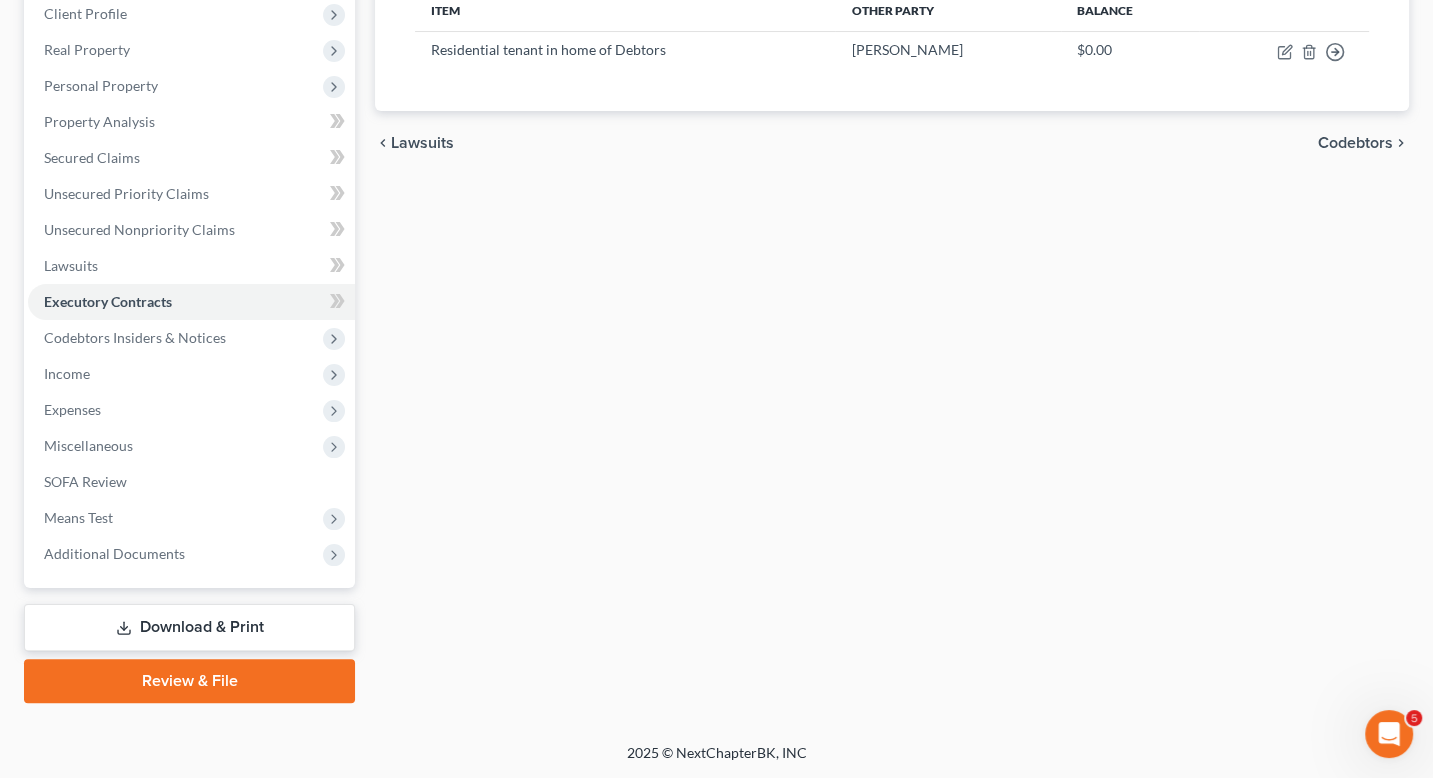 click on "Download & Print" at bounding box center (189, 627) 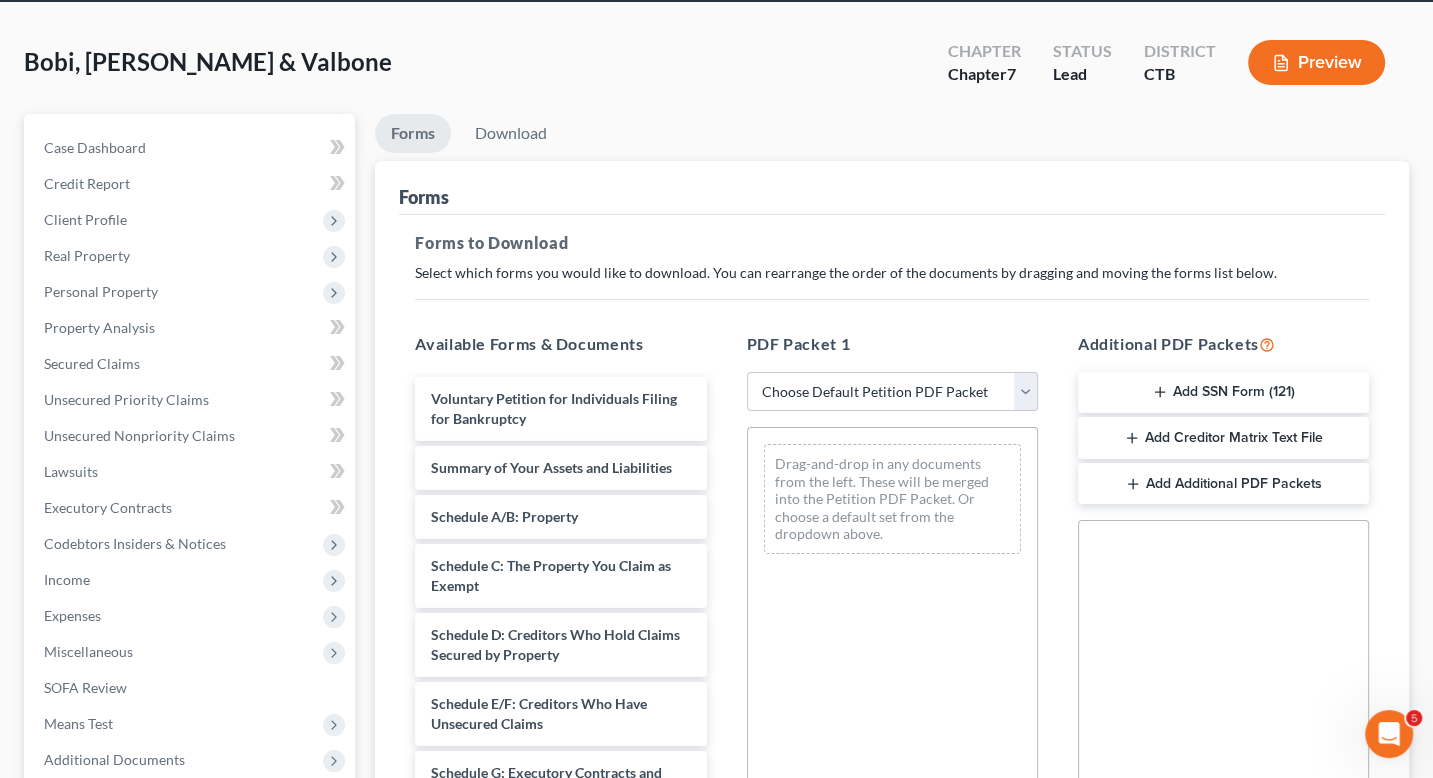 scroll, scrollTop: 200, scrollLeft: 0, axis: vertical 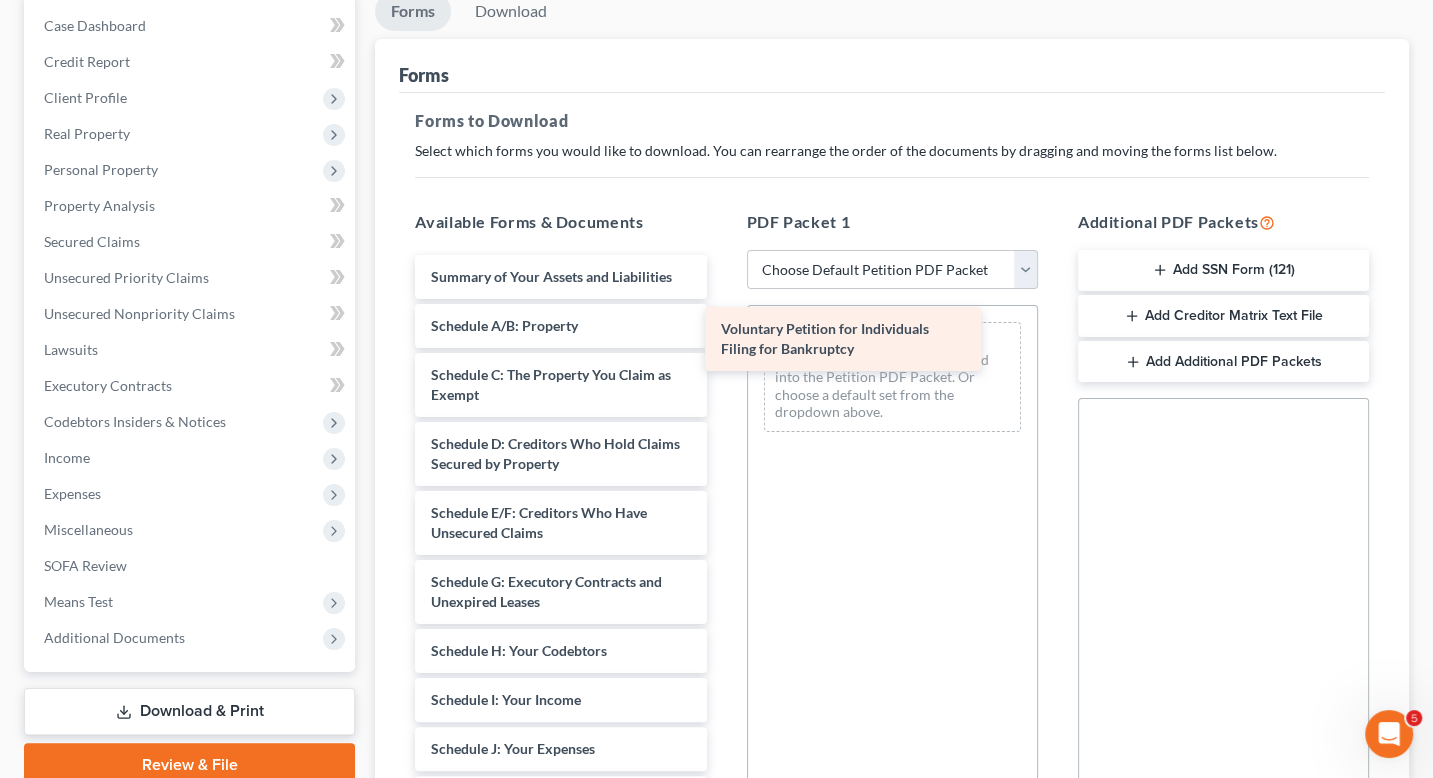 drag, startPoint x: 586, startPoint y: 291, endPoint x: 906, endPoint y: 344, distance: 324.35938 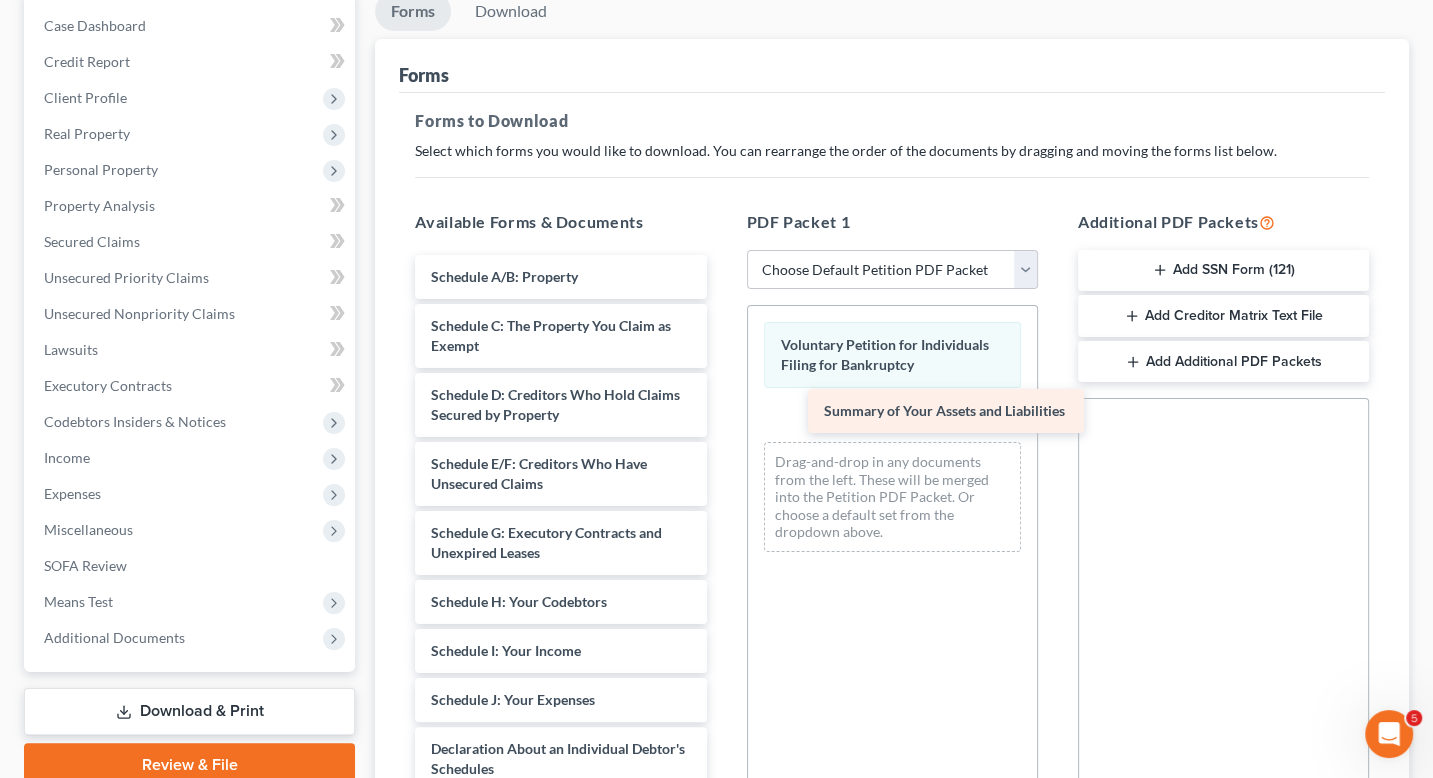 drag, startPoint x: 540, startPoint y: 280, endPoint x: 929, endPoint y: 413, distance: 411.10825 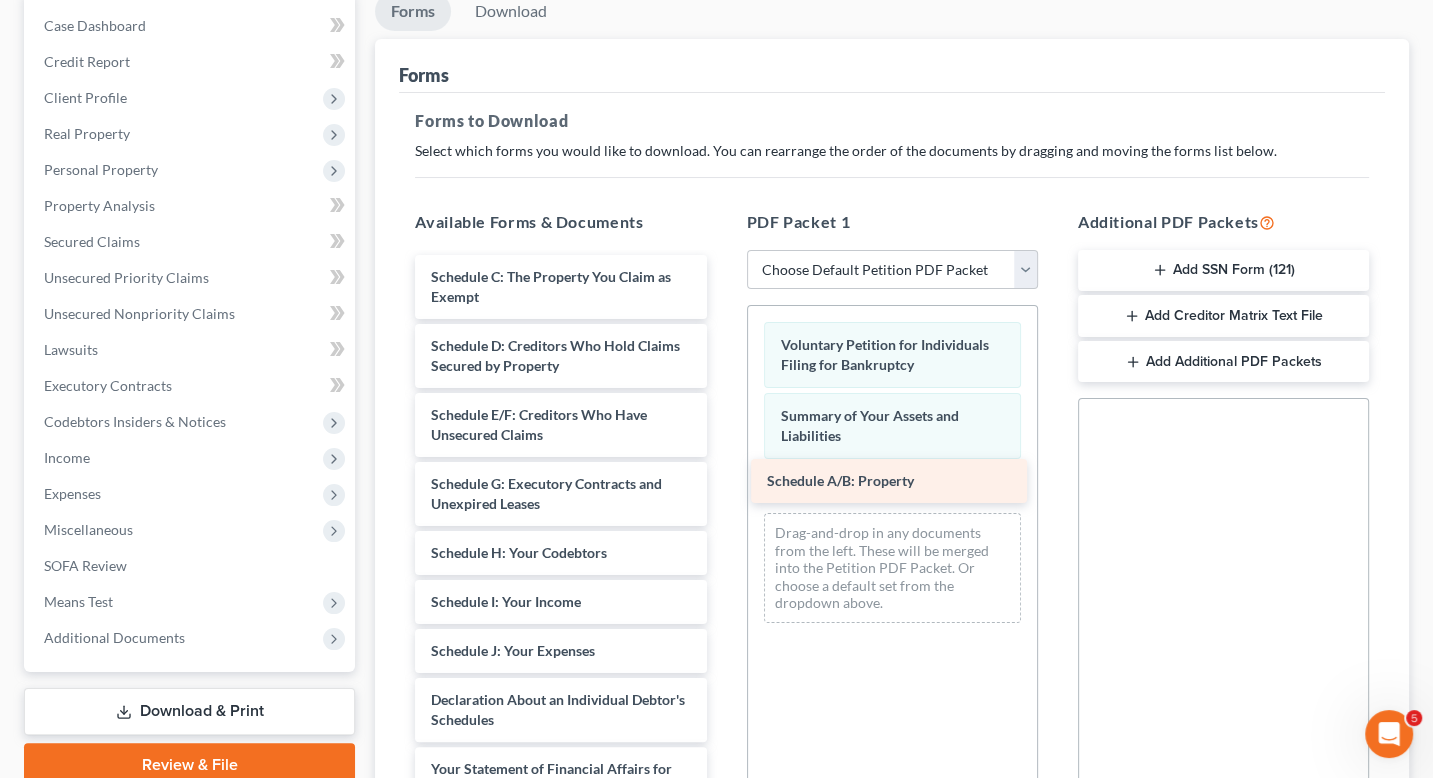 drag, startPoint x: 588, startPoint y: 280, endPoint x: 922, endPoint y: 483, distance: 390.85162 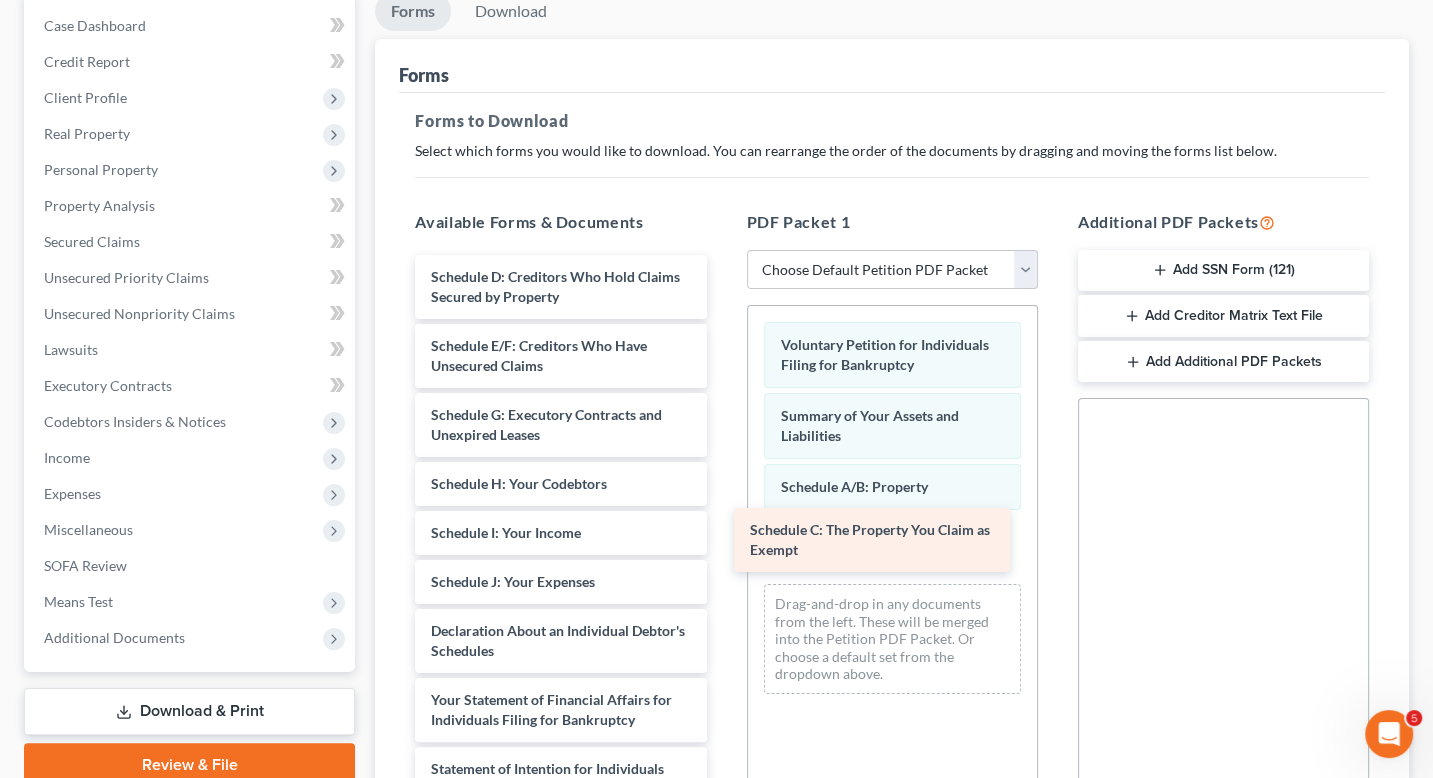 drag, startPoint x: 588, startPoint y: 309, endPoint x: 907, endPoint y: 564, distance: 408.3944 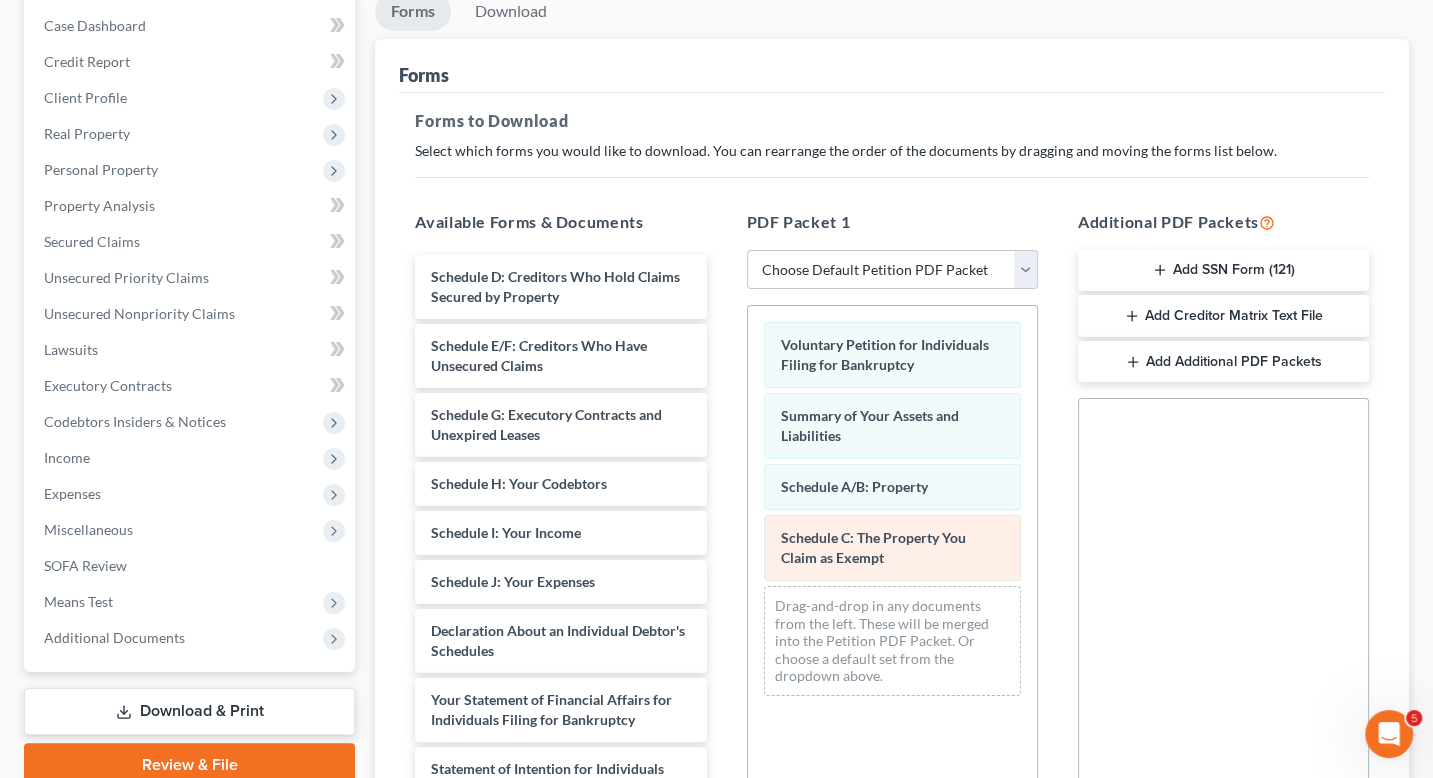 scroll, scrollTop: 300, scrollLeft: 0, axis: vertical 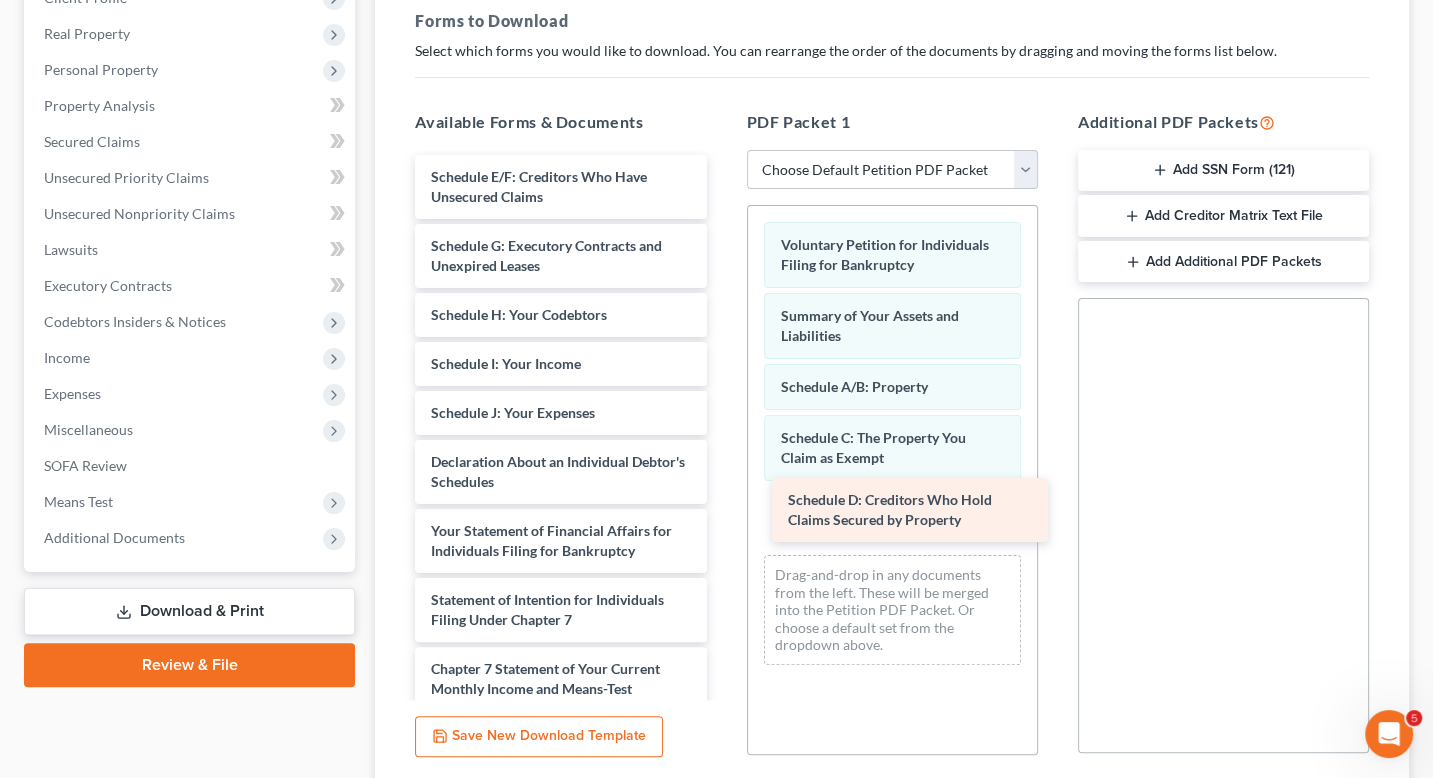 drag, startPoint x: 540, startPoint y: 186, endPoint x: 892, endPoint y: 505, distance: 475.0421 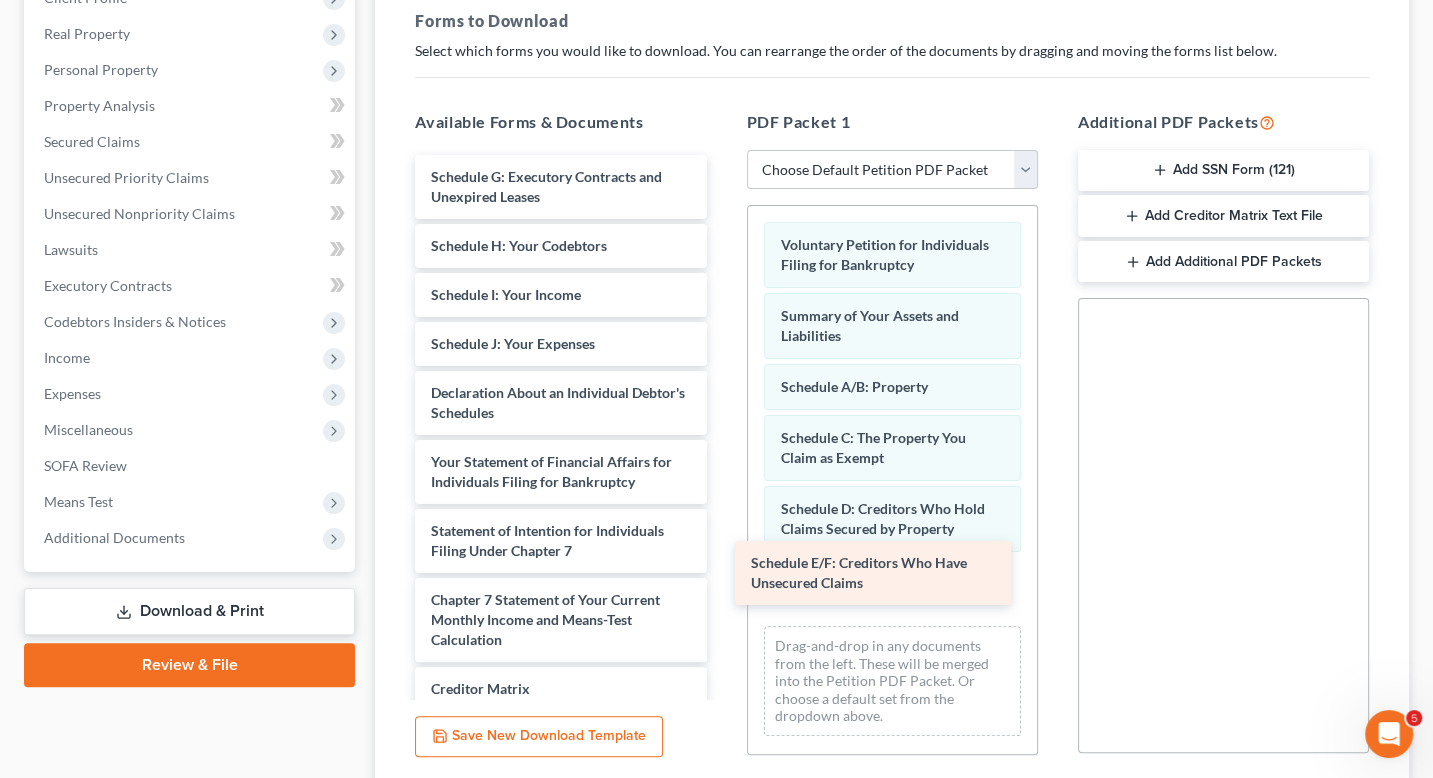 drag, startPoint x: 520, startPoint y: 181, endPoint x: 840, endPoint y: 569, distance: 502.9354 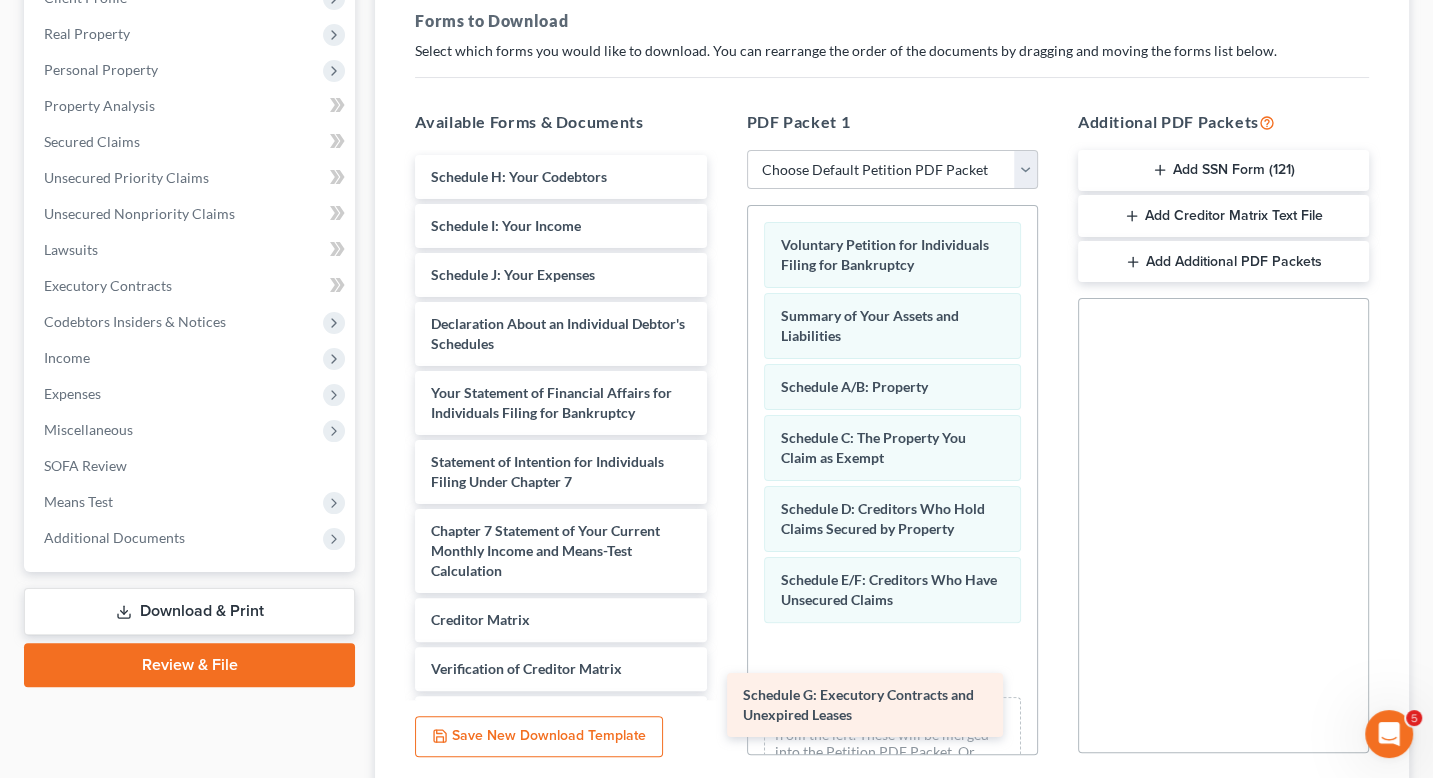 drag, startPoint x: 570, startPoint y: 193, endPoint x: 892, endPoint y: 663, distance: 569.7227 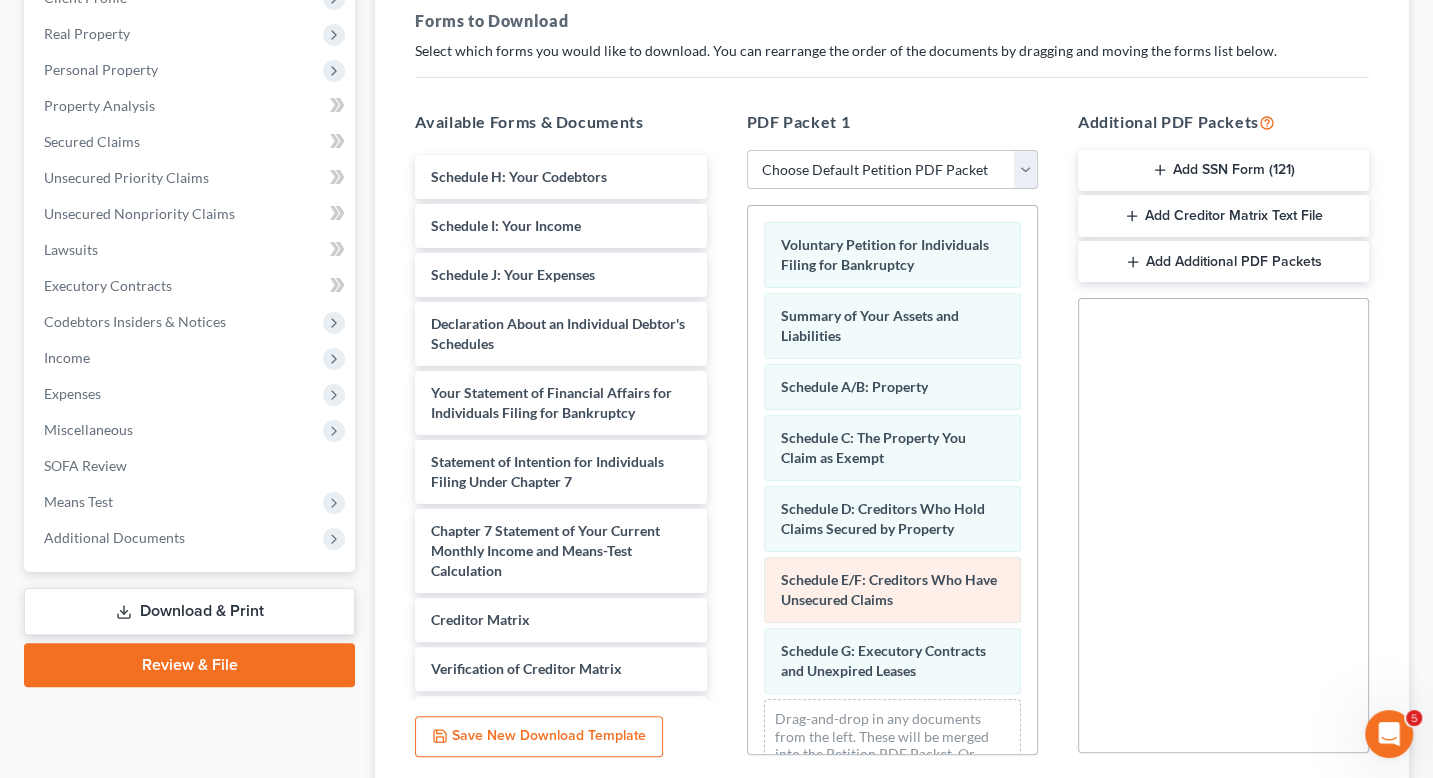 scroll, scrollTop: 66, scrollLeft: 0, axis: vertical 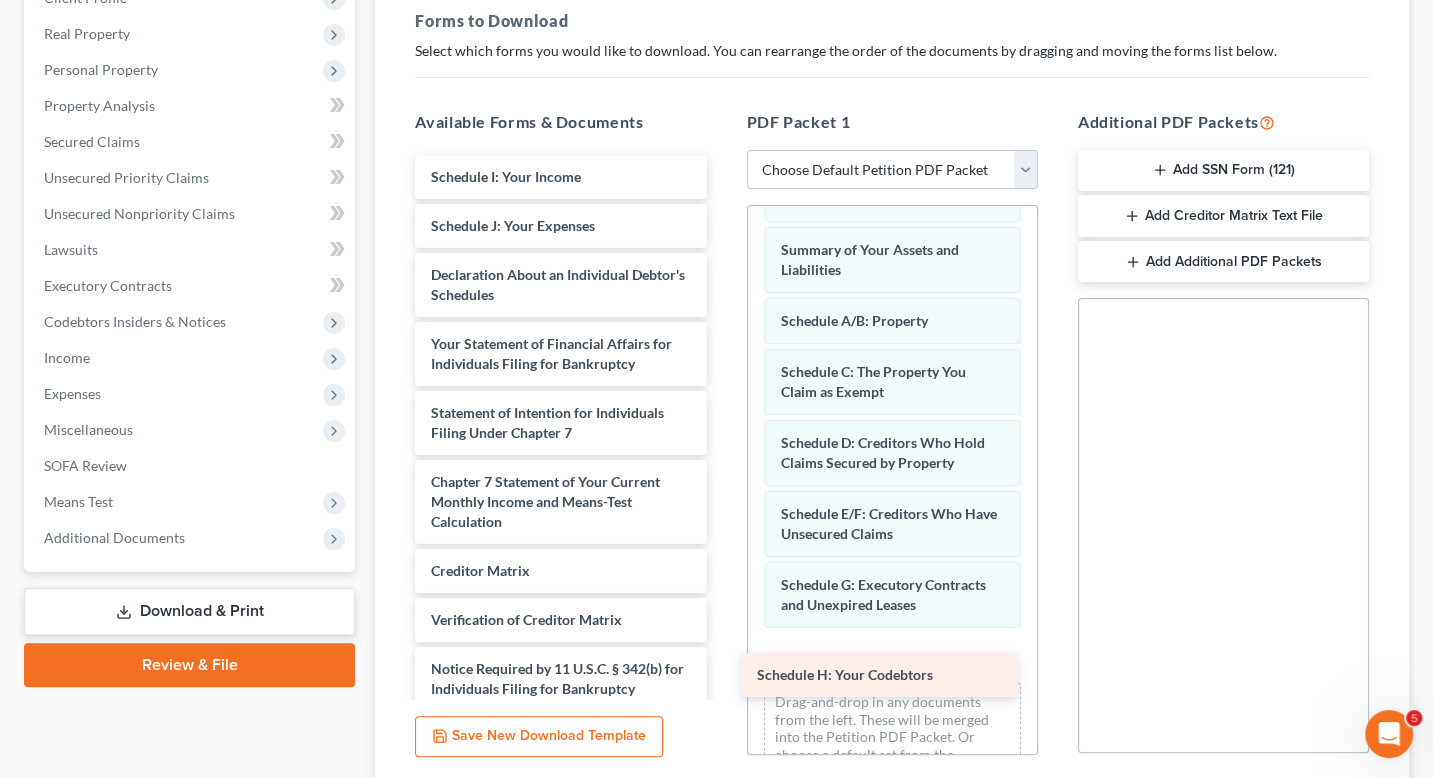 drag, startPoint x: 566, startPoint y: 169, endPoint x: 890, endPoint y: 651, distance: 580.7753 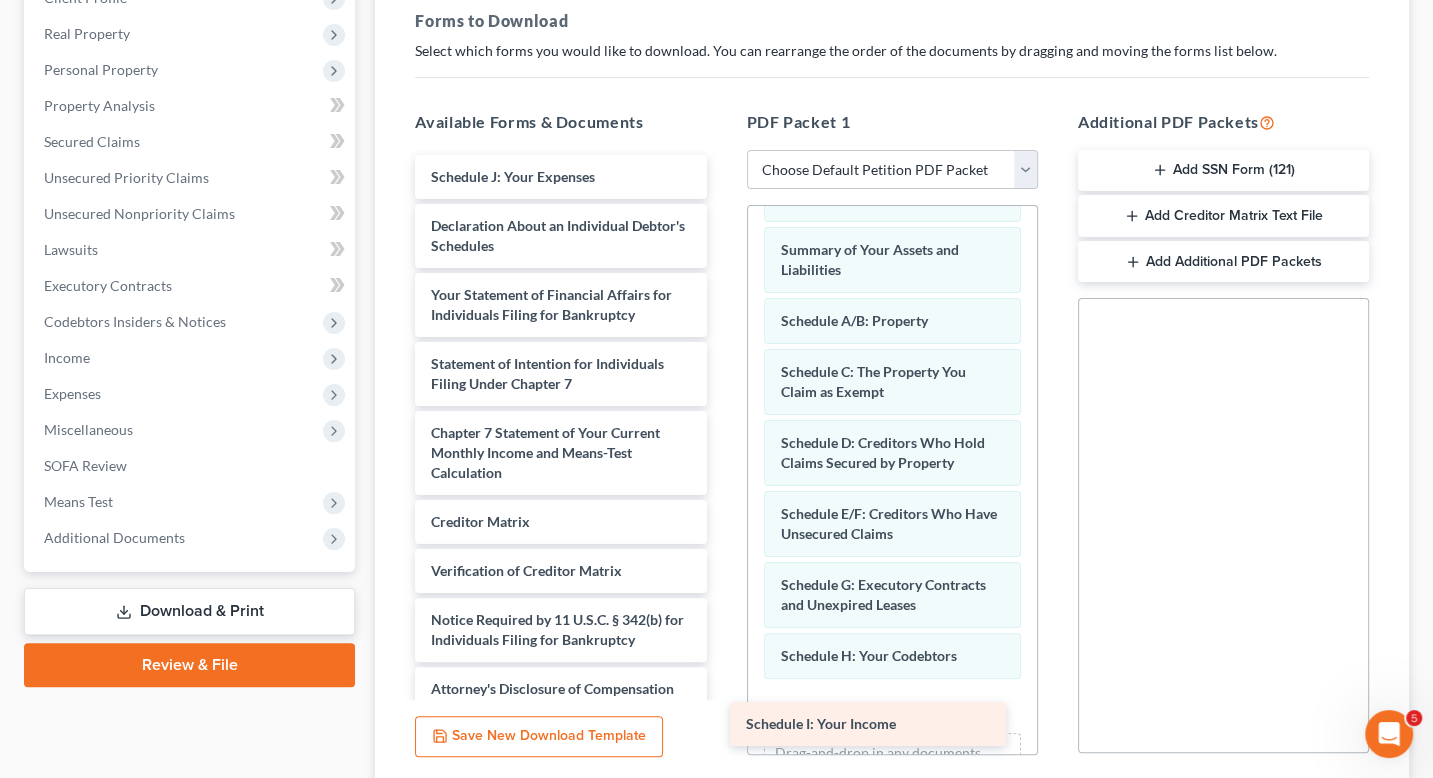 drag, startPoint x: 604, startPoint y: 184, endPoint x: 912, endPoint y: 709, distance: 608.6781 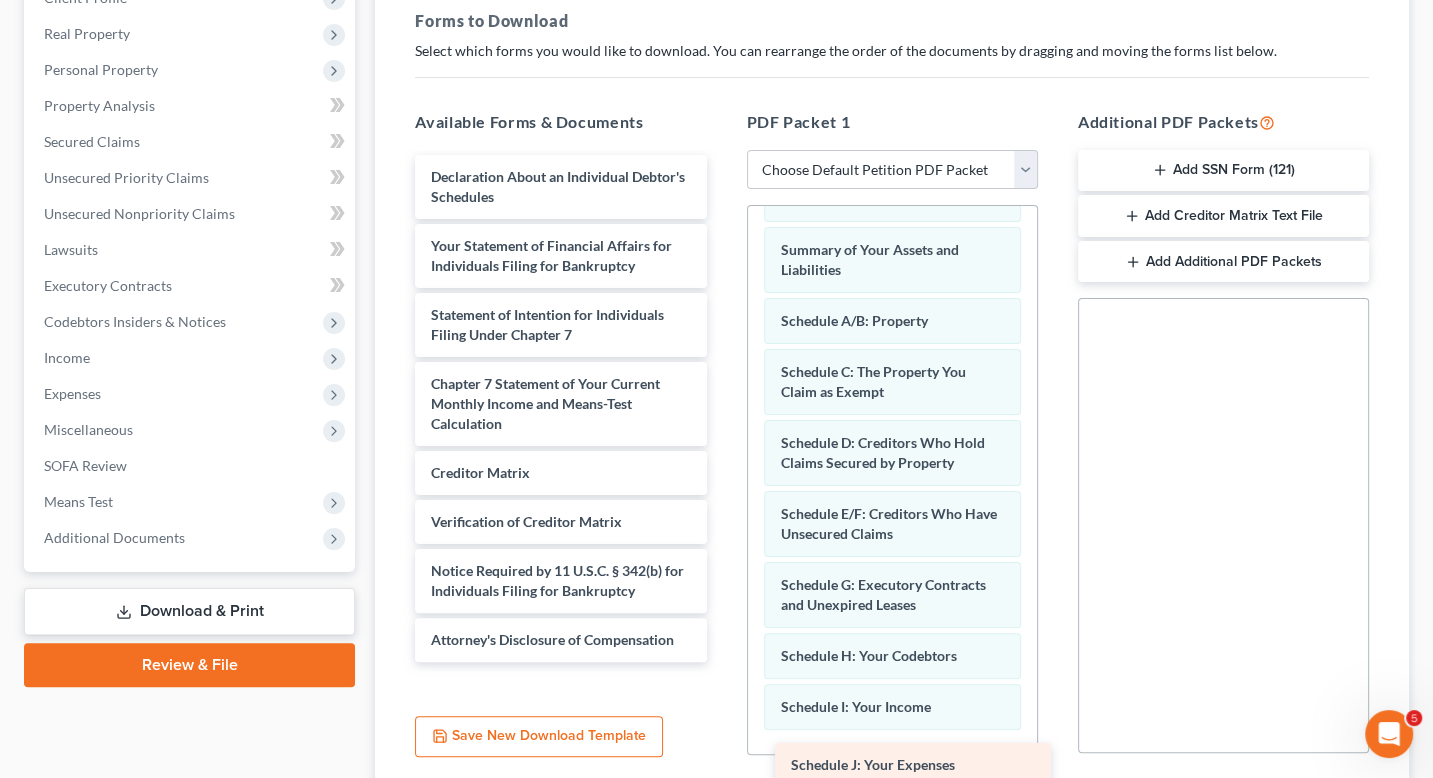 drag, startPoint x: 552, startPoint y: 184, endPoint x: 906, endPoint y: 743, distance: 661.6623 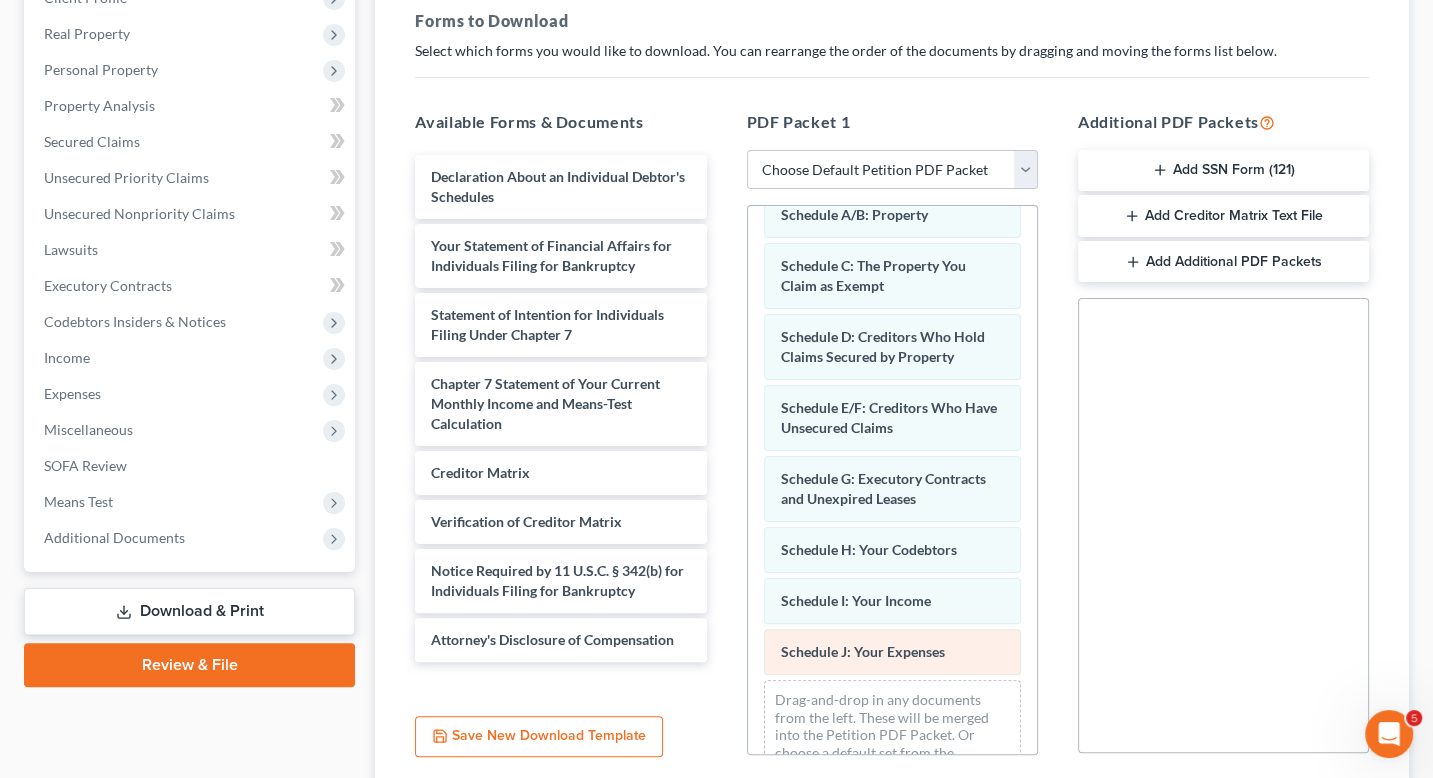 scroll, scrollTop: 218, scrollLeft: 0, axis: vertical 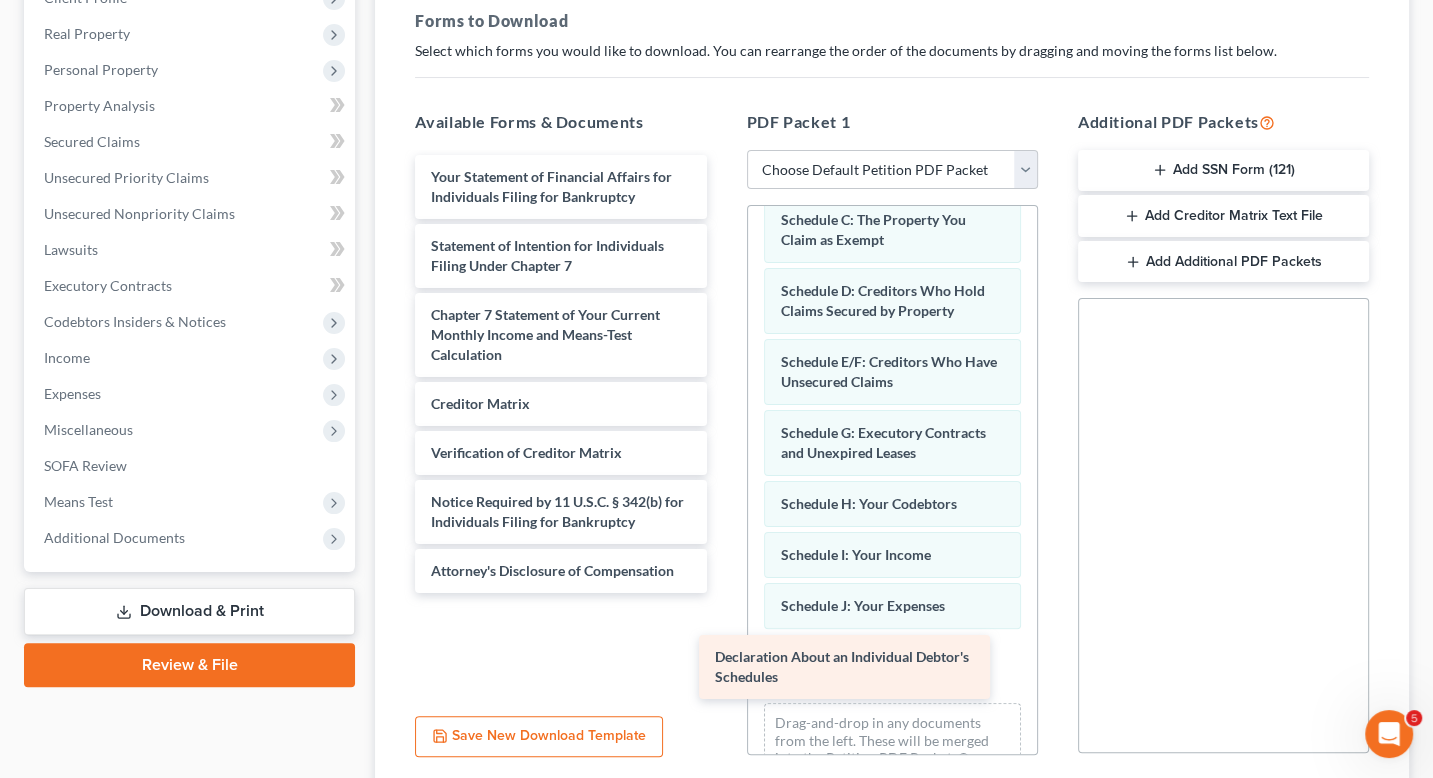 drag, startPoint x: 572, startPoint y: 183, endPoint x: 856, endPoint y: 662, distance: 556.8635 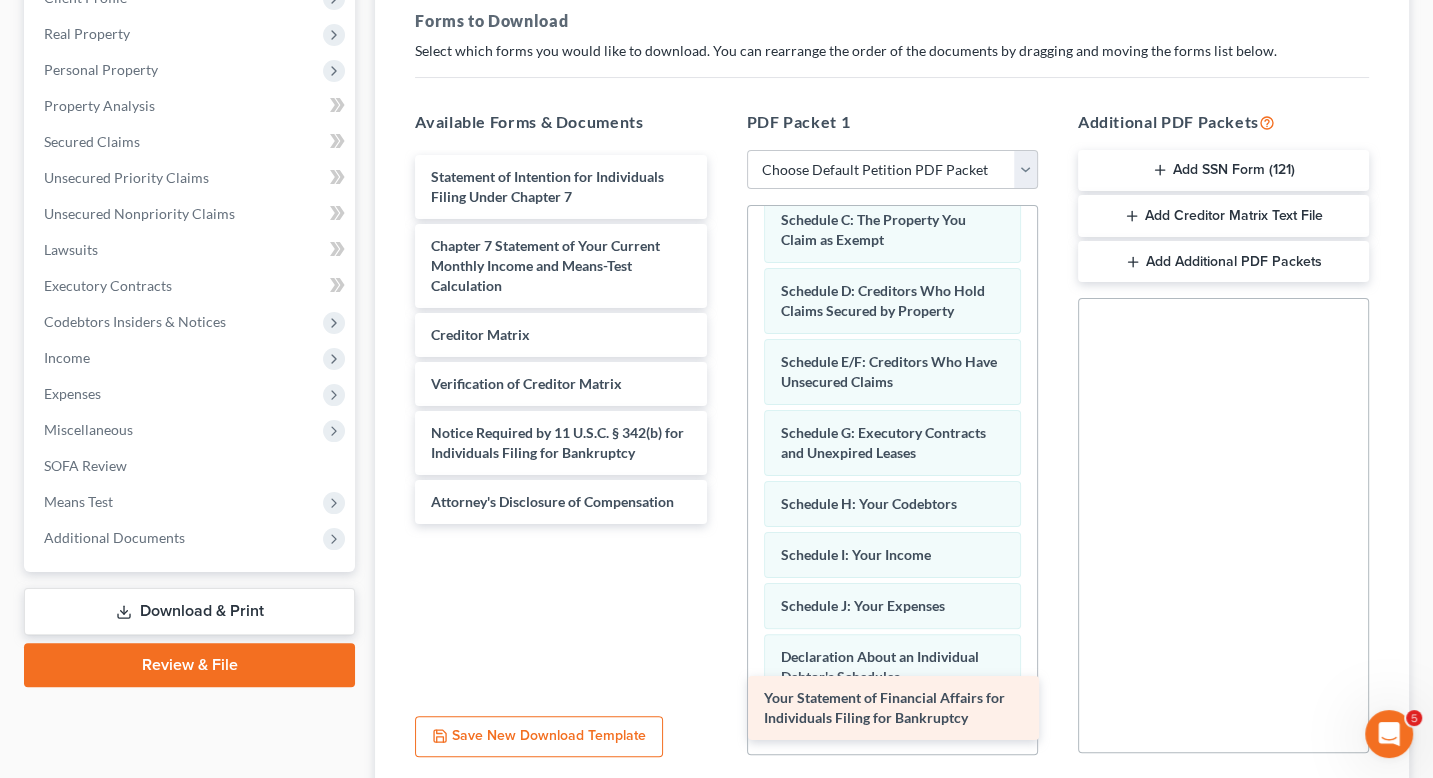 drag, startPoint x: 569, startPoint y: 185, endPoint x: 902, endPoint y: 708, distance: 620.0145 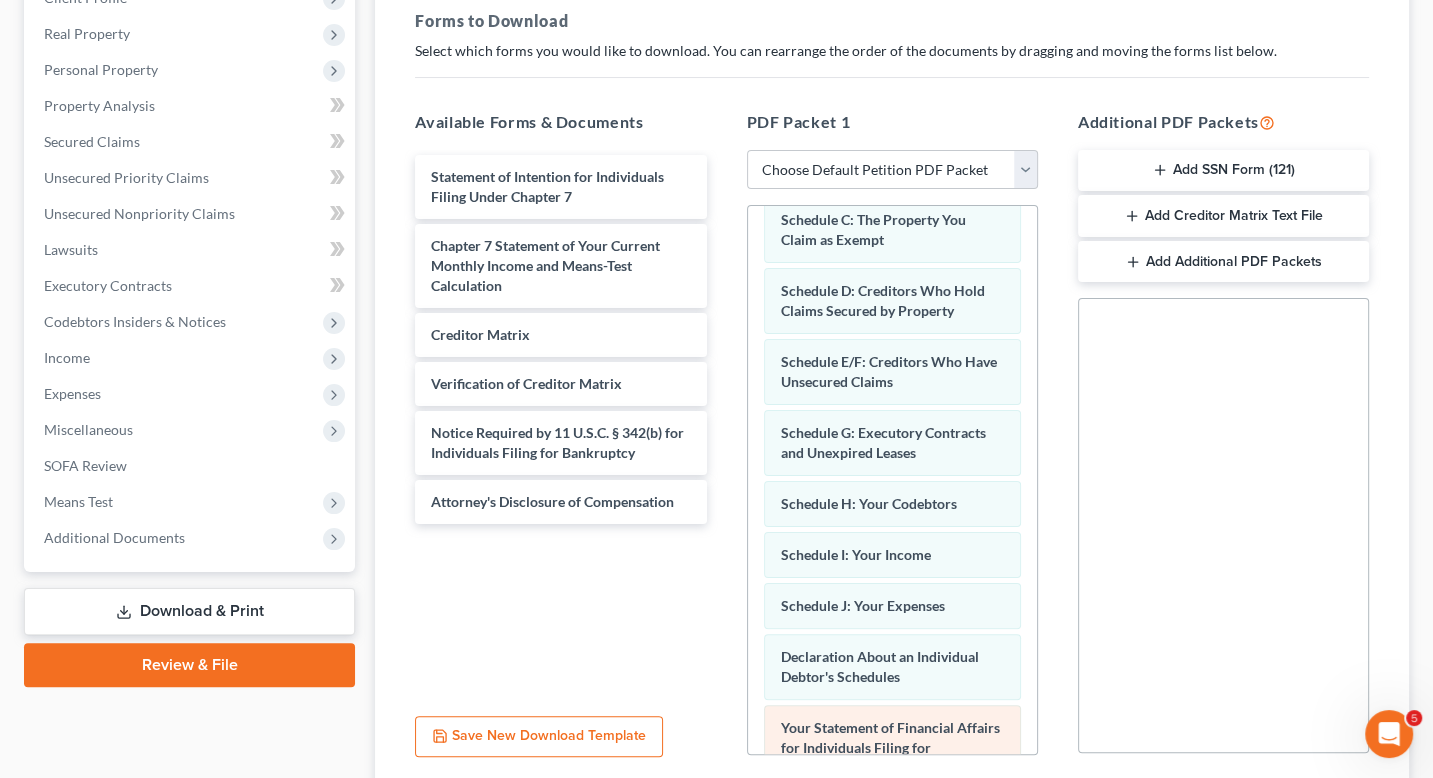 scroll, scrollTop: 379, scrollLeft: 0, axis: vertical 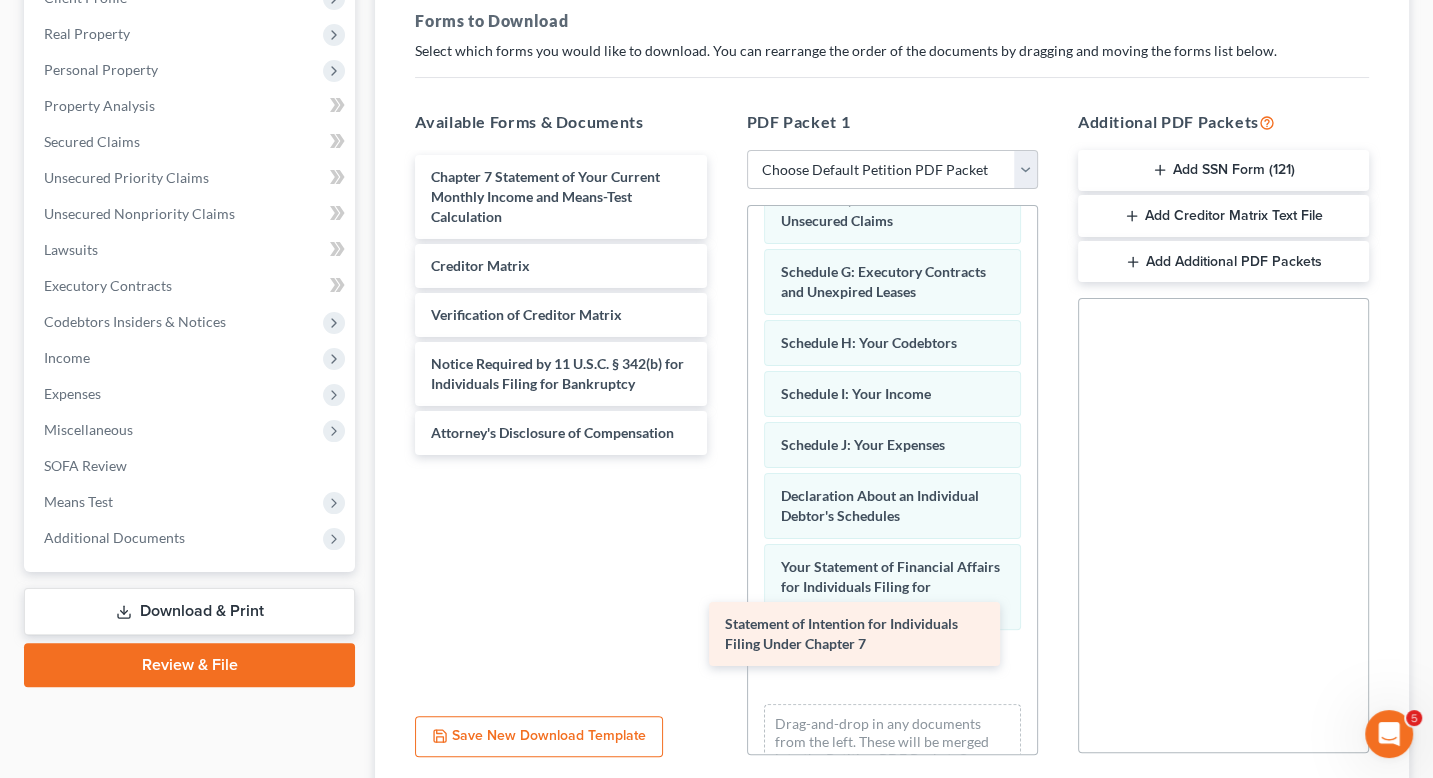 drag, startPoint x: 598, startPoint y: 197, endPoint x: 892, endPoint y: 646, distance: 536.6908 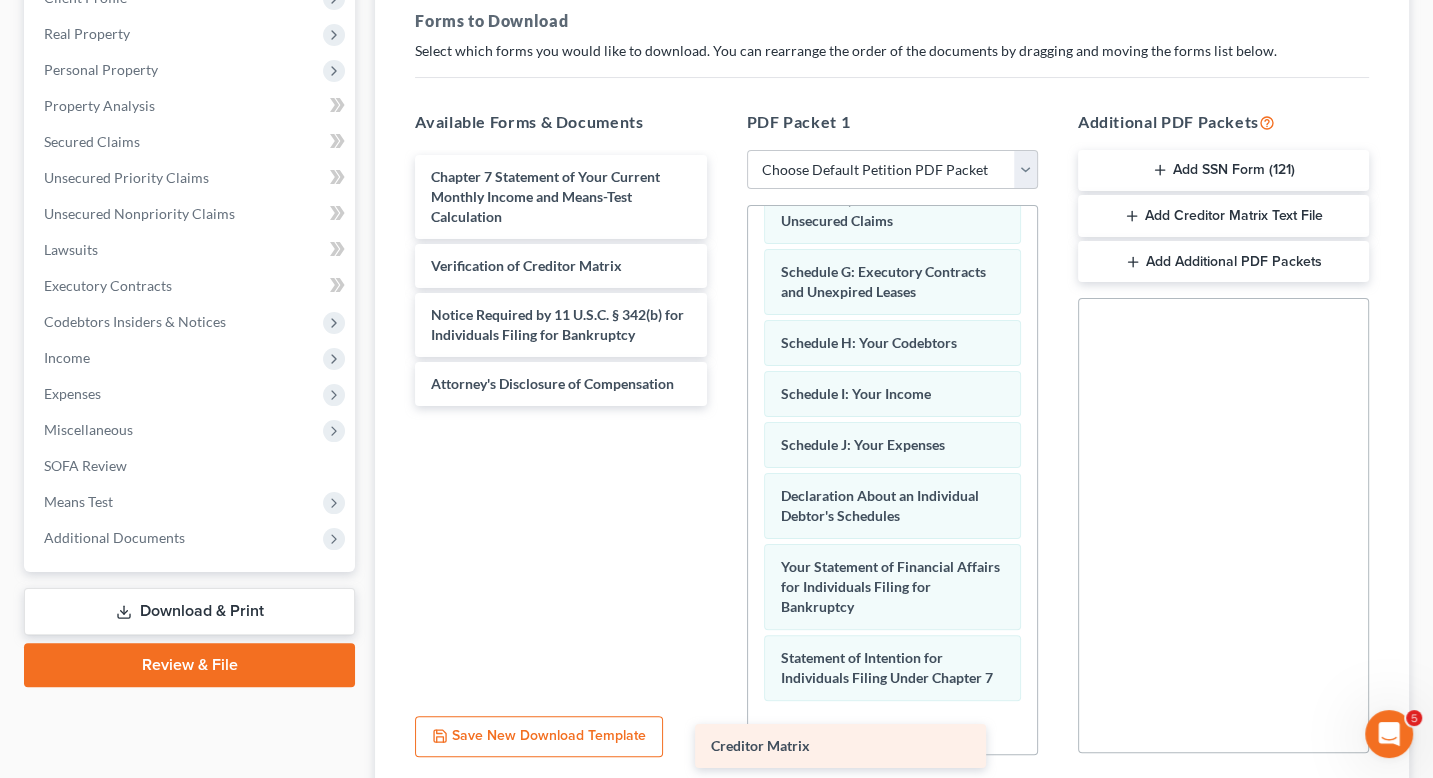 drag, startPoint x: 588, startPoint y: 273, endPoint x: 898, endPoint y: 707, distance: 533.3442 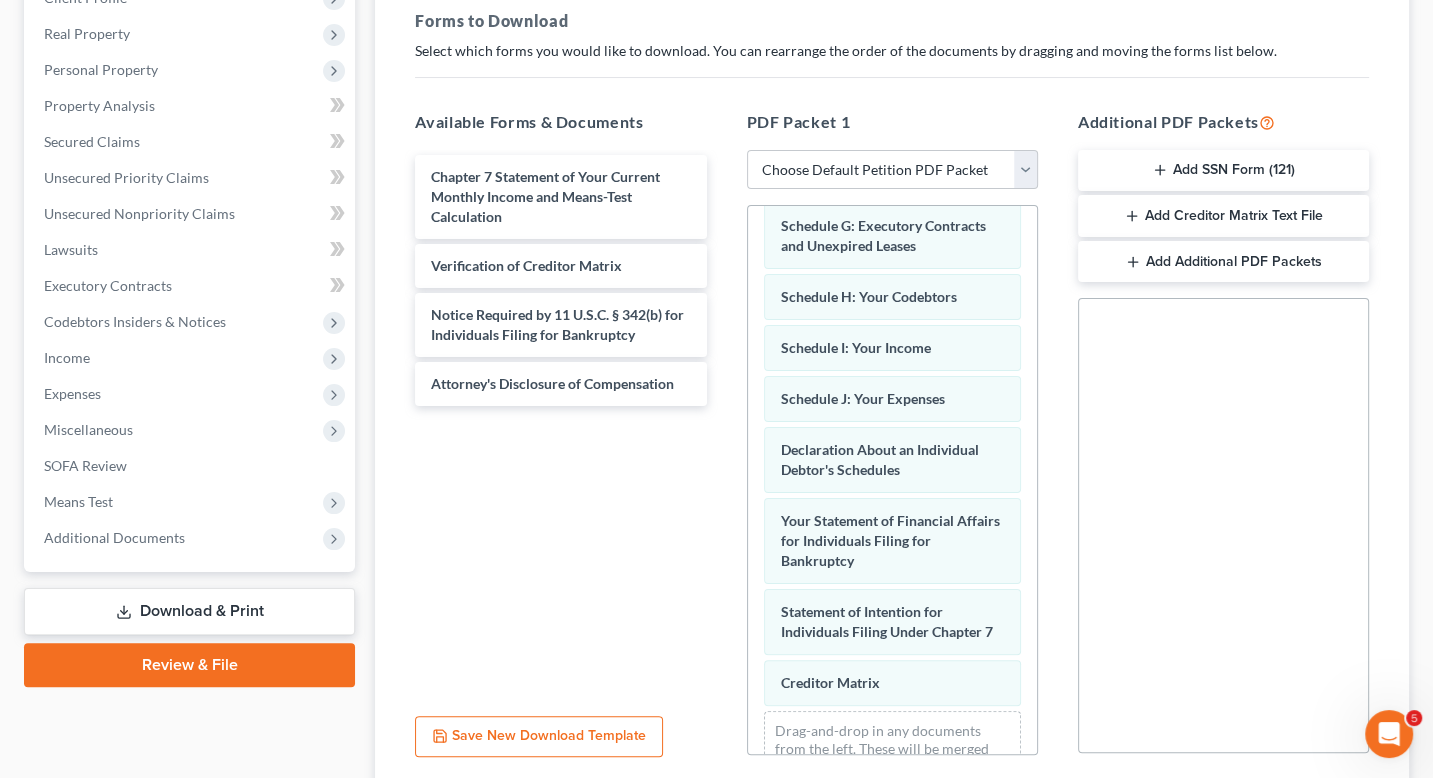 scroll, scrollTop: 520, scrollLeft: 0, axis: vertical 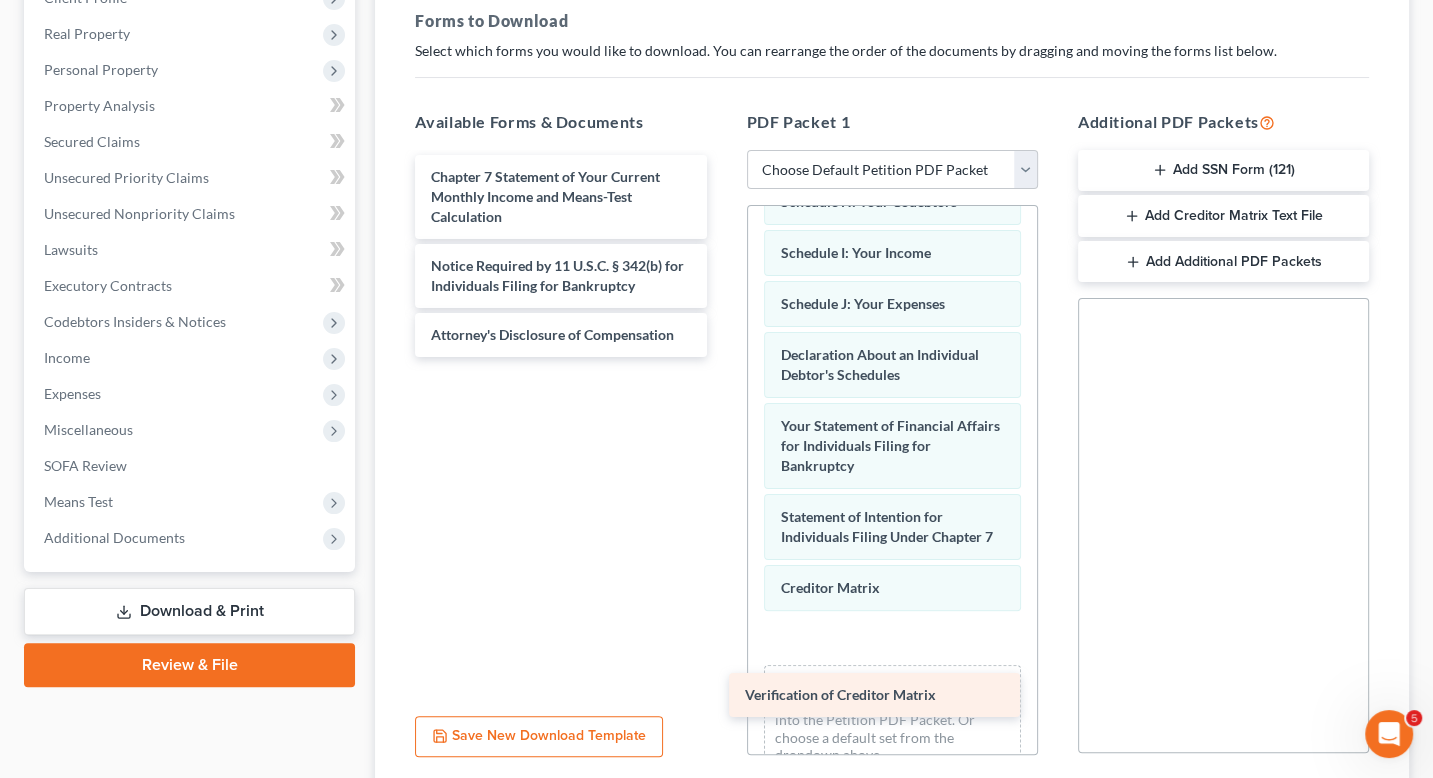 drag, startPoint x: 584, startPoint y: 254, endPoint x: 897, endPoint y: 663, distance: 515.0243 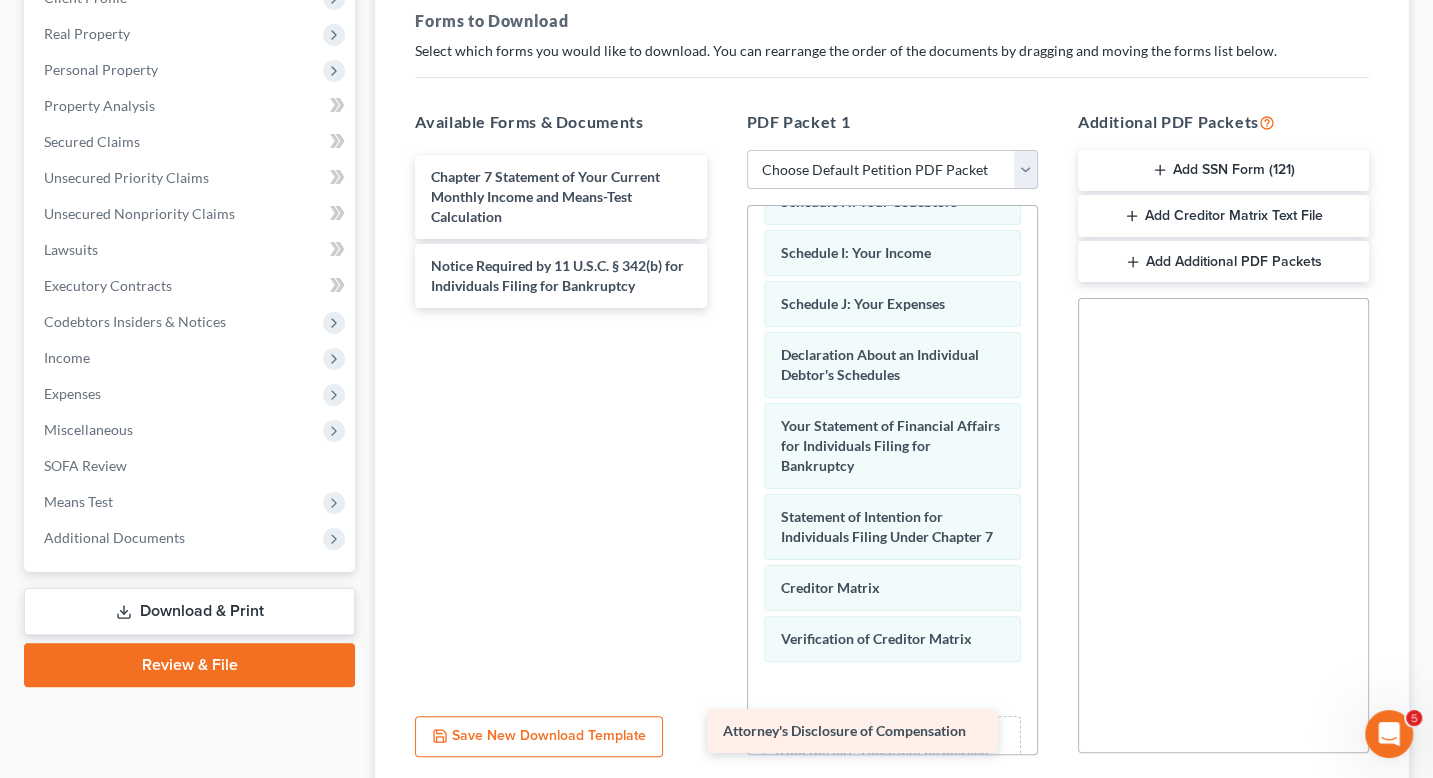 drag, startPoint x: 564, startPoint y: 333, endPoint x: 876, endPoint y: 703, distance: 483.9876 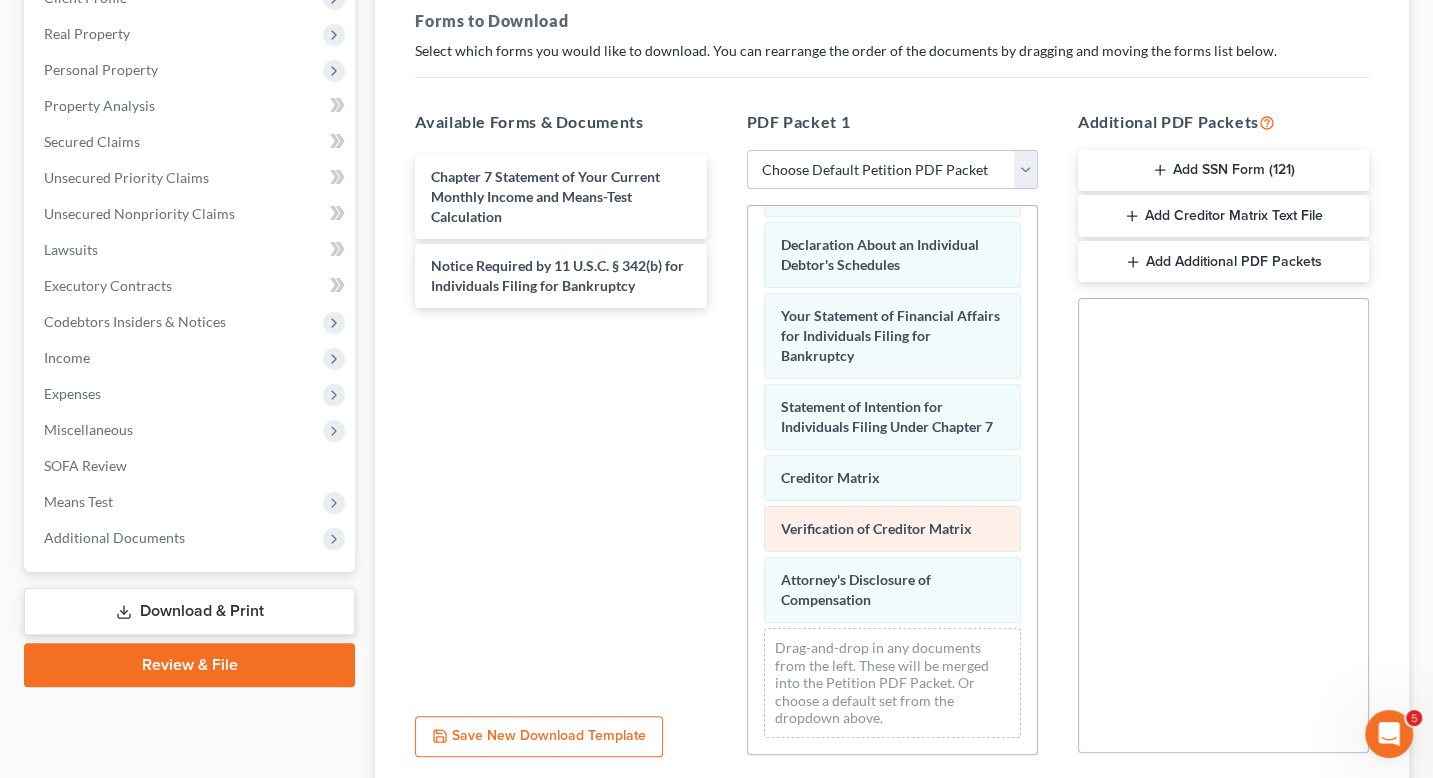 scroll, scrollTop: 641, scrollLeft: 0, axis: vertical 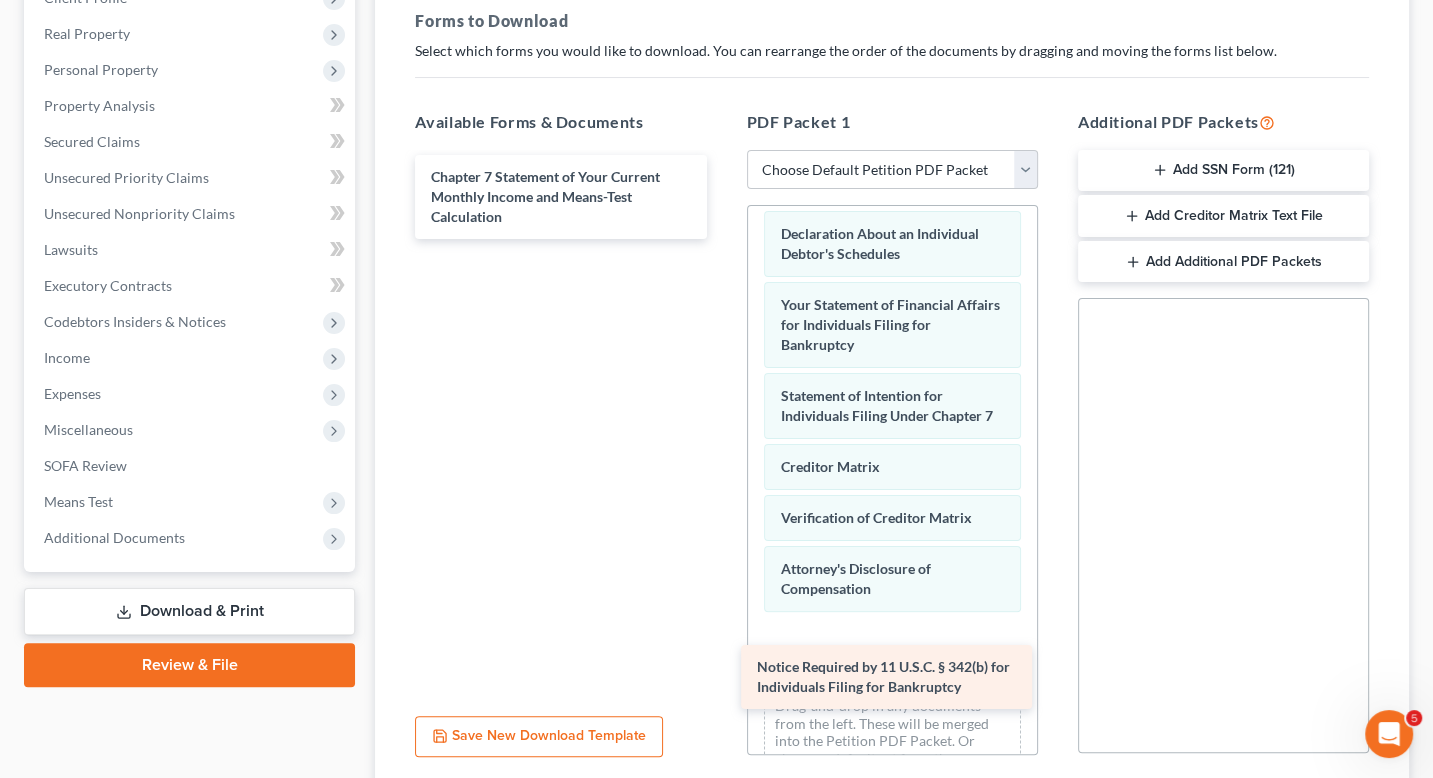 drag, startPoint x: 550, startPoint y: 289, endPoint x: 876, endPoint y: 690, distance: 516.7949 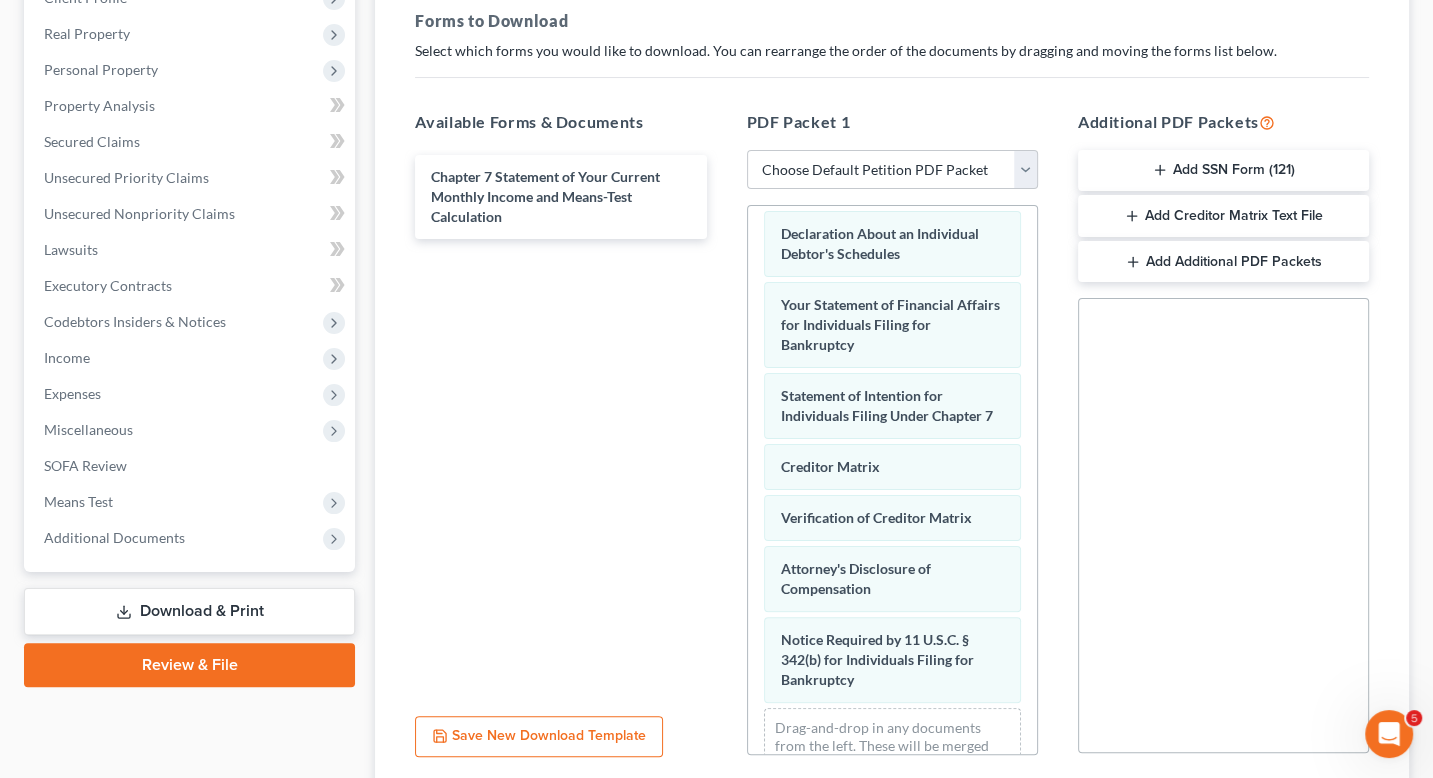 scroll, scrollTop: 456, scrollLeft: 0, axis: vertical 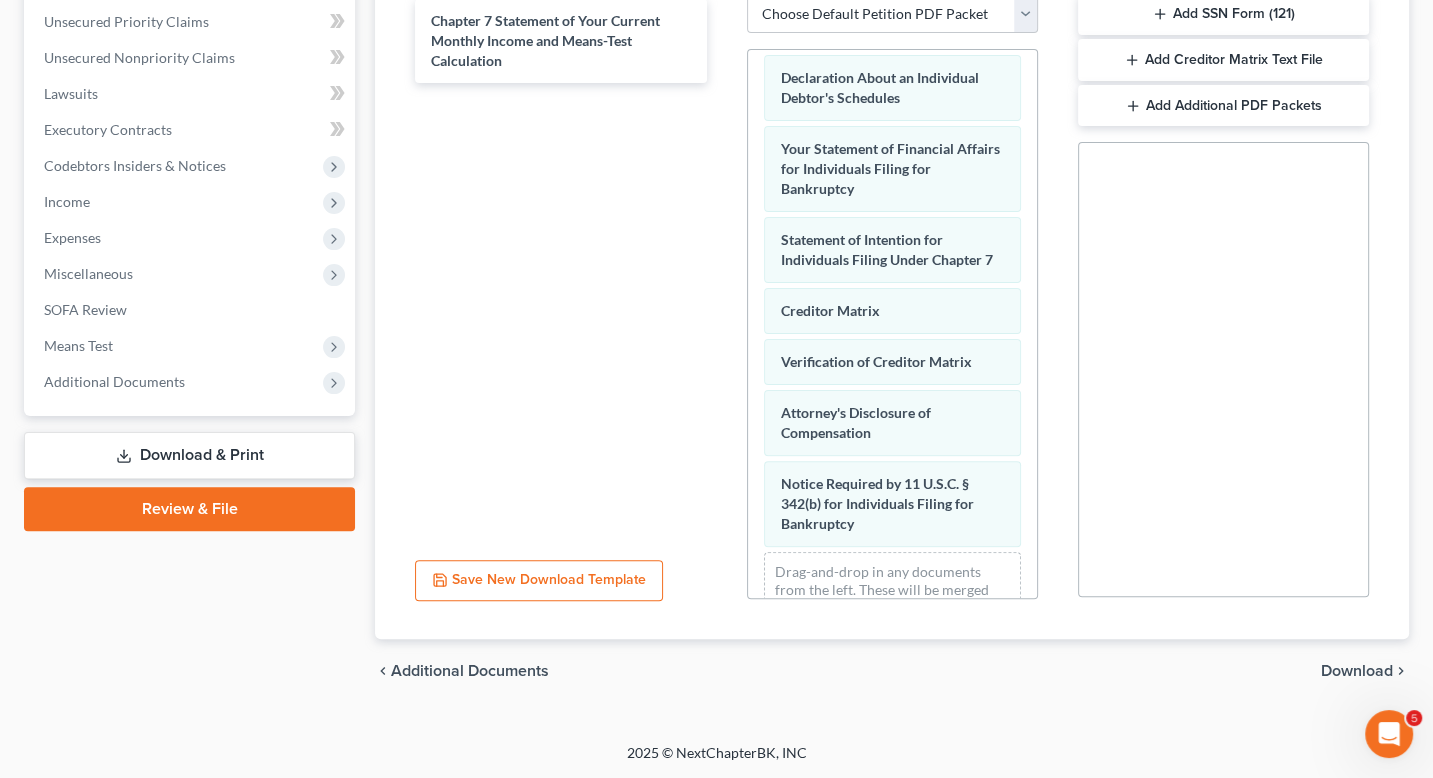 click on "Download" at bounding box center (1357, 671) 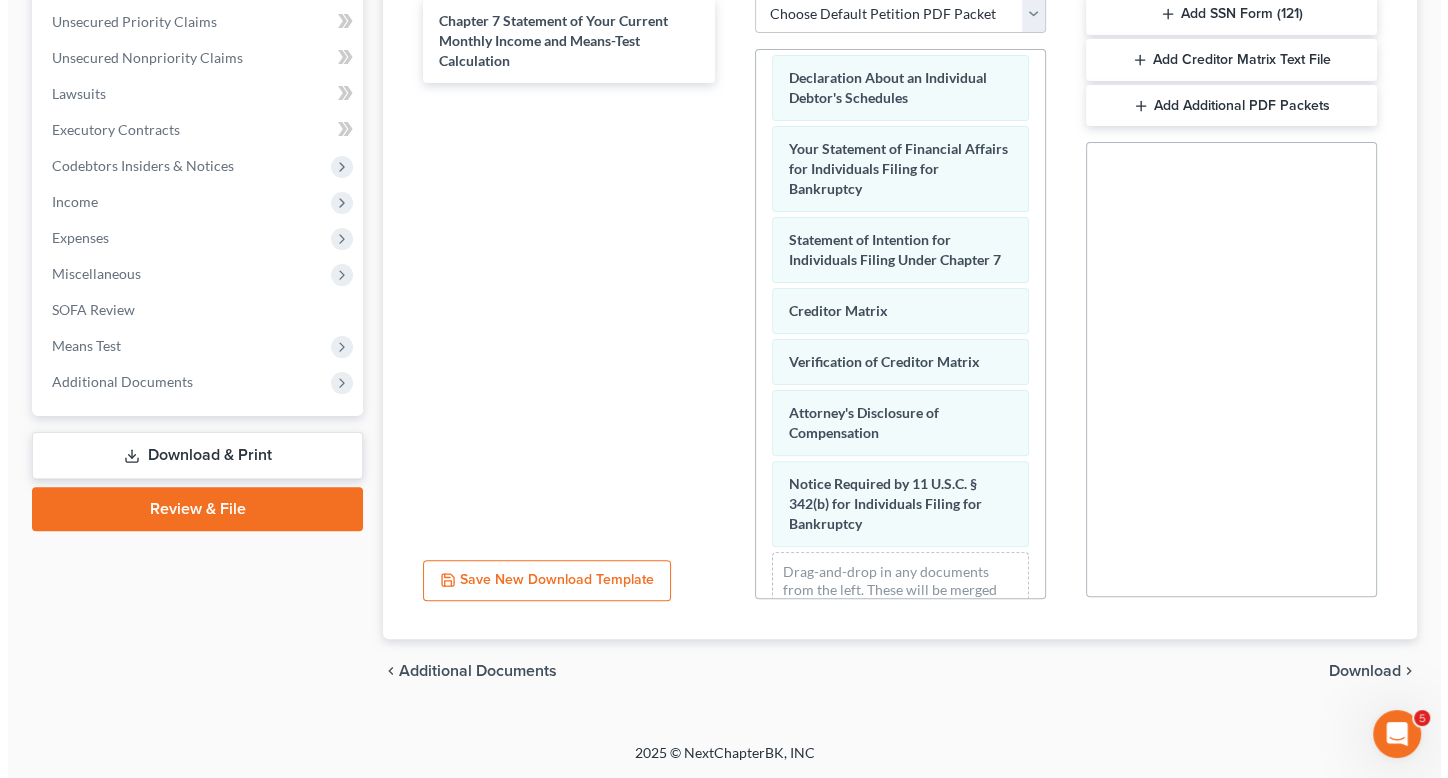 scroll, scrollTop: 284, scrollLeft: 0, axis: vertical 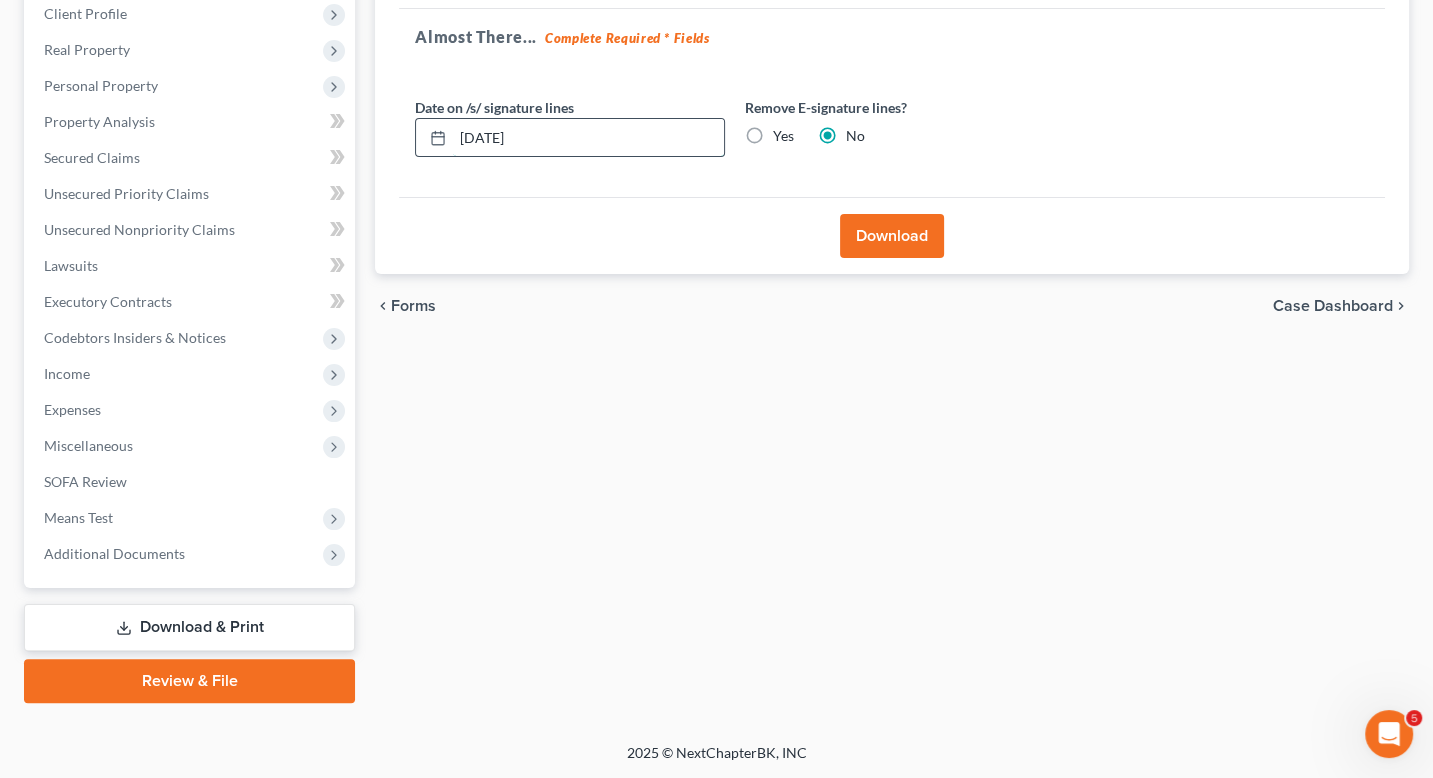 click on "[DATE]" at bounding box center (588, 138) 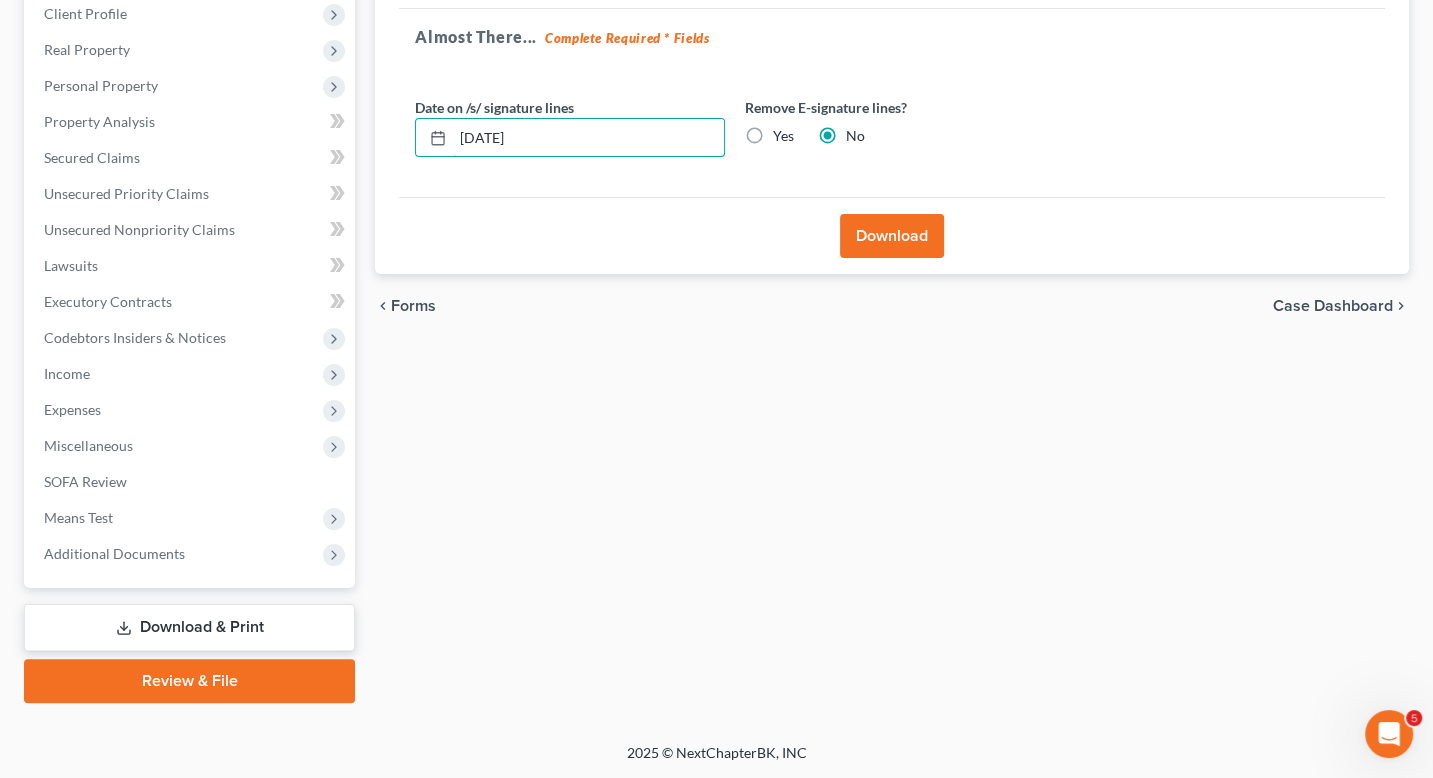 type on "[DATE]" 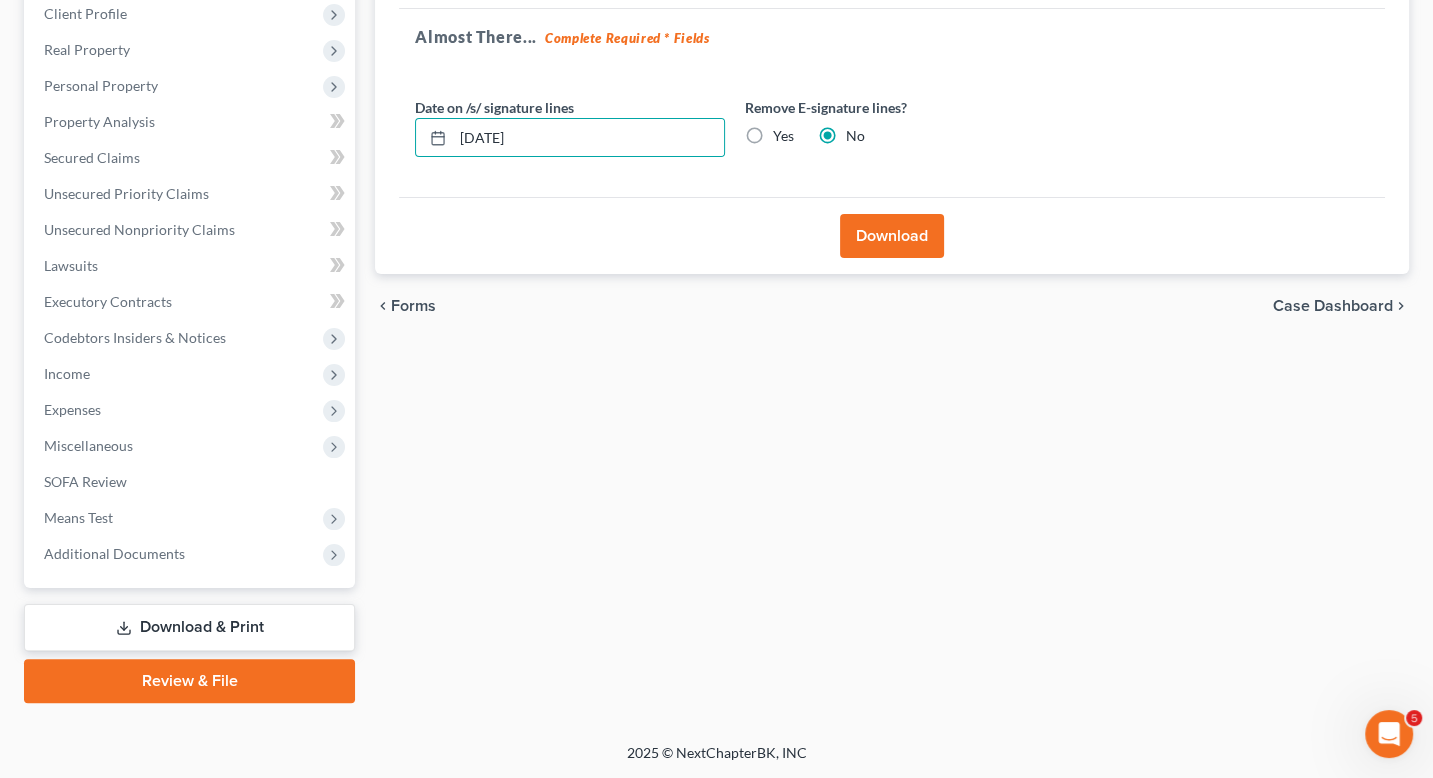 click on "Download" at bounding box center [892, 236] 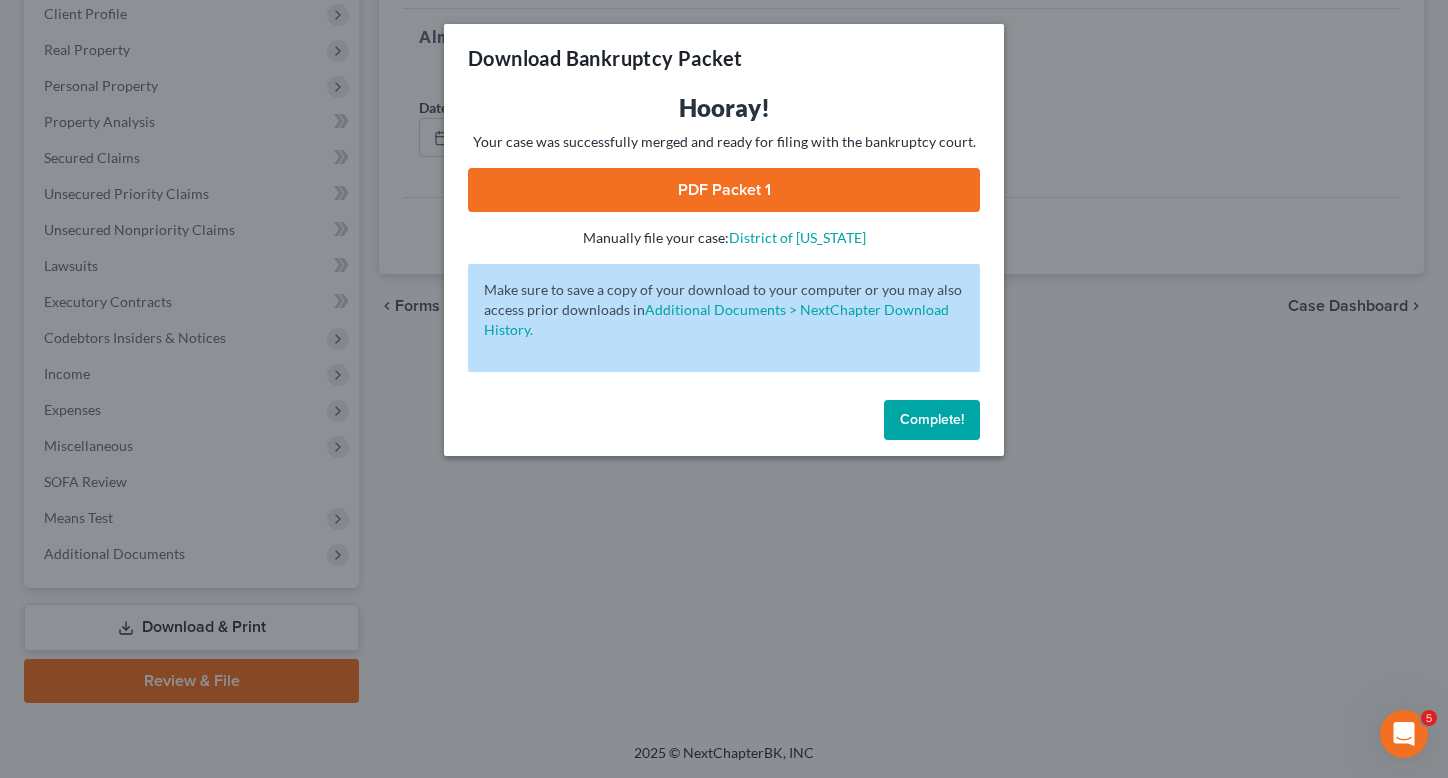 click on "PDF Packet 1" at bounding box center [724, 190] 